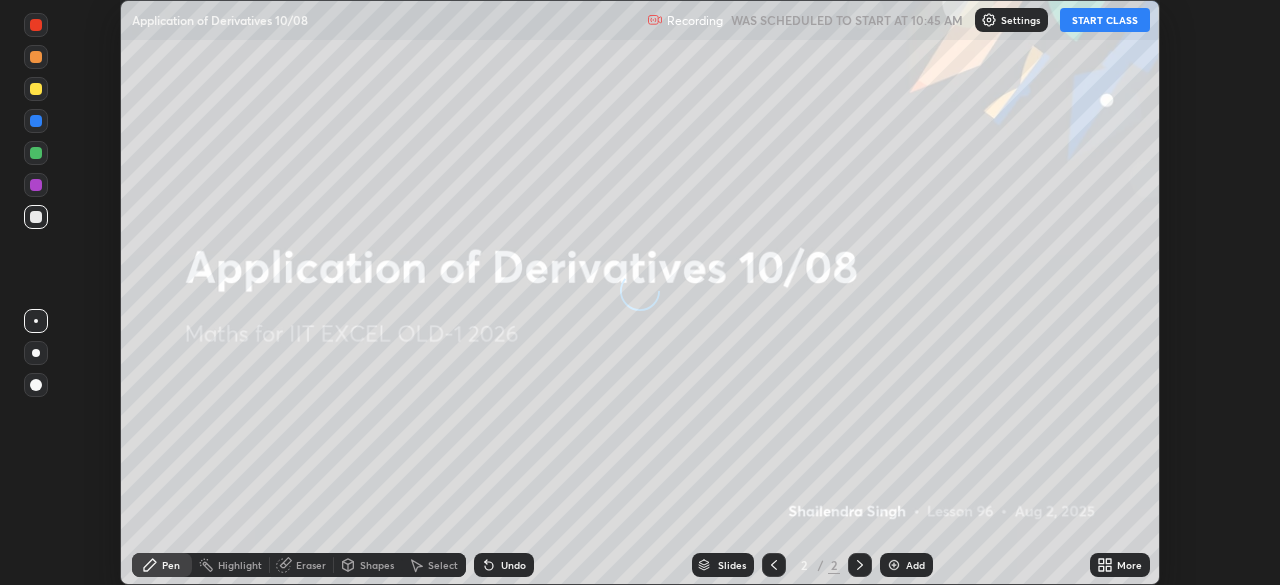 scroll, scrollTop: 0, scrollLeft: 0, axis: both 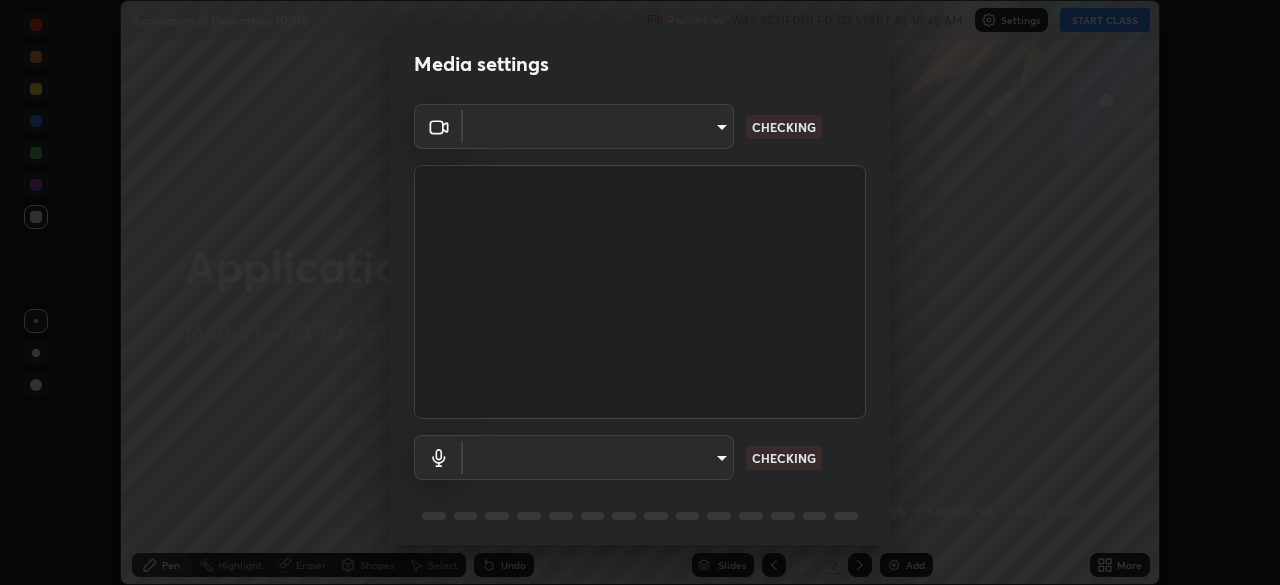 type on "a2c9e0304fea7a197325265949ed38064ec23766b16e4a4df4757bcf8ee53c87" 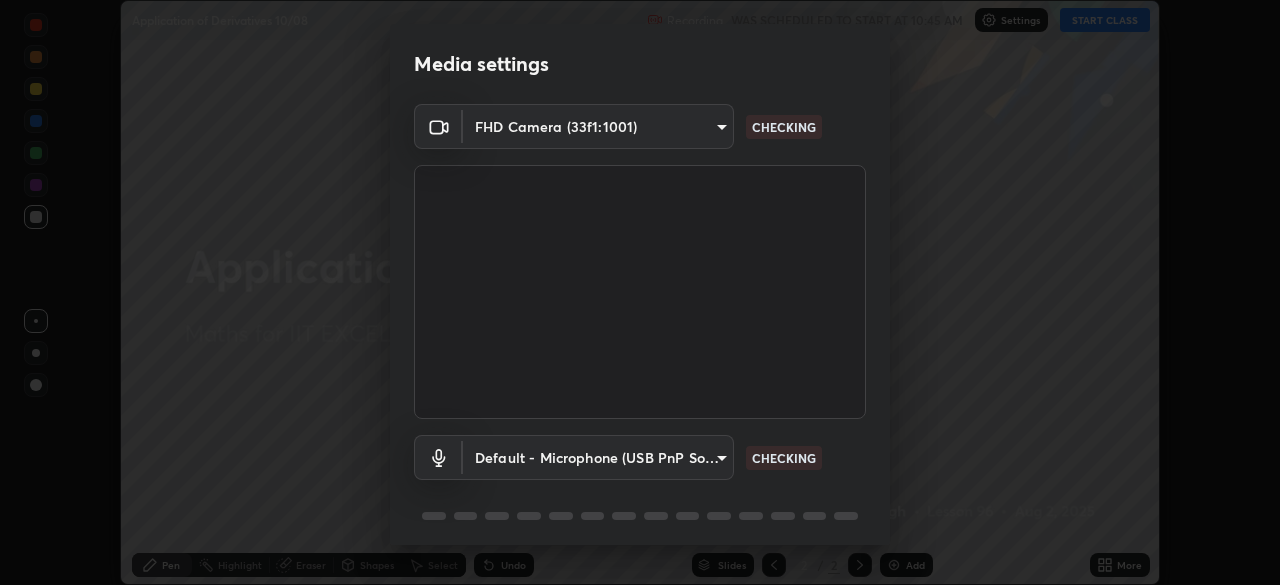 click on "Erase all Application of Derivatives 10/08 Recording WAS SCHEDULED TO START AT  10:45 AM Settings START CLASS Setting up your live class Application of Derivatives 10/08 • L96 of Maths for IIT EXCEL OLD-1 2026 [PERSON] Pen Highlight Eraser Shapes Select Undo Slides 2 / 2 Add More No doubts shared Encourage your learners to ask a doubt for better clarity Report an issue Reason for reporting Buffering Chat not working Audio - Video sync issue Educator video quality low ​ Attach an image Report Media settings FHD Camera (33f1:1001) a2c9e0304fea7a197325265949ed38064ec23766b16e4a4df4757bcf8ee53c87 CHECKING Default - Microphone (USB PnP Sound Device) default CHECKING 1 / 5 Next" at bounding box center [640, 292] 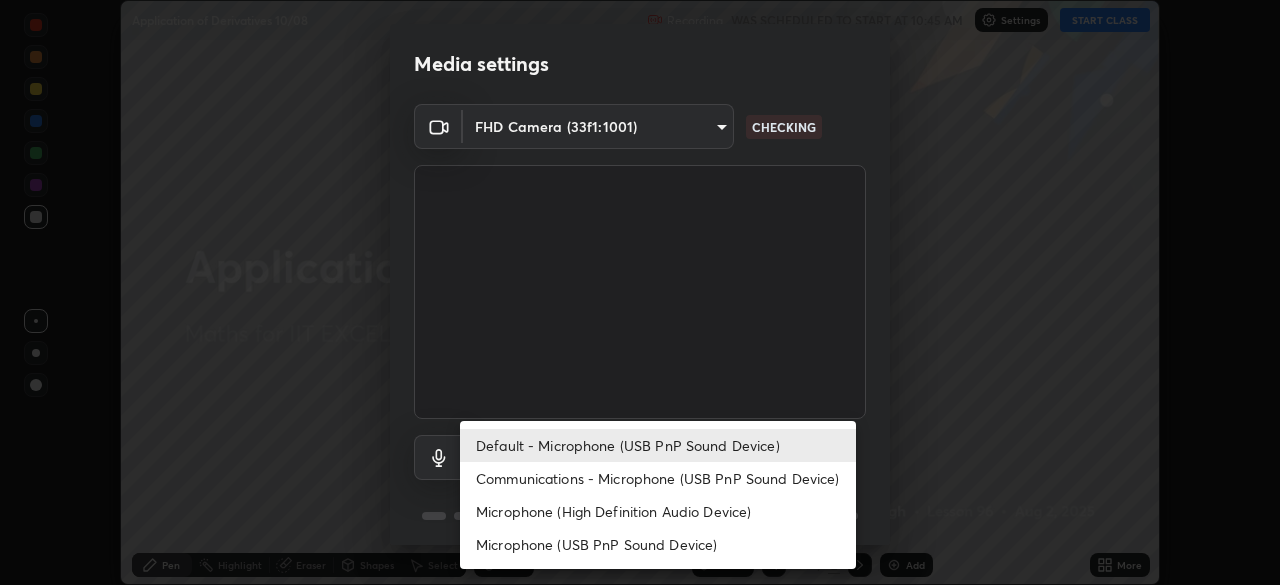 click on "Communications - Microphone (USB PnP Sound Device)" at bounding box center (658, 478) 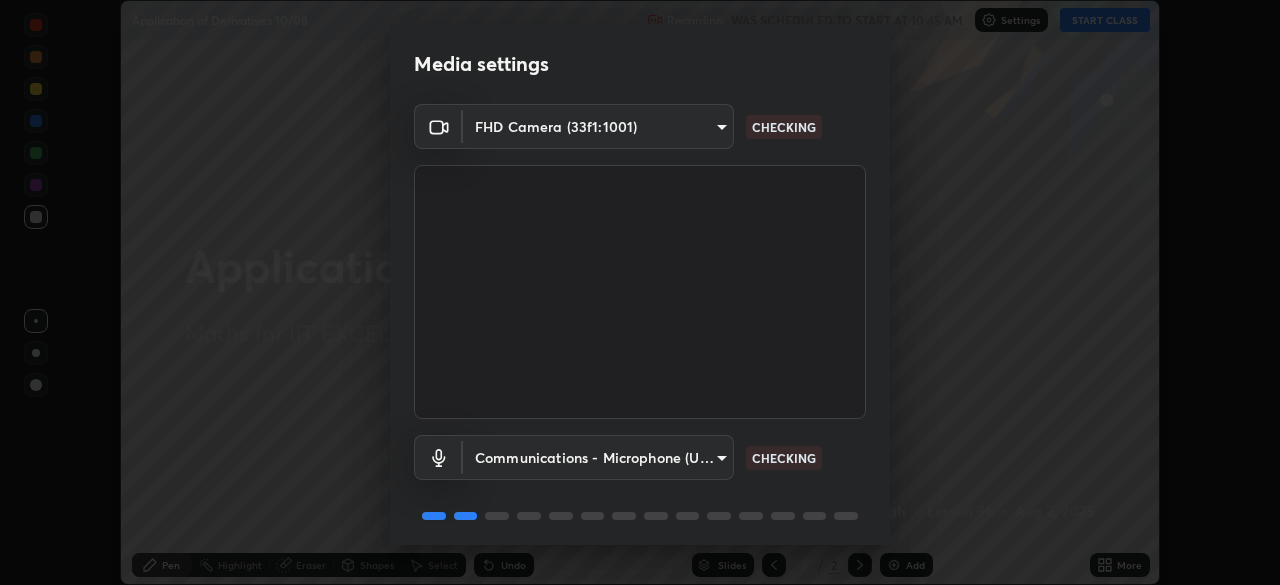 click on "Erase all Application of Derivatives 10/08 Recording WAS SCHEDULED TO START AT  10:45 AM Settings START CLASS Setting up your live class Application of Derivatives 10/08 • L96 of Maths for IIT EXCEL OLD-1 2026 [PERSON] Pen Highlight Eraser Shapes Select Undo Slides 2 / 2 Add More No doubts shared Encourage your learners to ask a doubt for better clarity Report an issue Reason for reporting Buffering Chat not working Audio - Video sync issue Educator video quality low ​ Attach an image Report Media settings FHD Camera (33f1:1001) a2c9e0304fea7a197325265949ed38064ec23766b16e4a4df4757bcf8ee53c87 CHECKING Communications - Microphone (USB PnP Sound Device) communications CHECKING 1 / 5 Next" at bounding box center (640, 292) 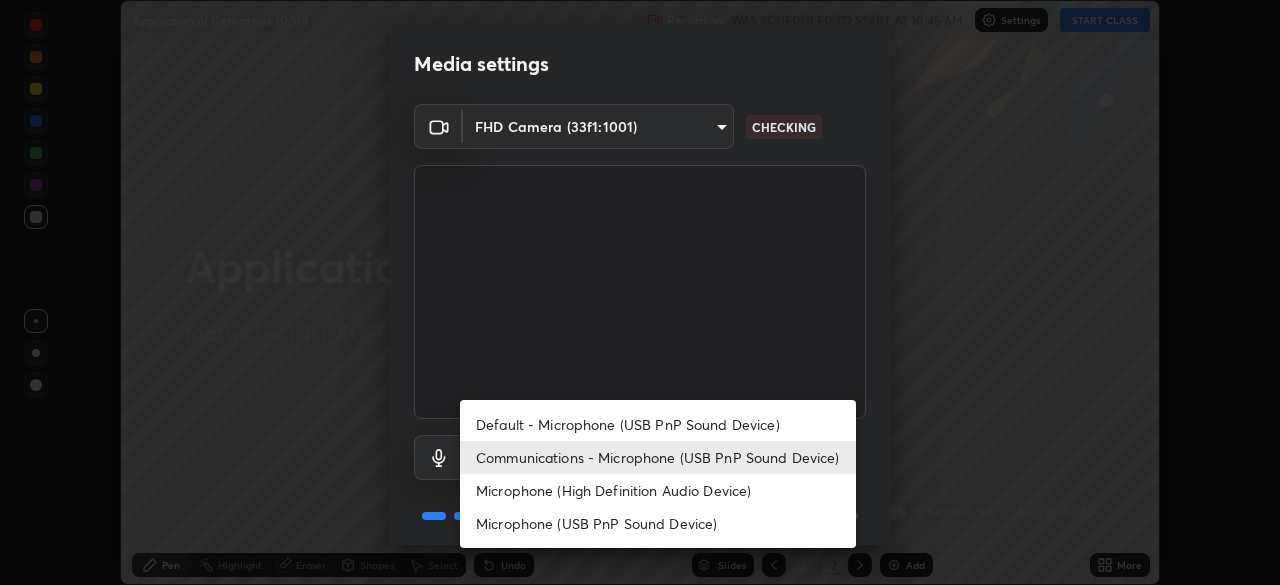 click on "Default - Microphone (USB PnP Sound Device)" at bounding box center (658, 424) 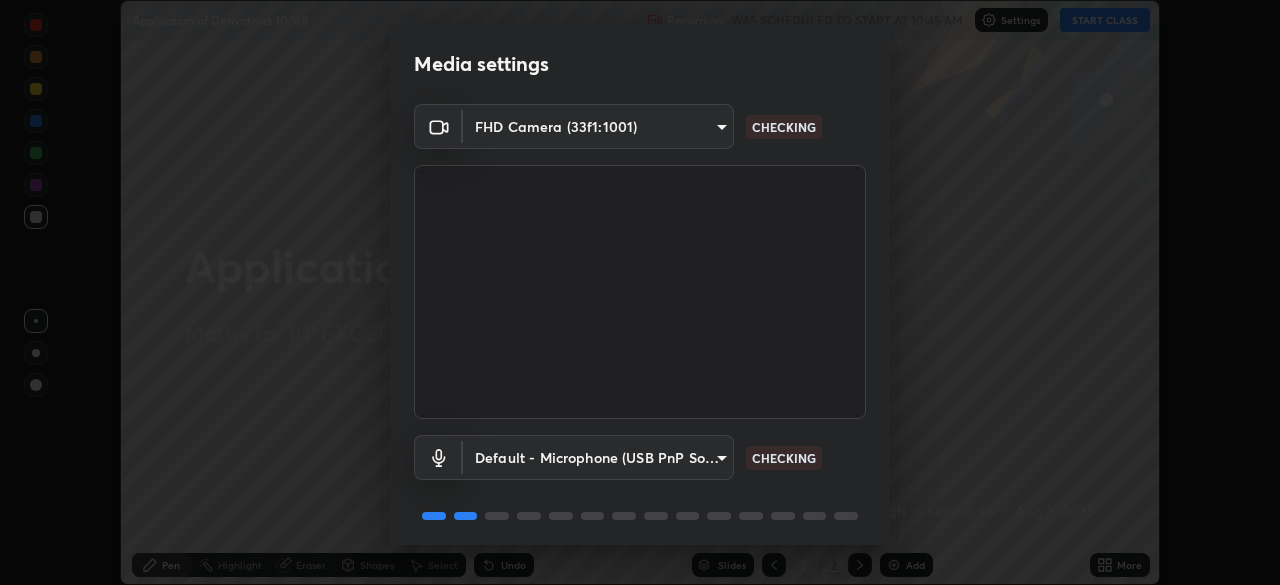 scroll, scrollTop: 71, scrollLeft: 0, axis: vertical 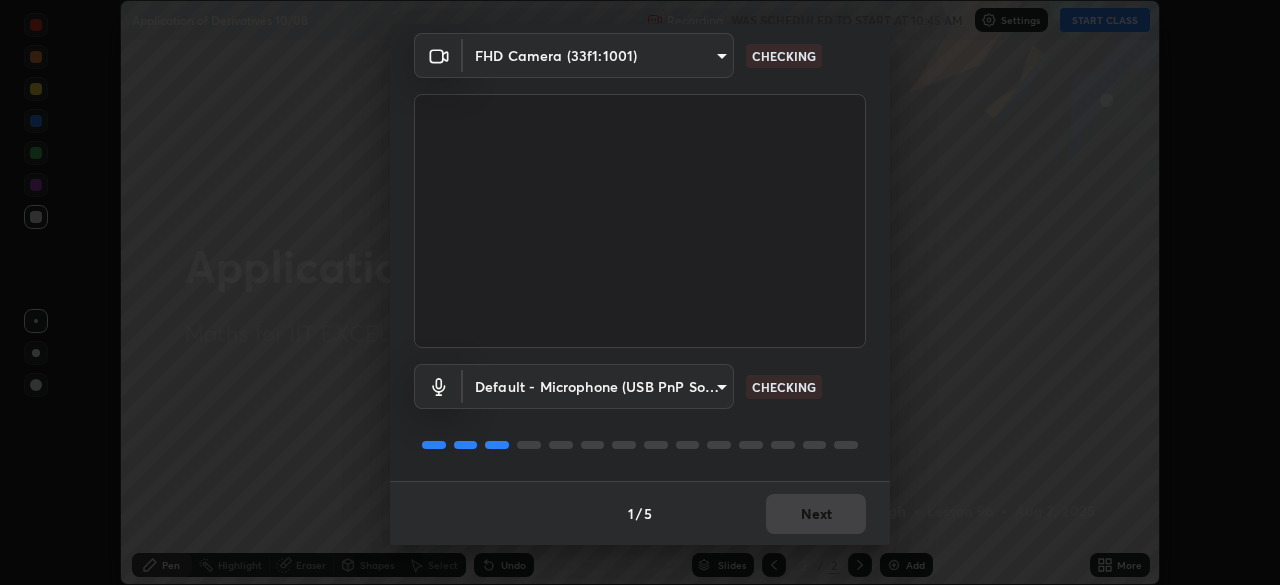 click on "1 / 5 Next" at bounding box center [640, 513] 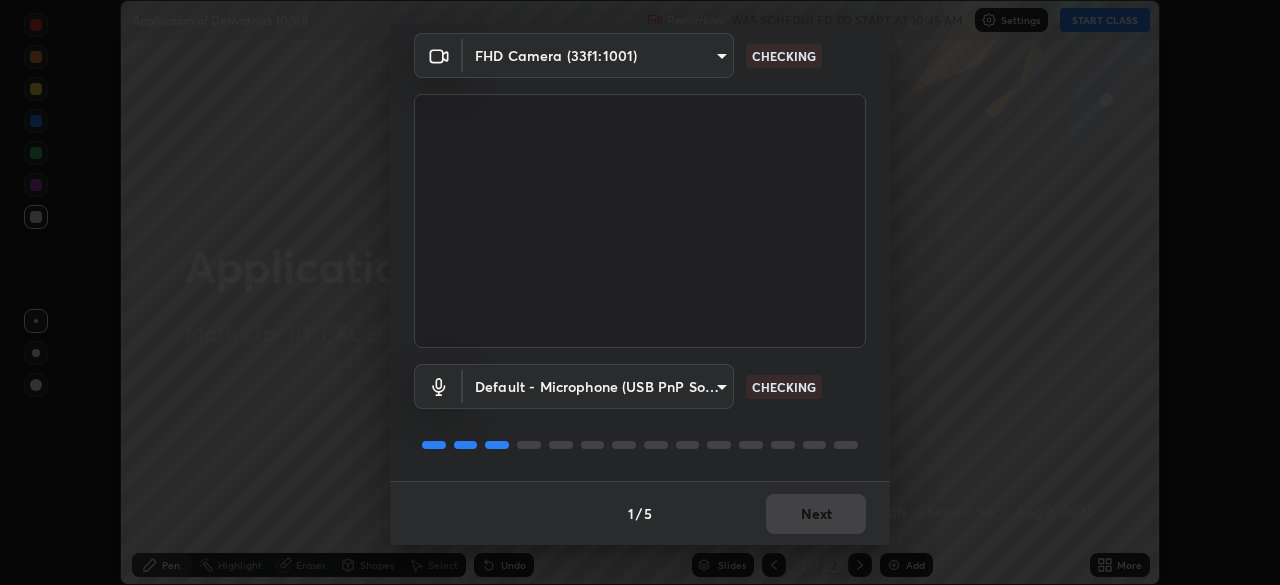 click on "1 / 5 Next" at bounding box center [640, 513] 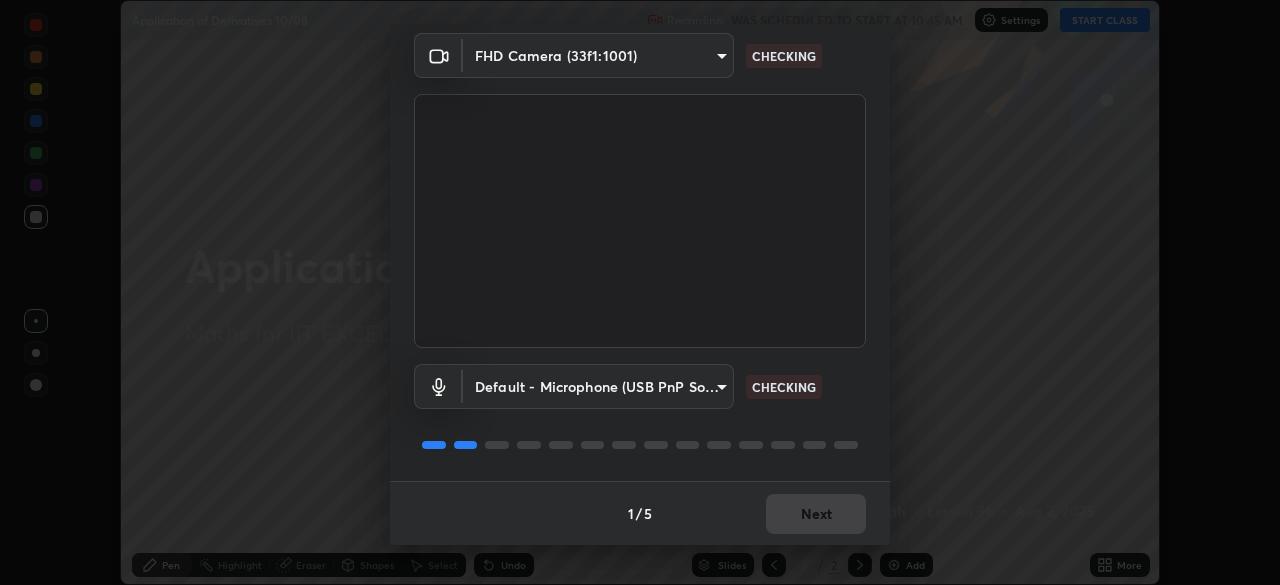 click on "1 / 5 Next" at bounding box center (640, 513) 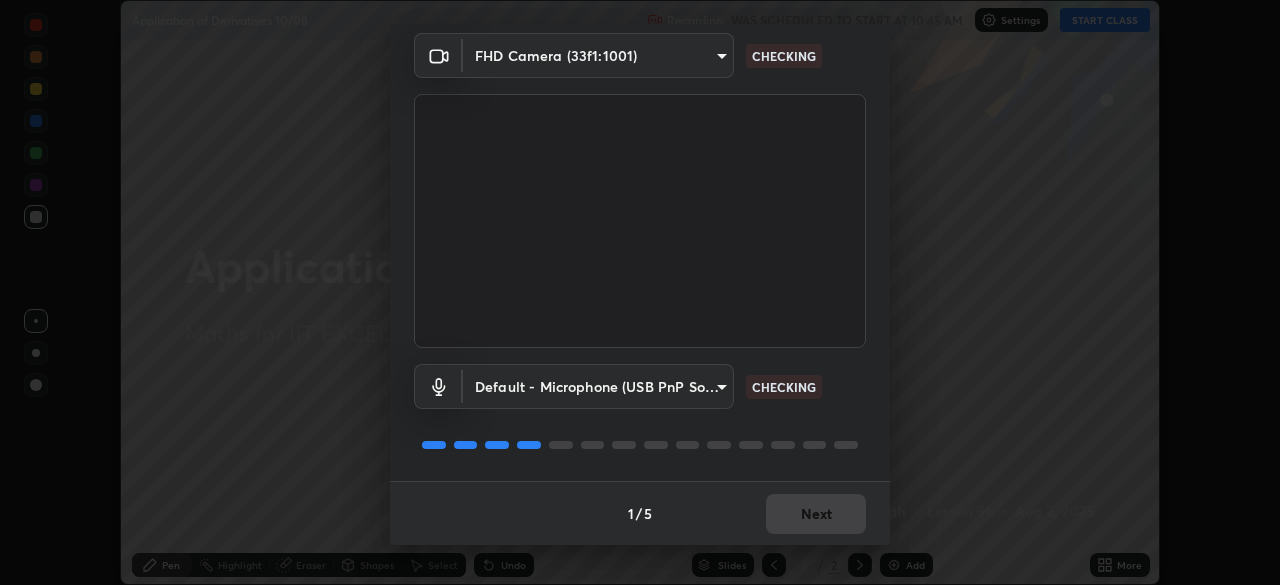 click on "1 / 5 Next" at bounding box center (640, 513) 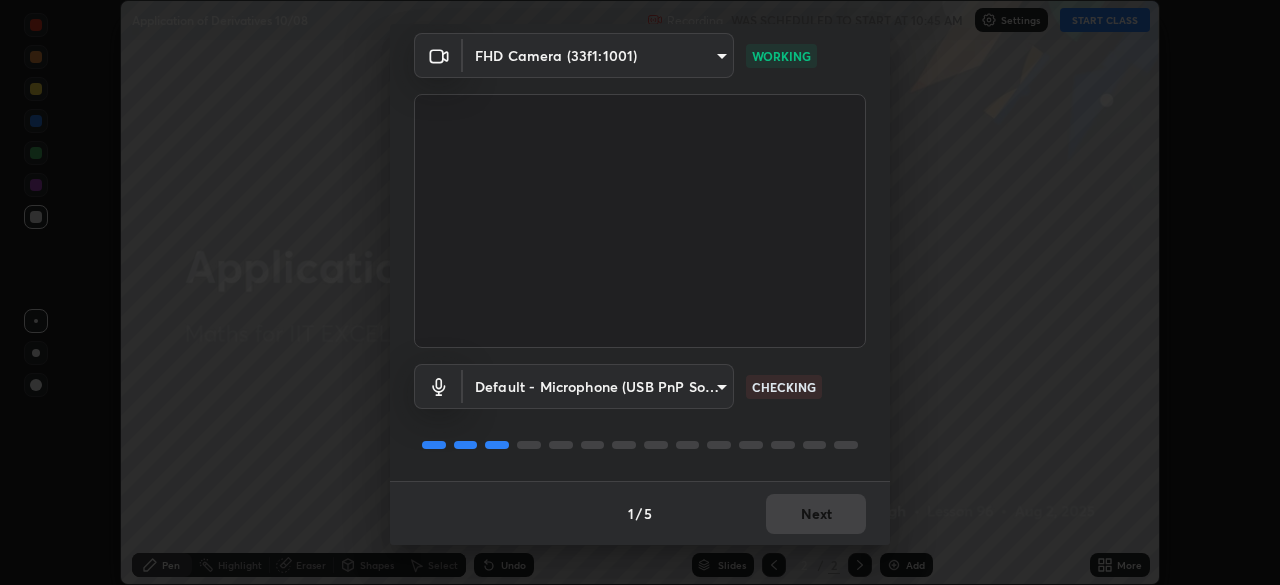 click on "1 / 5 Next" at bounding box center [640, 513] 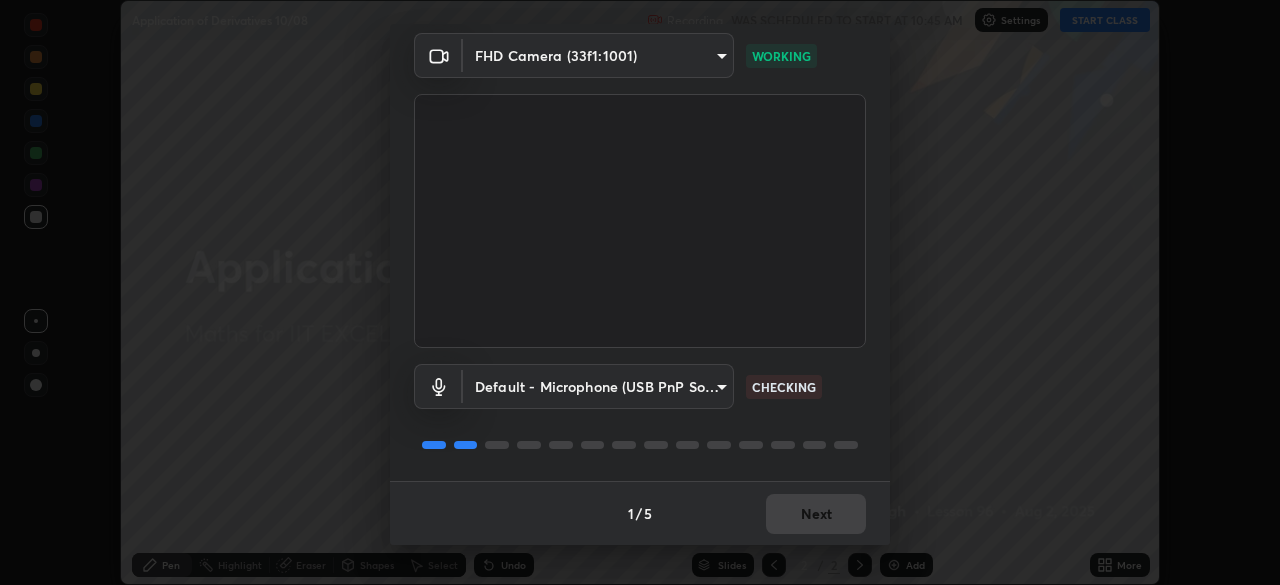 click on "1 / 5 Next" at bounding box center (640, 513) 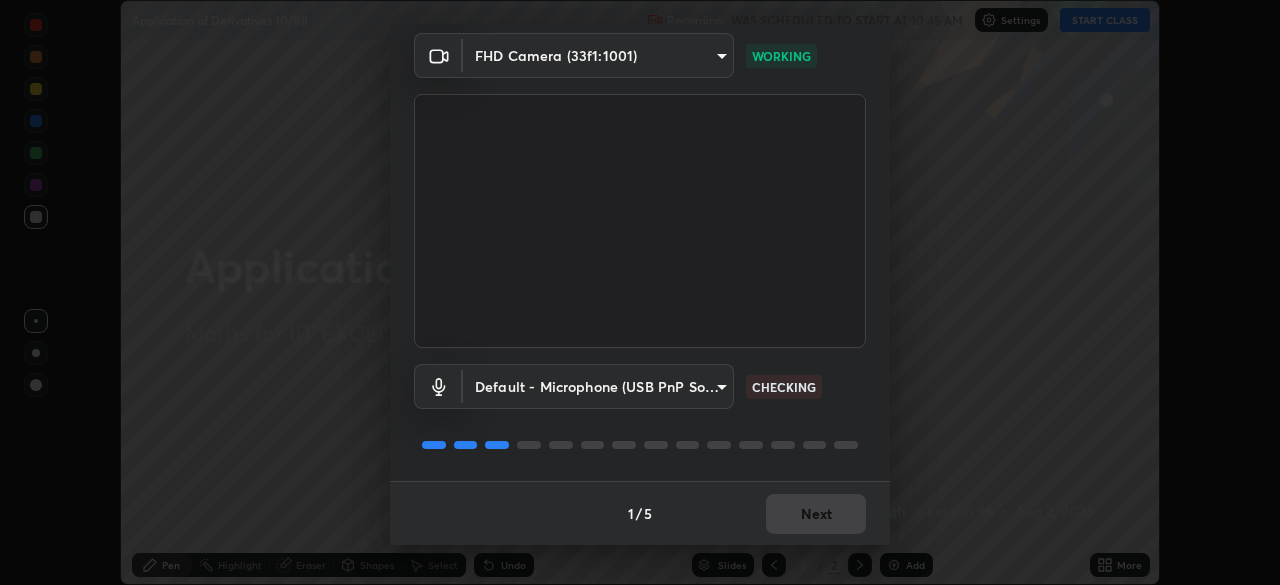click on "1 / 5 Next" at bounding box center [640, 513] 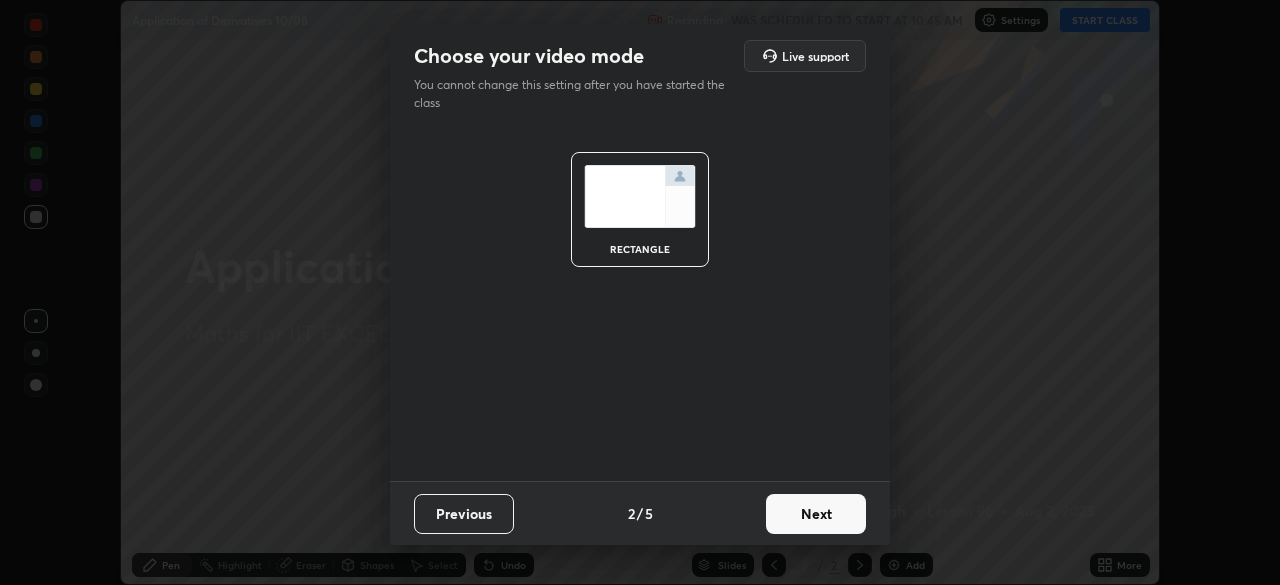 scroll, scrollTop: 0, scrollLeft: 0, axis: both 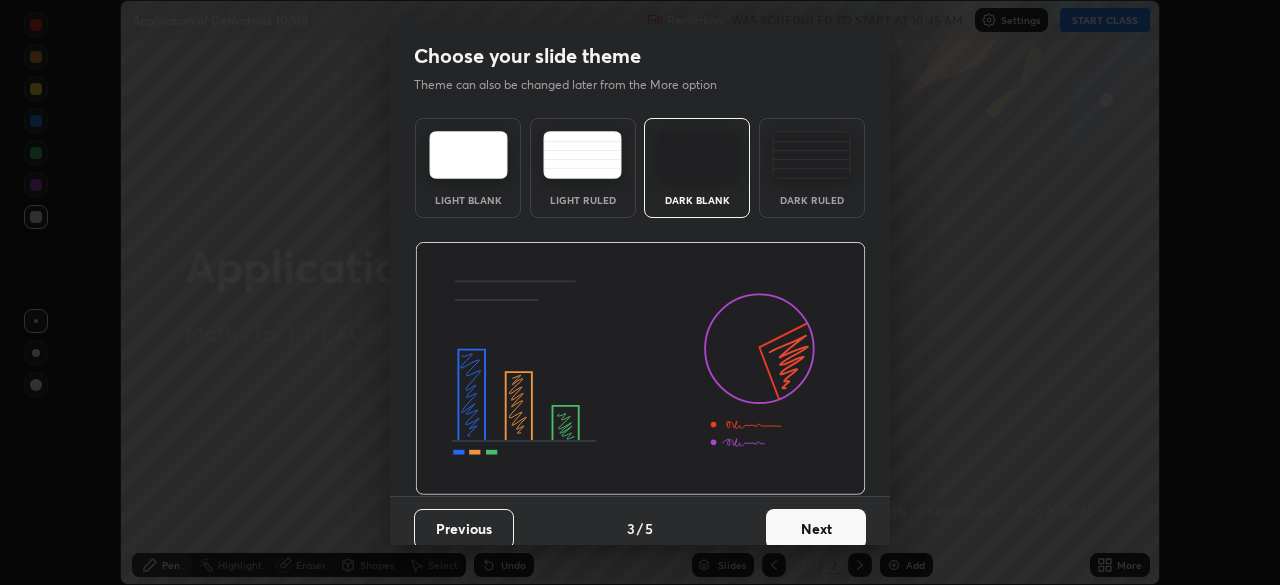 click on "Next" at bounding box center [816, 529] 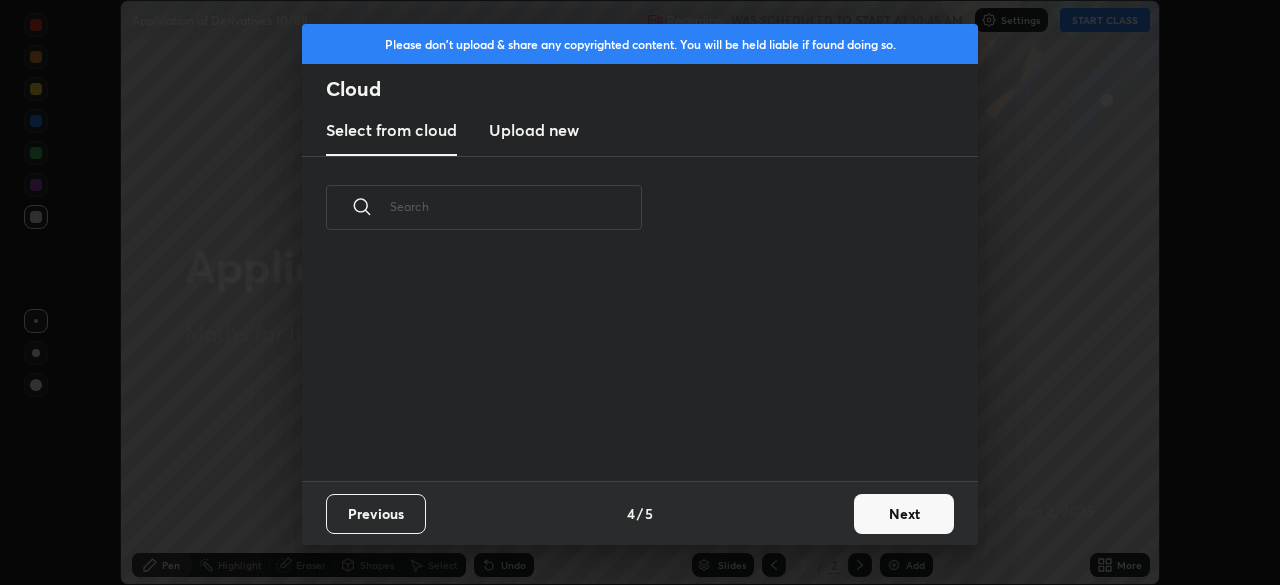 click on "Next" at bounding box center (904, 514) 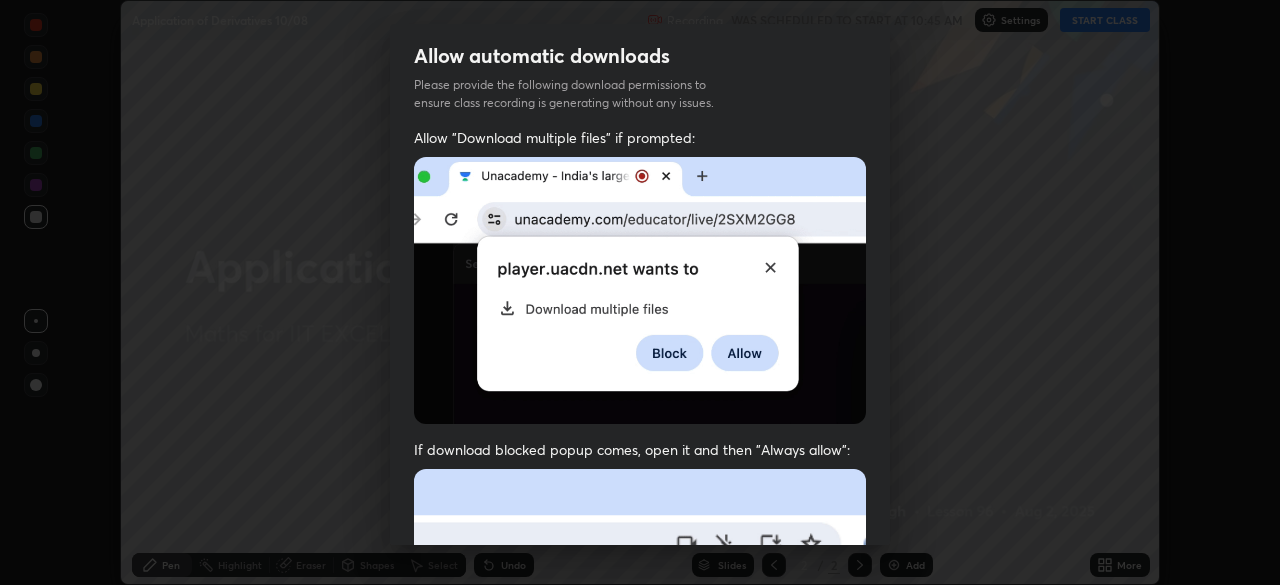 click on "Allow "Download multiple files" if prompted: If download blocked popup comes, open it and then "Always allow": I agree that if I don't provide required permissions, class recording will not be generated" at bounding box center (640, 549) 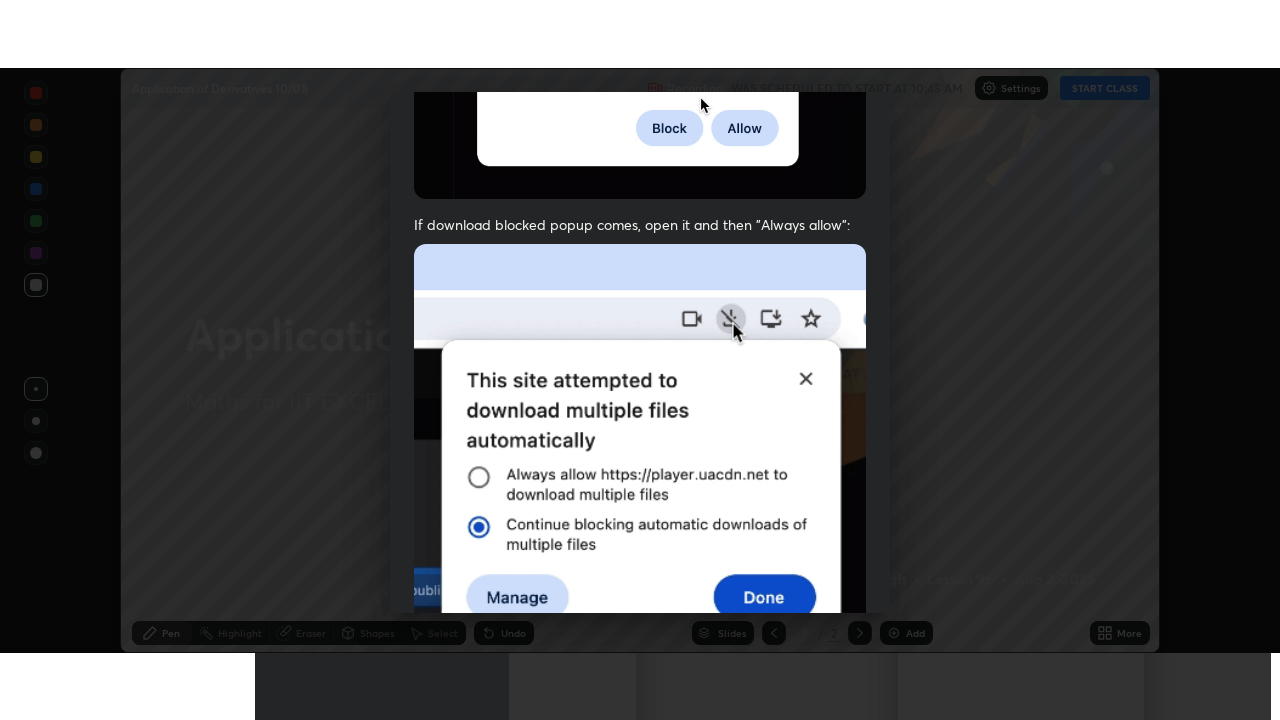 scroll, scrollTop: 479, scrollLeft: 0, axis: vertical 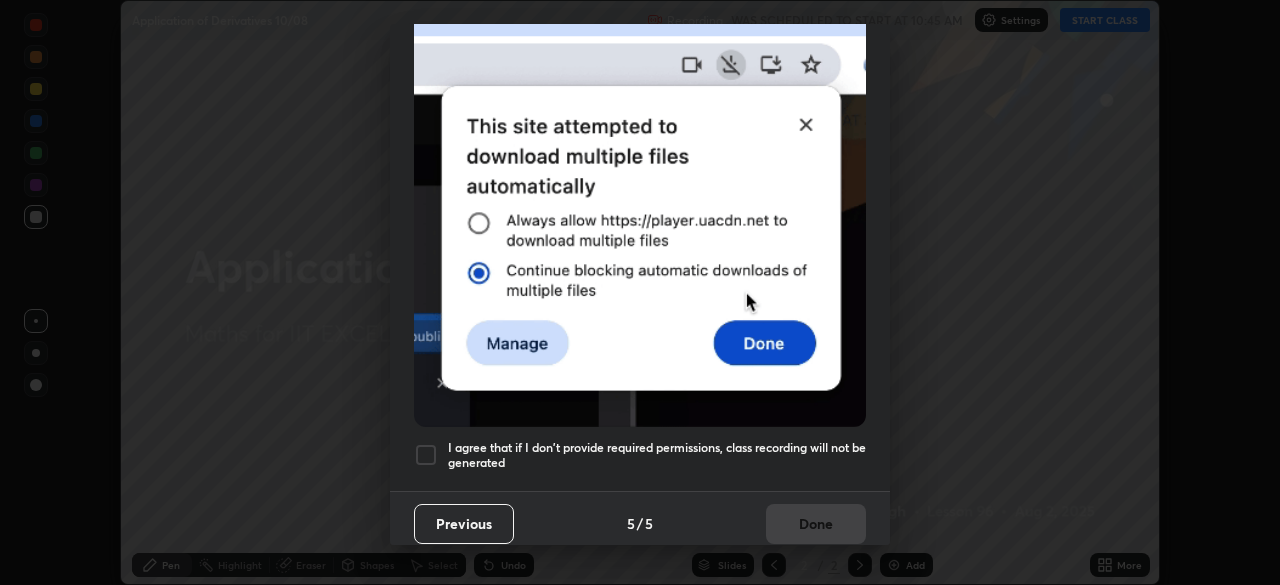 click at bounding box center [426, 455] 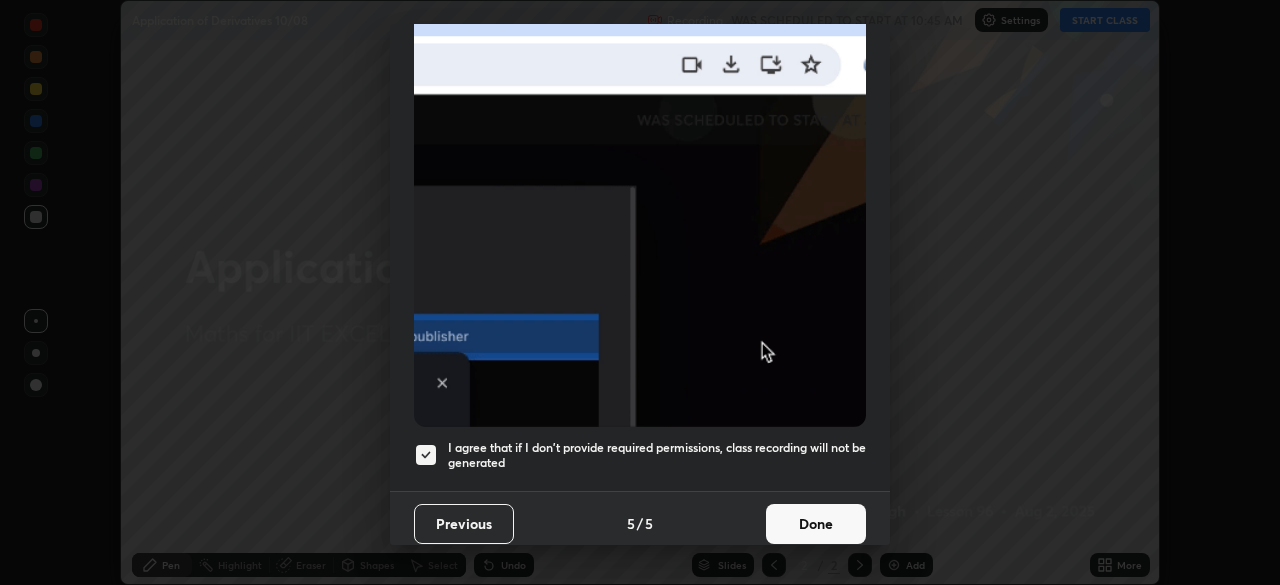 click on "Done" at bounding box center (816, 524) 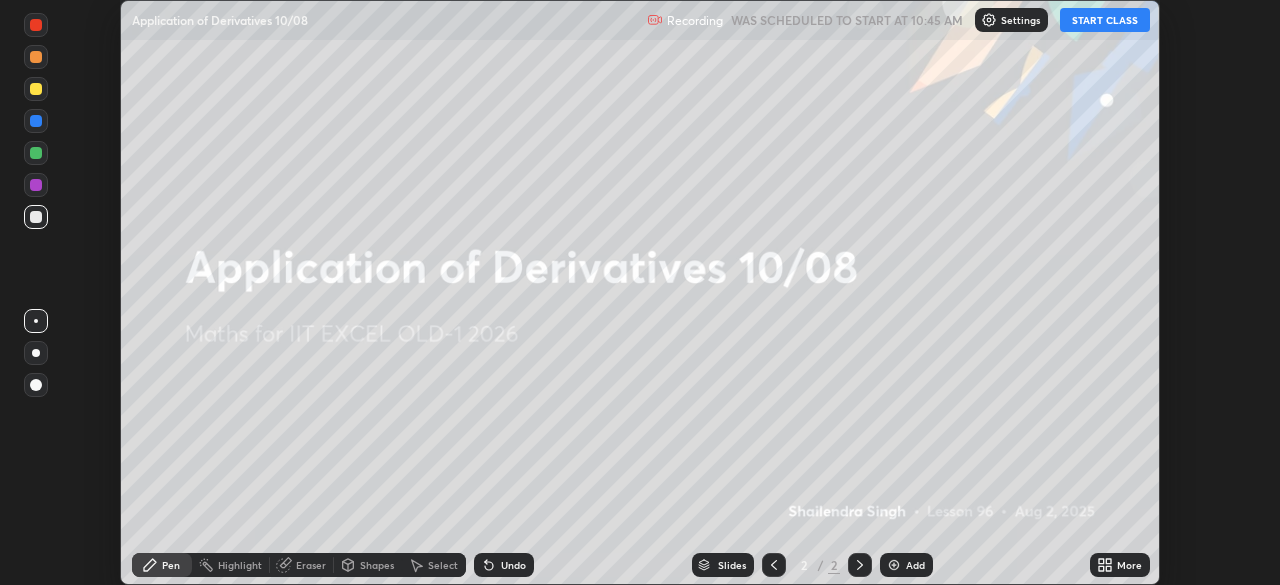 click 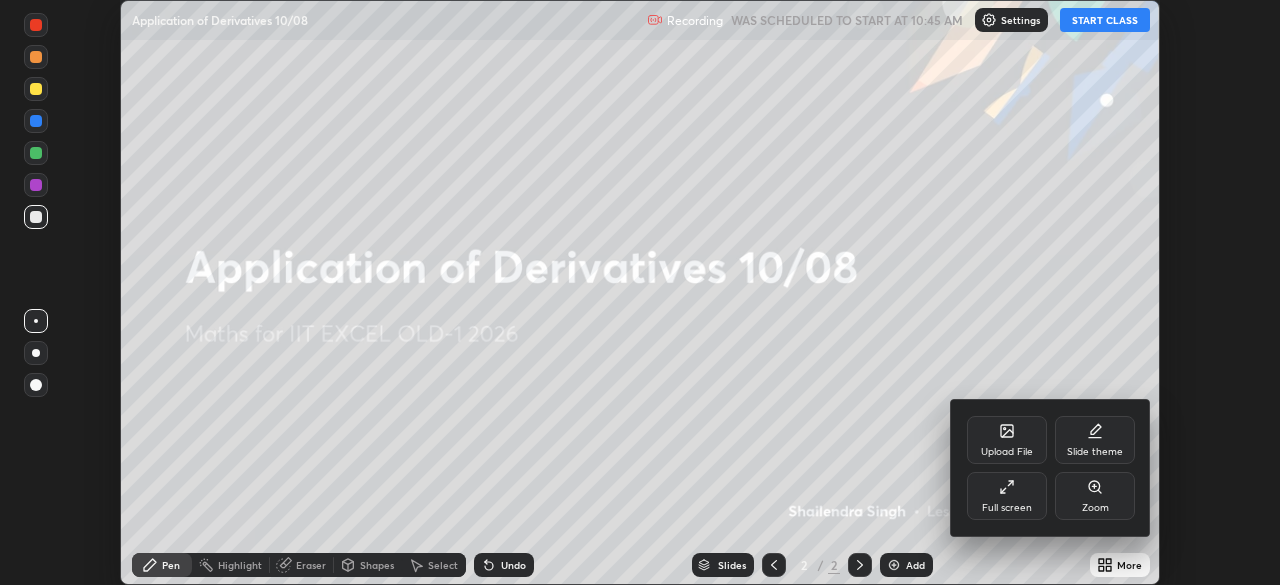 click on "Full screen" at bounding box center [1007, 496] 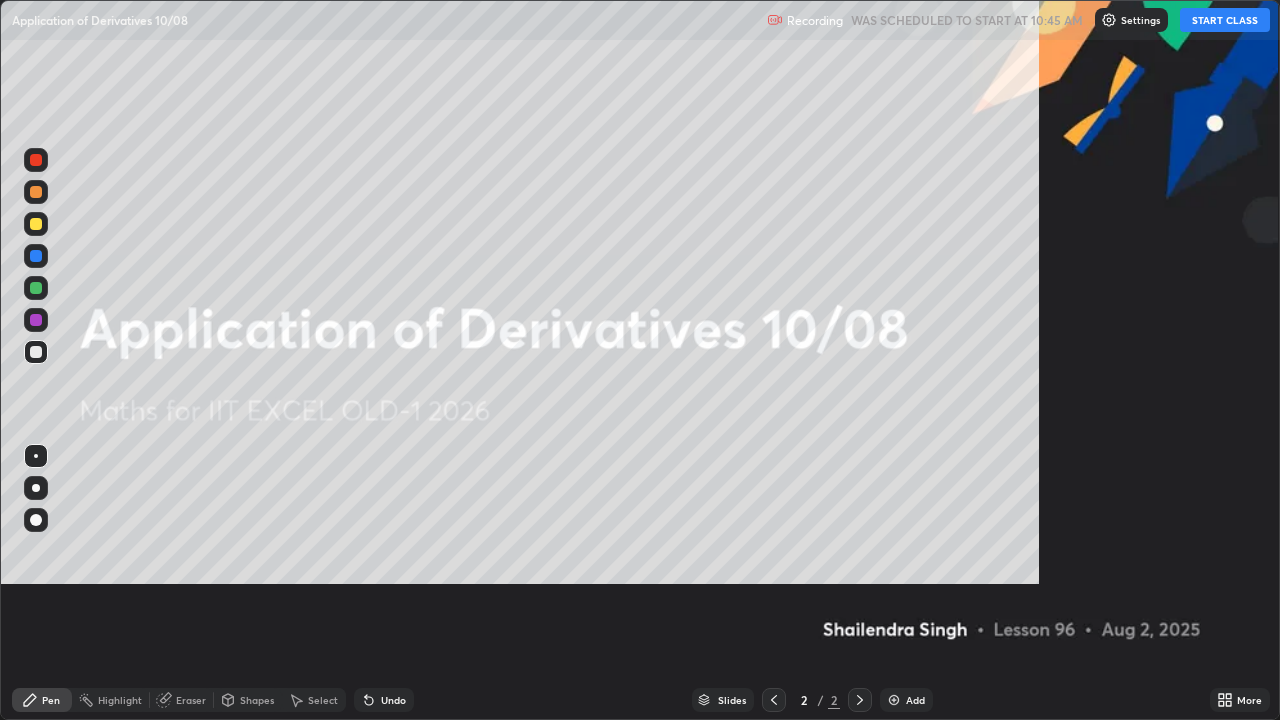 scroll, scrollTop: 99280, scrollLeft: 98720, axis: both 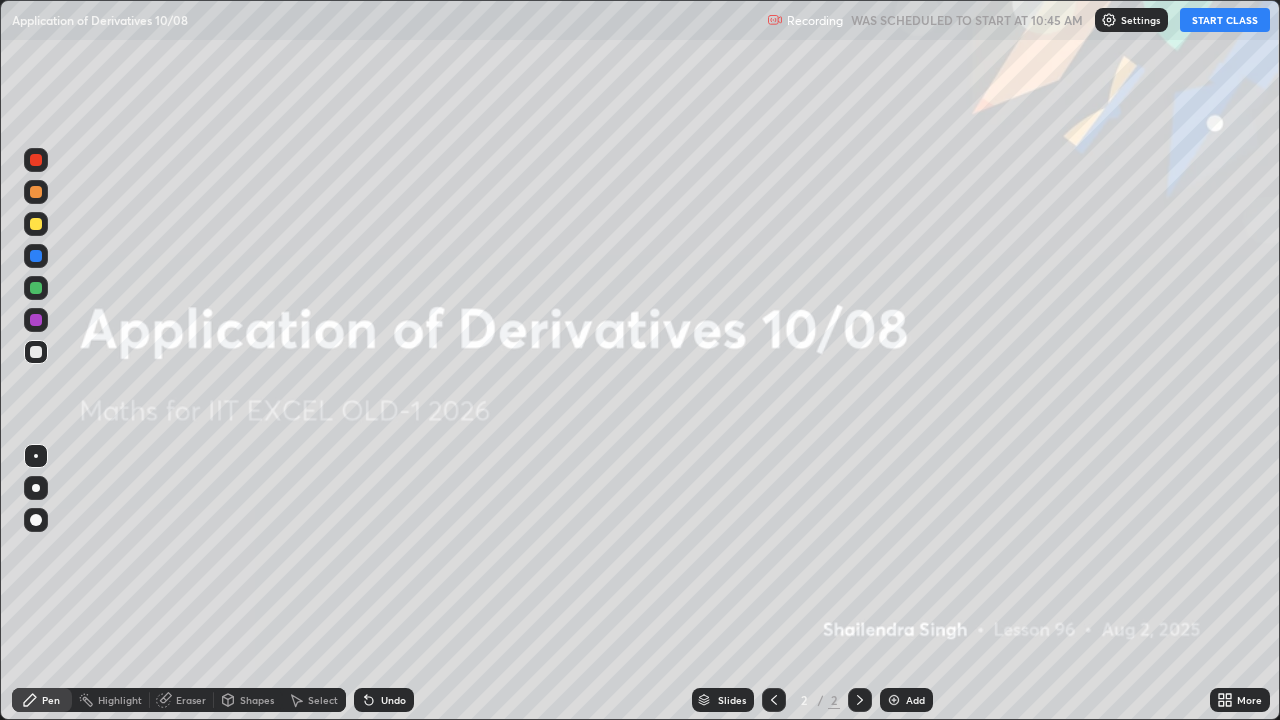 click 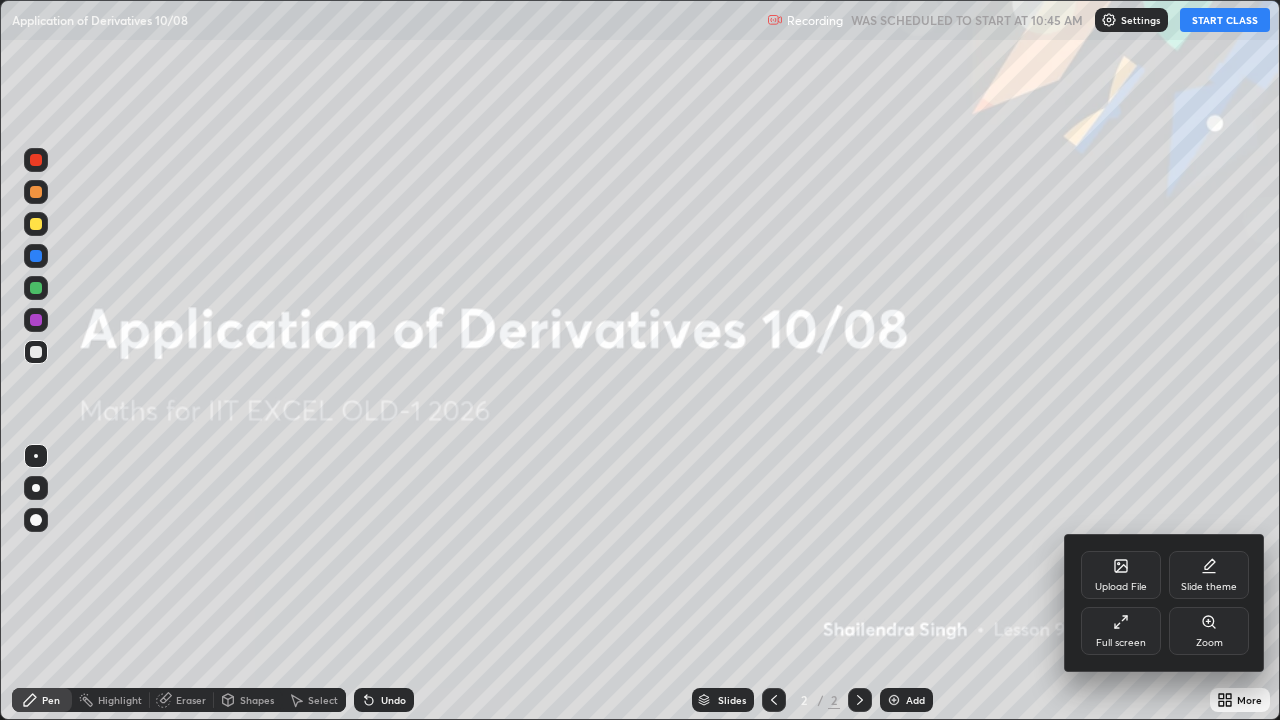 click on "Upload File" at bounding box center [1121, 587] 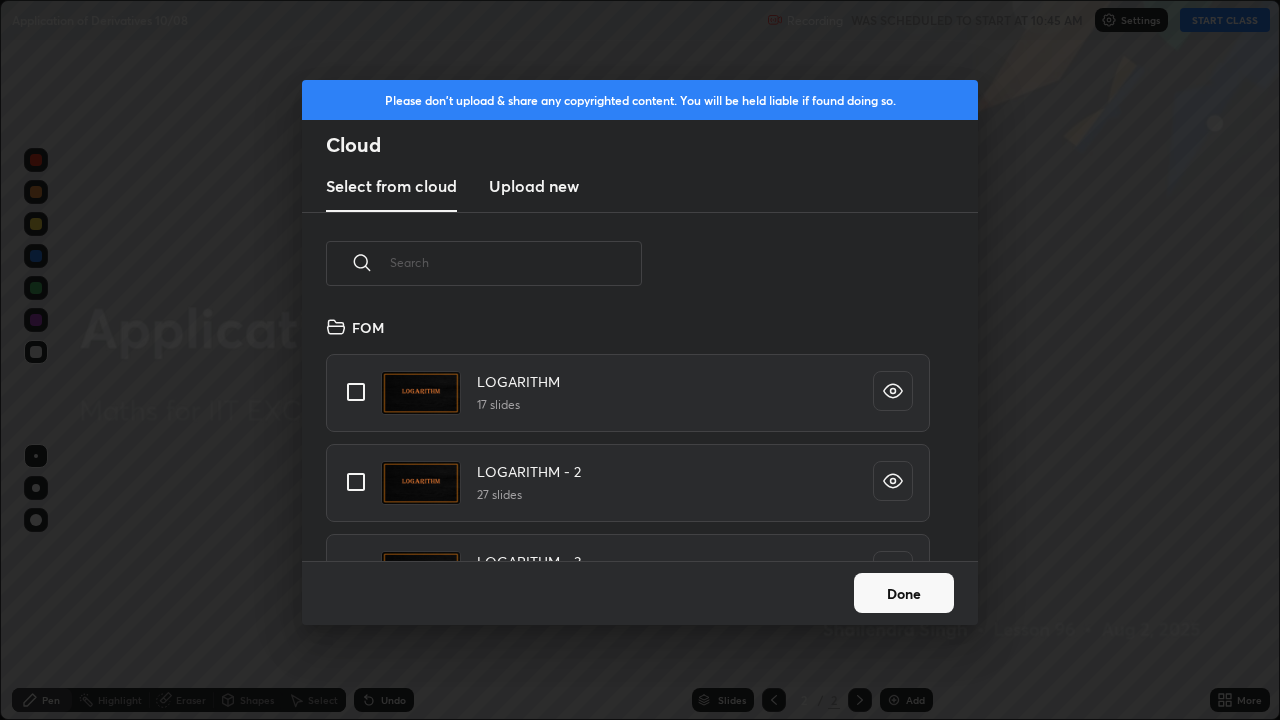 scroll, scrollTop: 7, scrollLeft: 11, axis: both 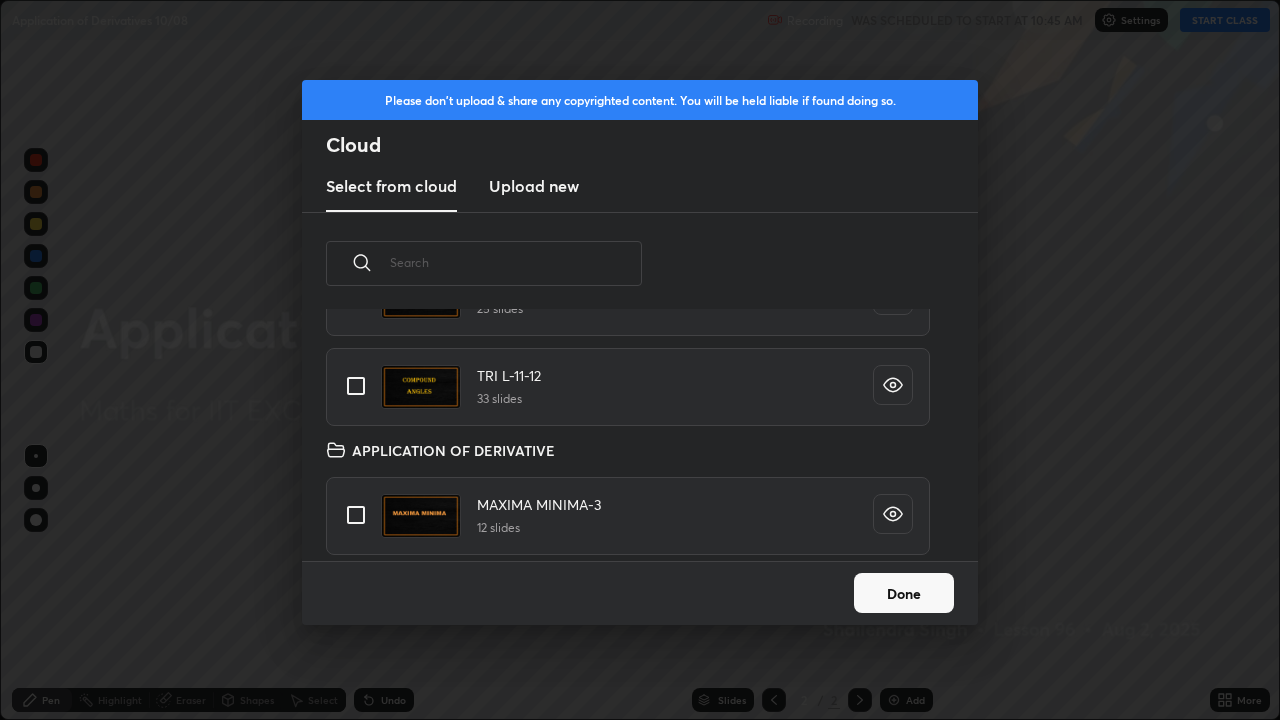 click at bounding box center (356, 515) 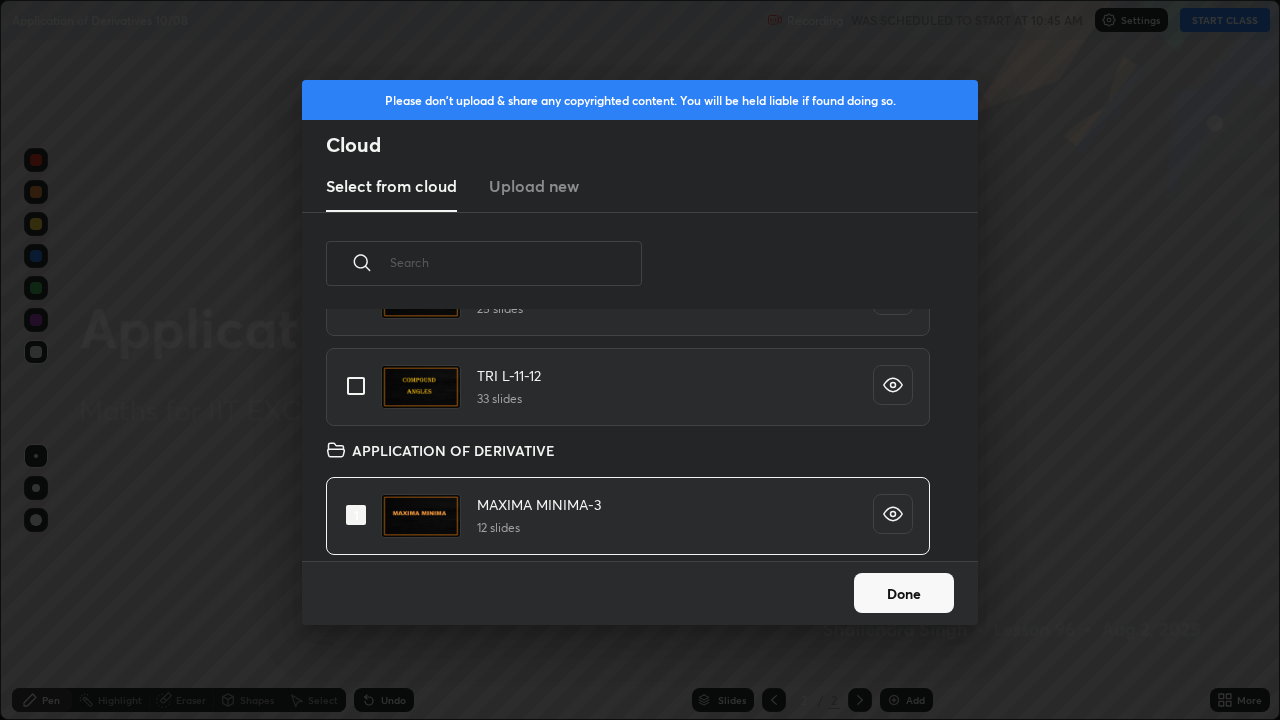click on "Done" at bounding box center [904, 593] 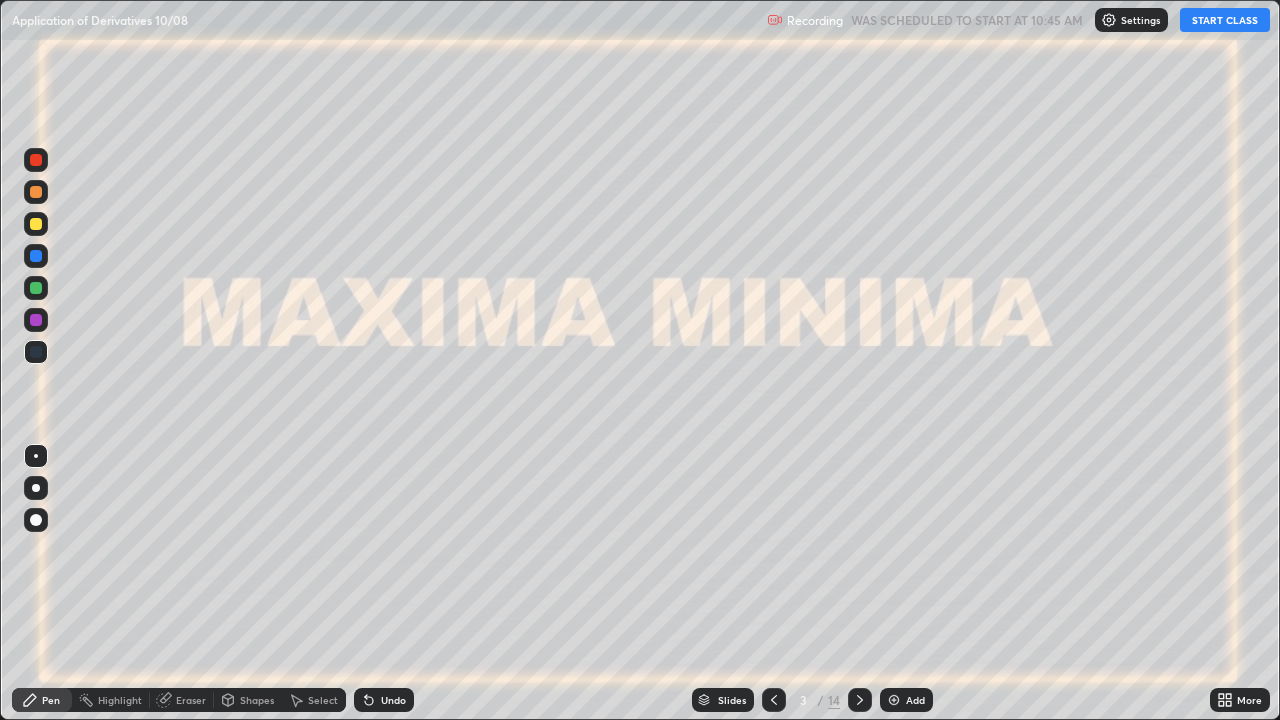 click 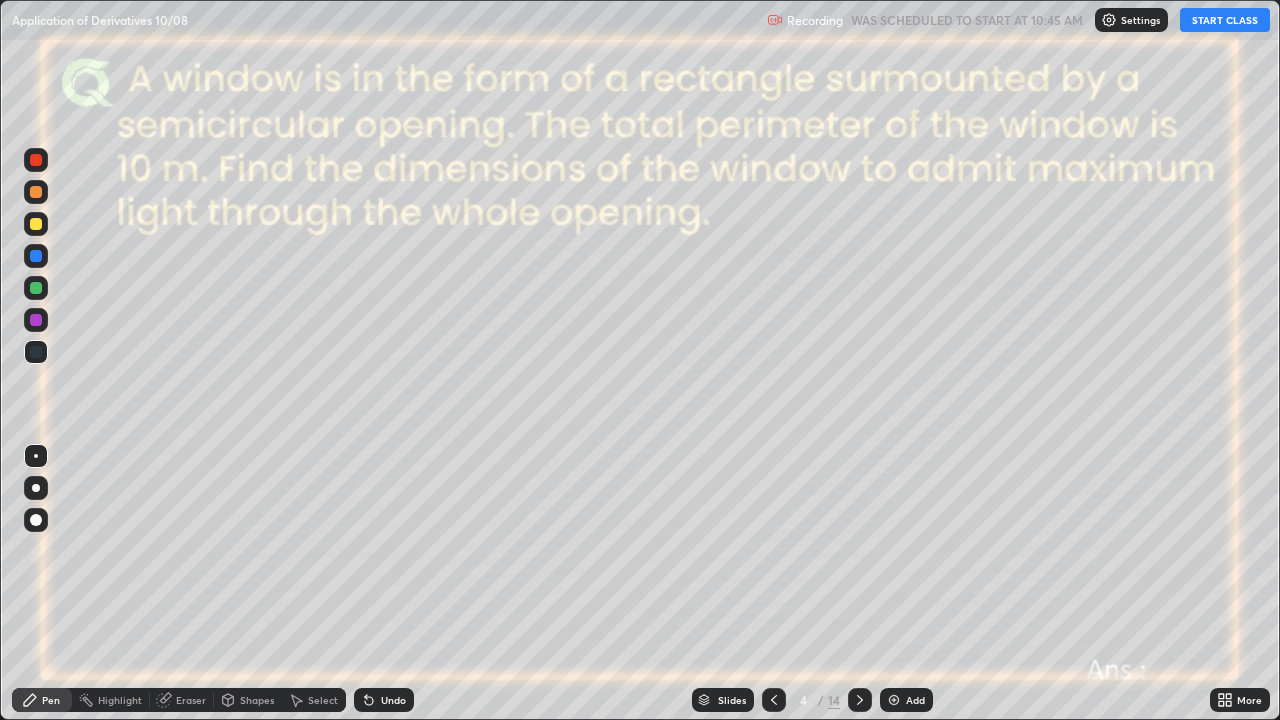 click on "START CLASS" at bounding box center [1225, 20] 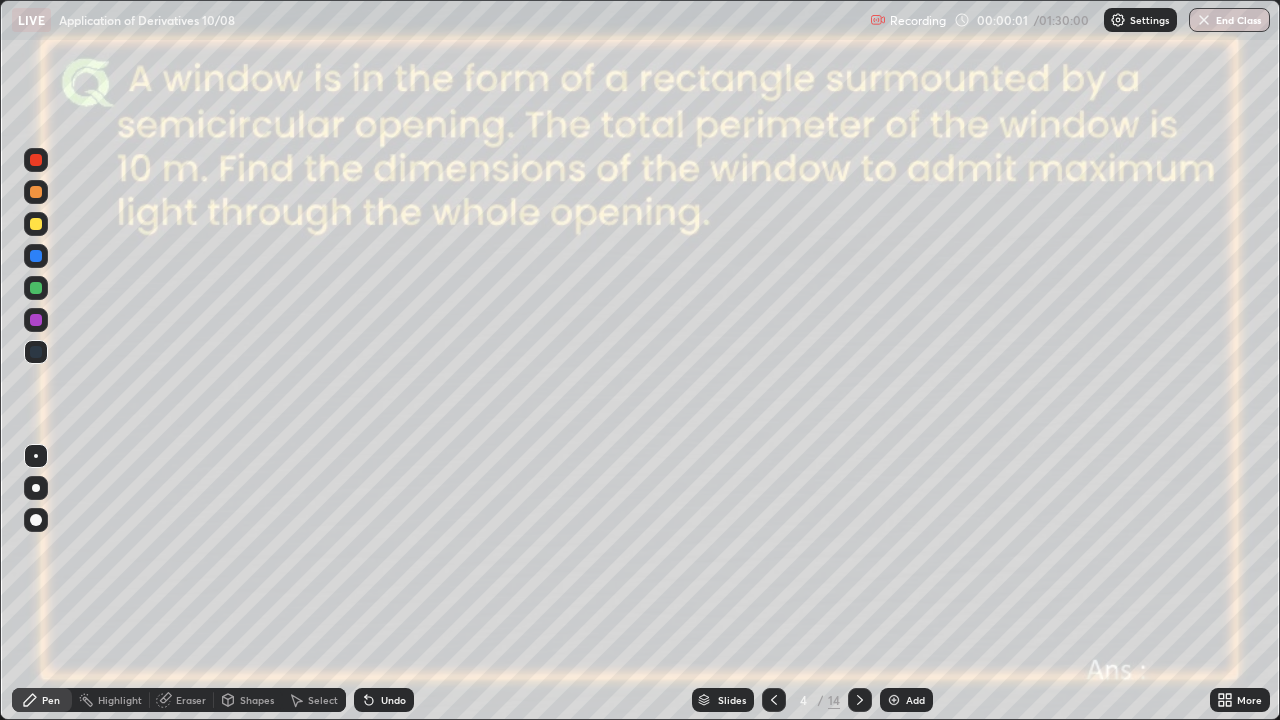 click at bounding box center [36, 320] 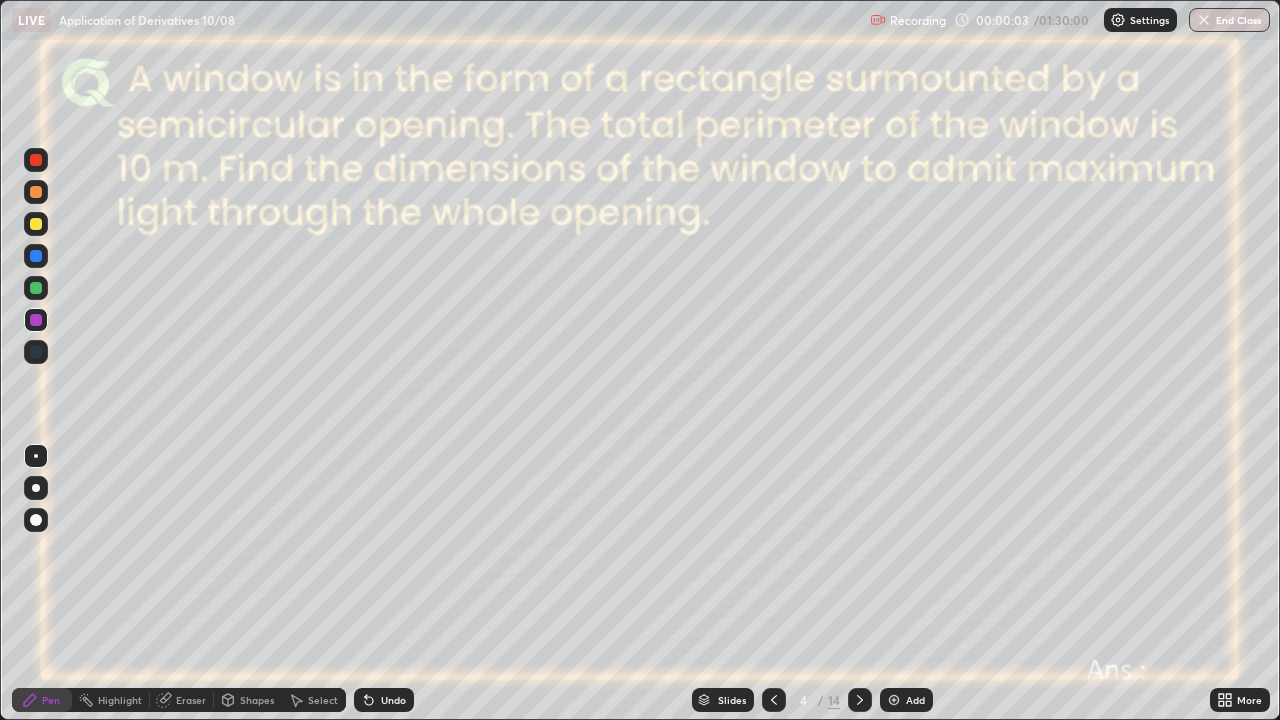 click on "Shapes" at bounding box center [257, 700] 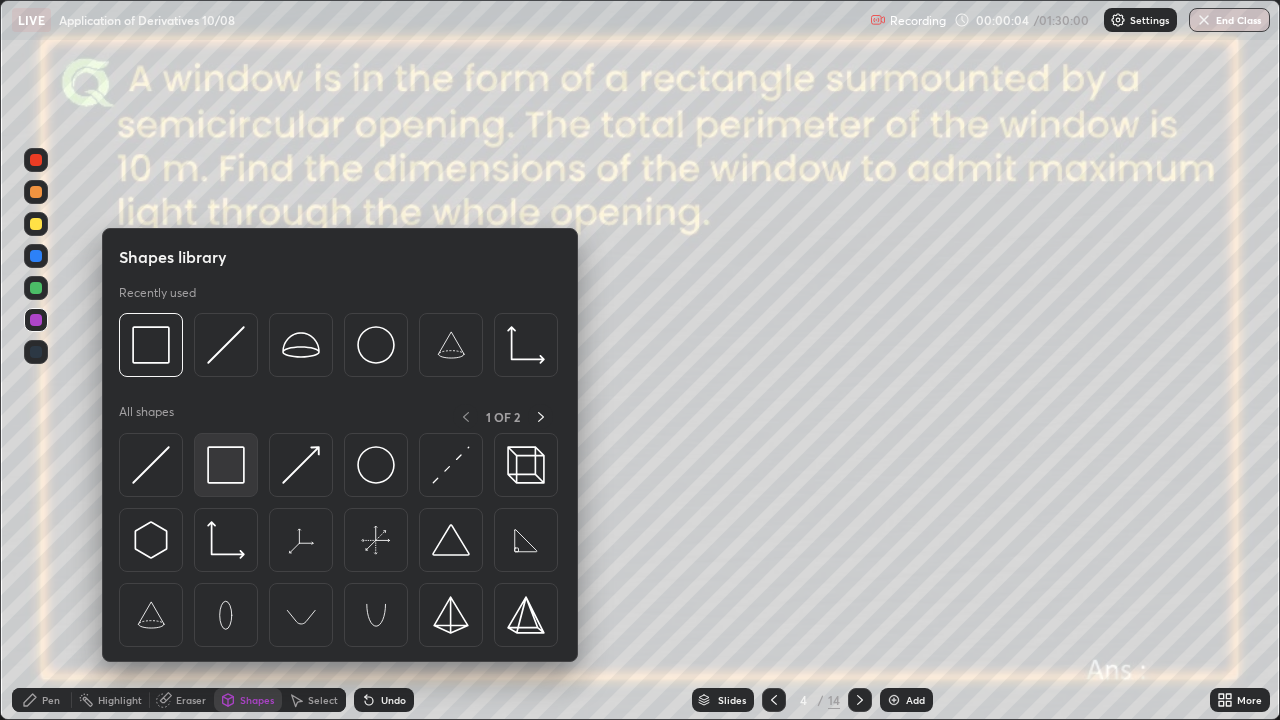 click at bounding box center (226, 465) 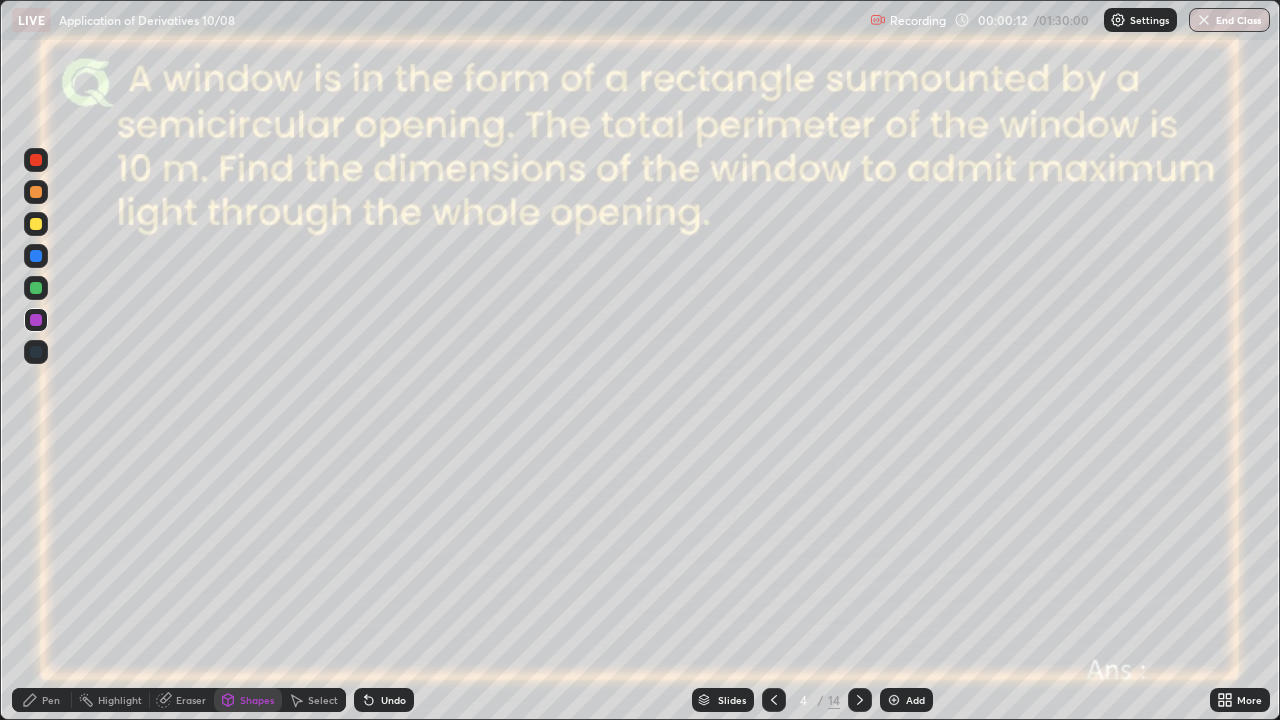 click on "Pen" at bounding box center [51, 700] 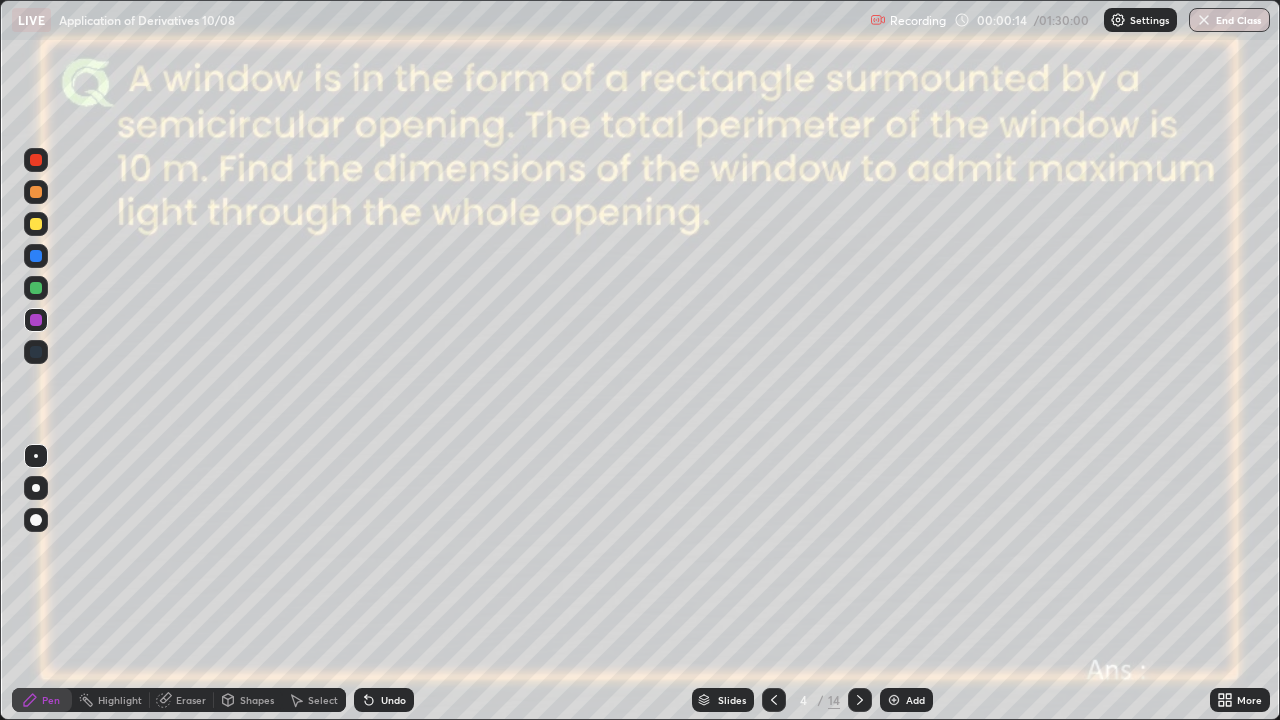click at bounding box center (36, 288) 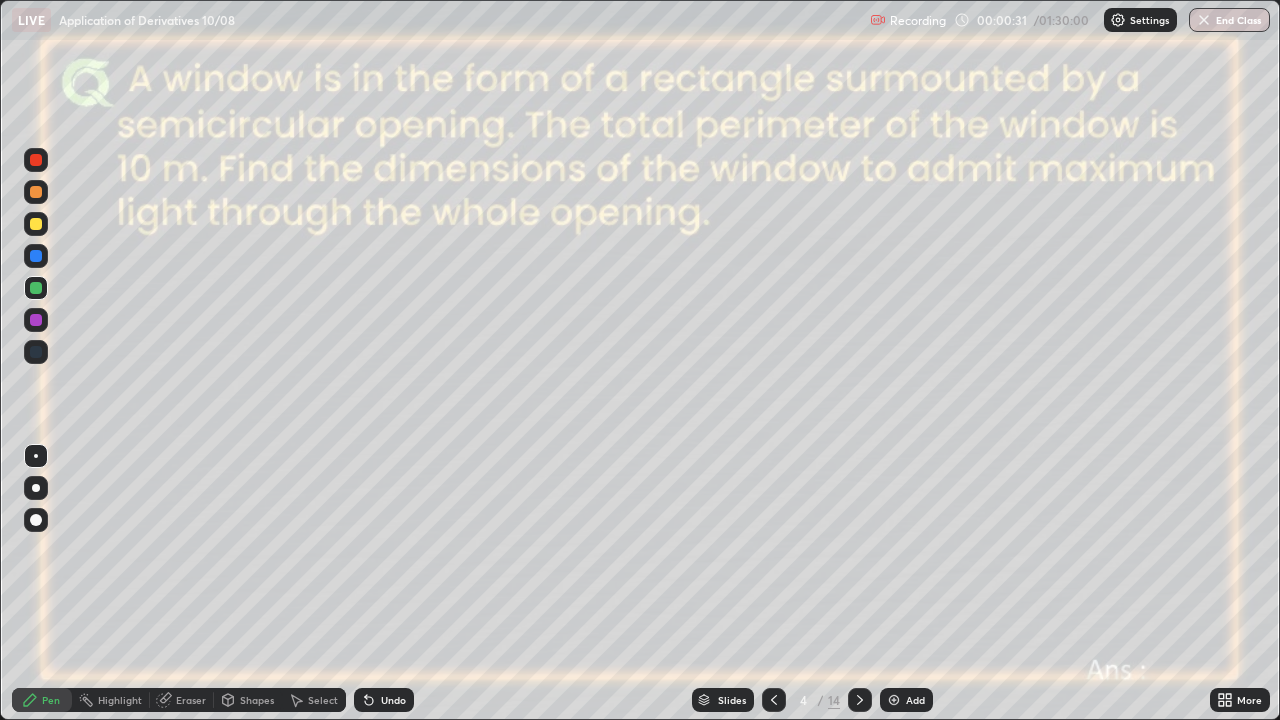 click at bounding box center (36, 320) 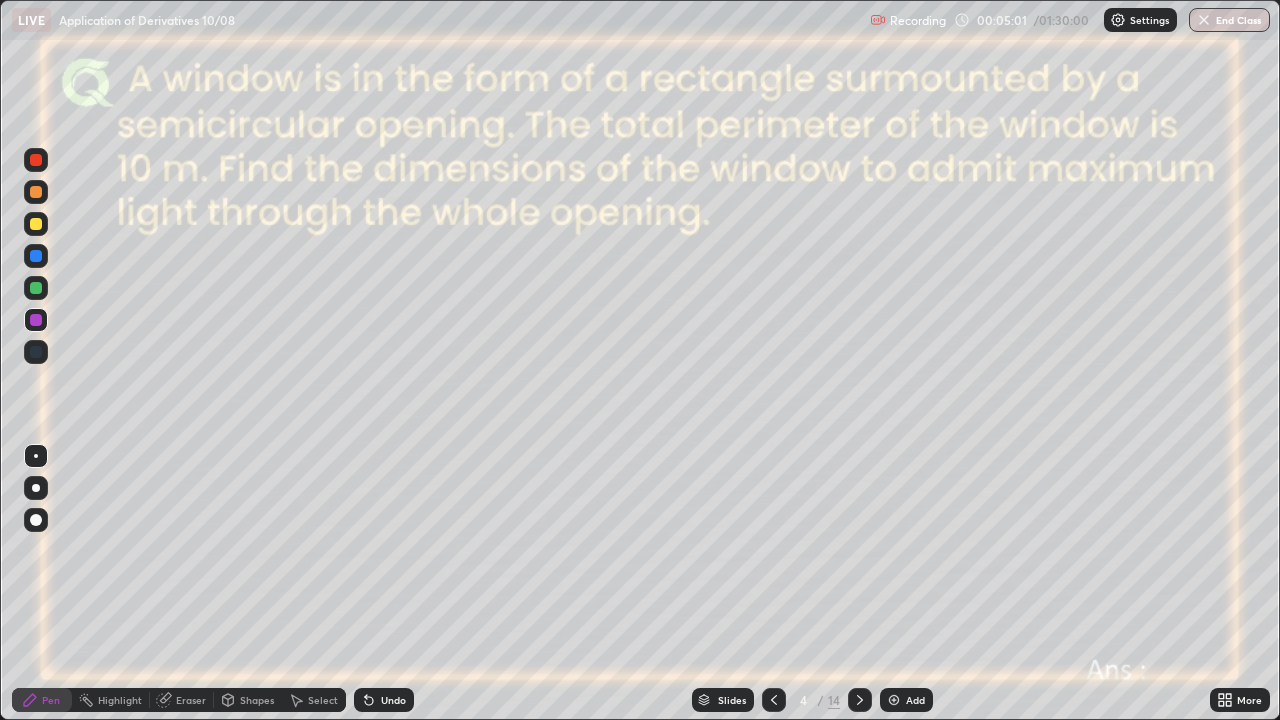 click 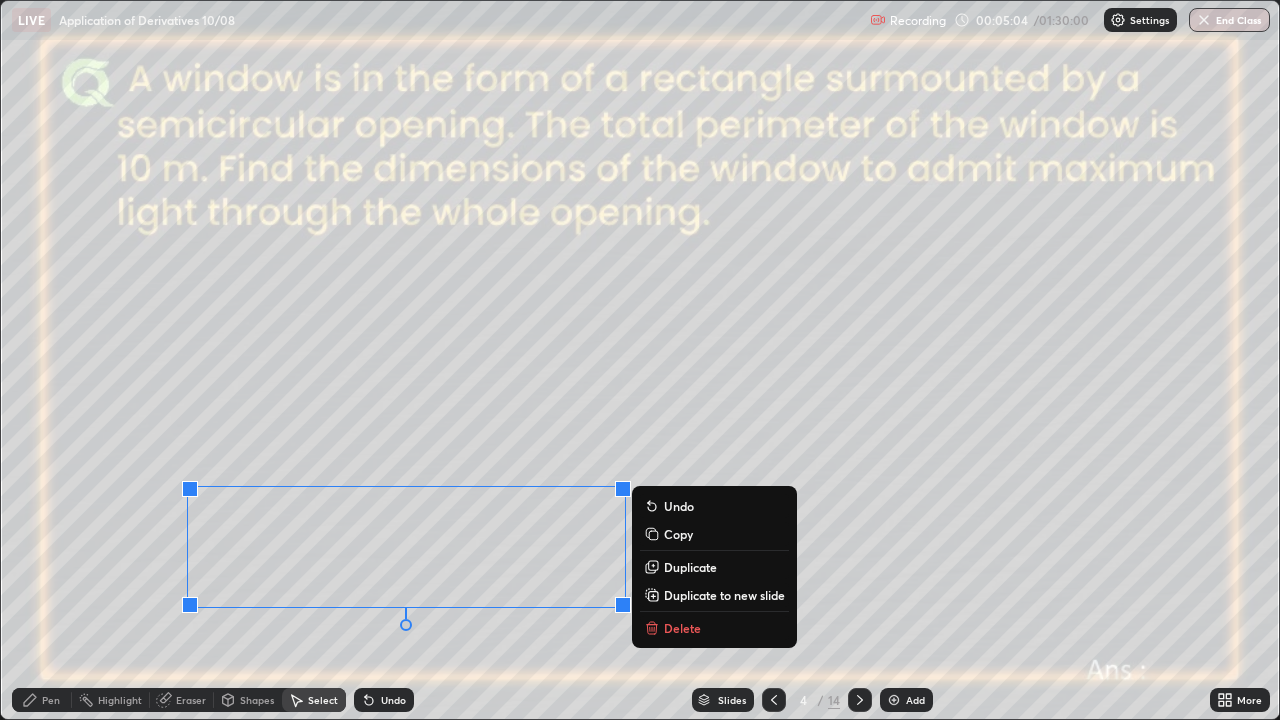 click 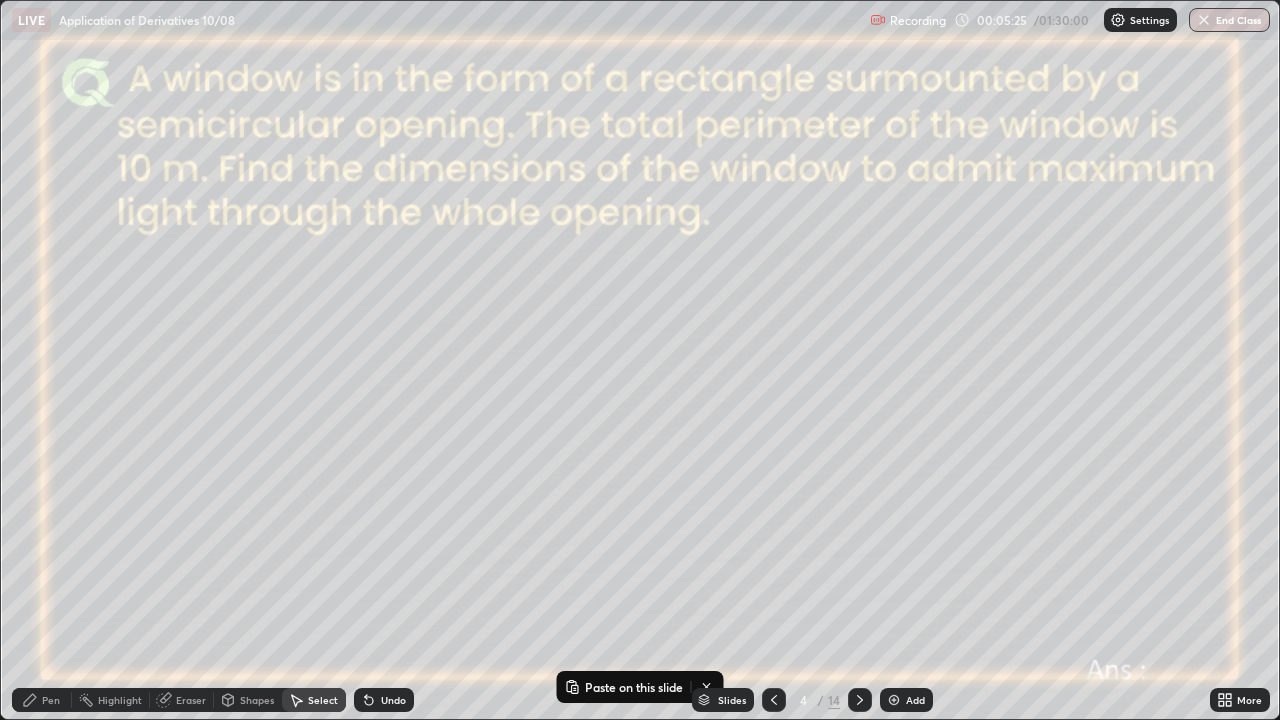 click at bounding box center (894, 700) 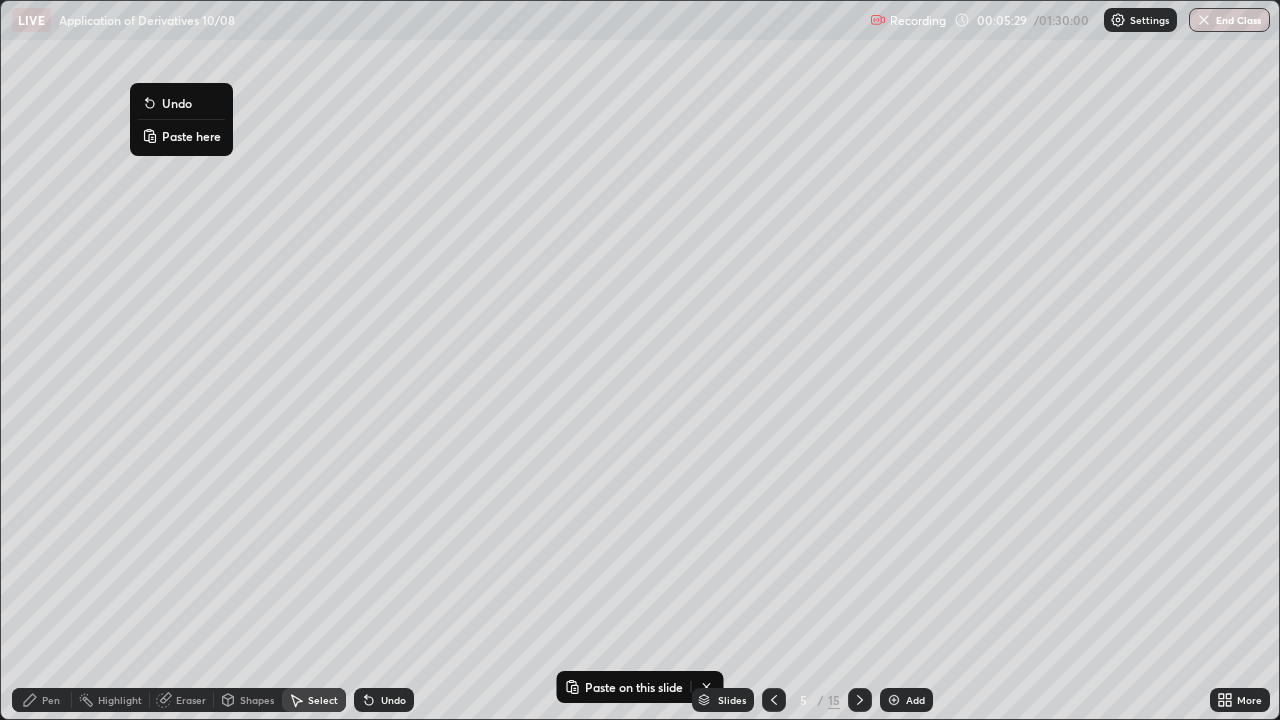 click on "Paste here" at bounding box center (181, 136) 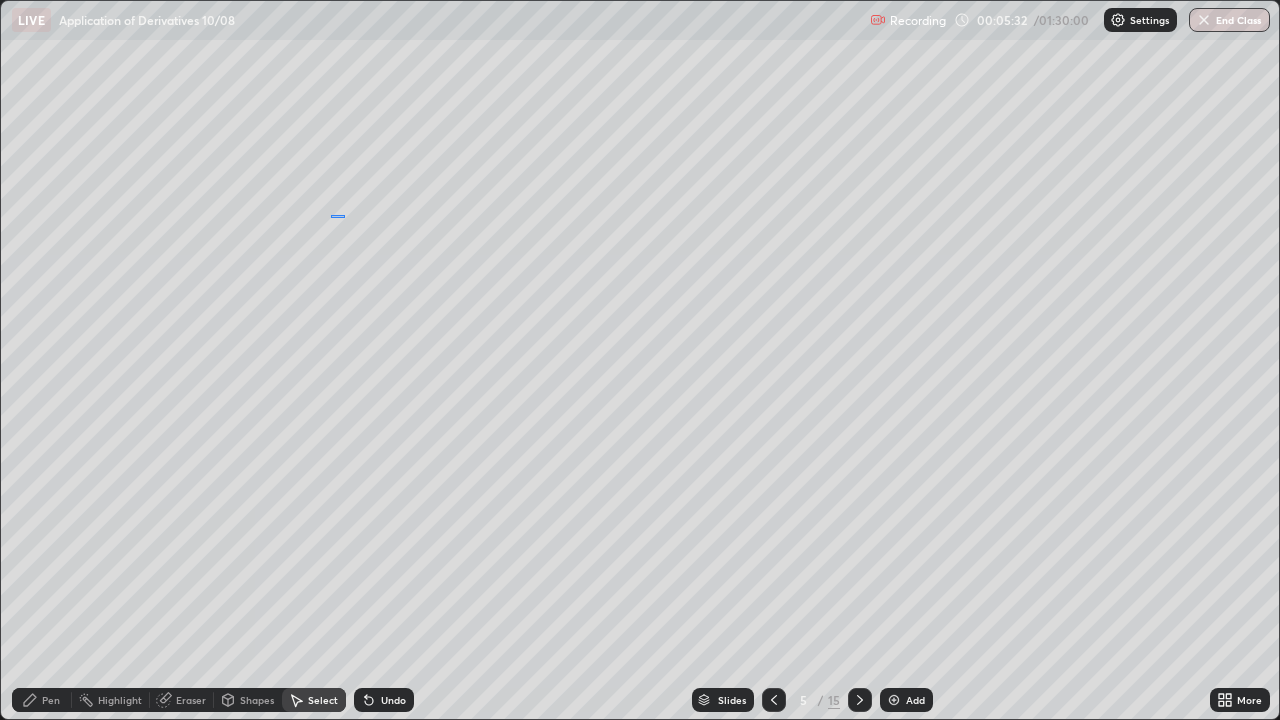 click on "0 ° Undo Copy Paste here Duplicate Duplicate to new slide Delete" at bounding box center (640, 360) 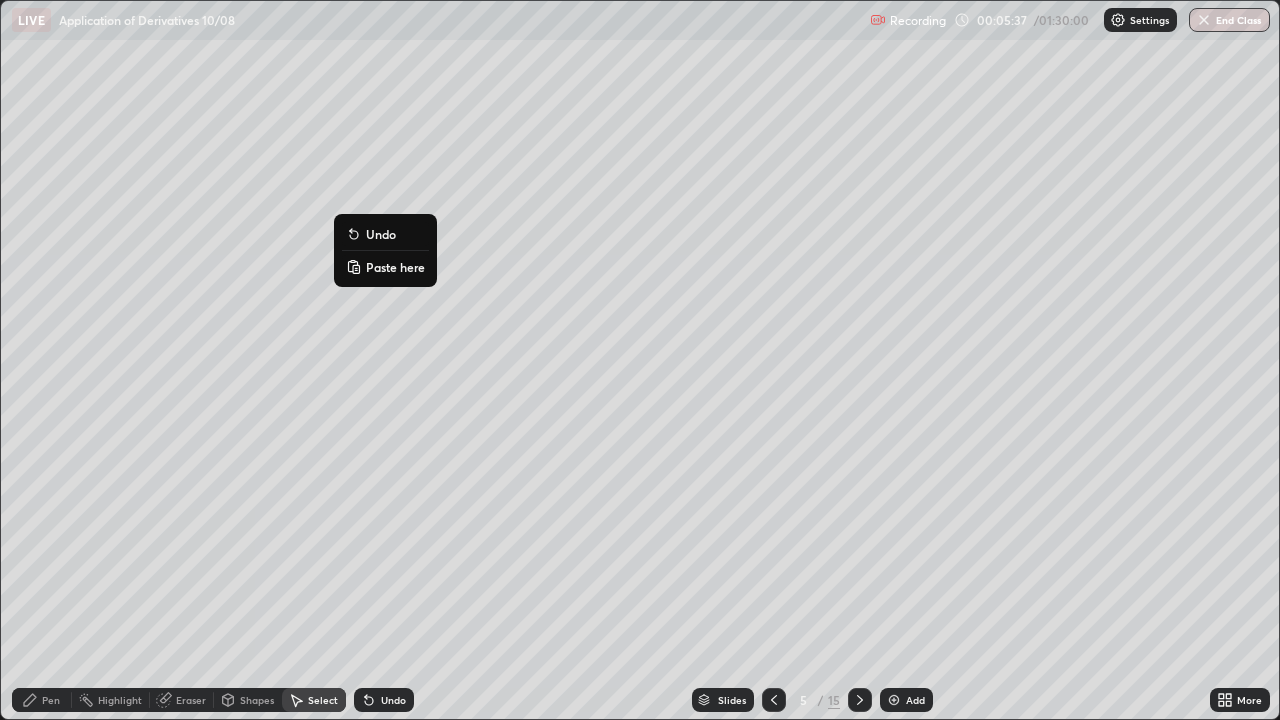 click on "0 ° Undo Copy Paste here Duplicate Duplicate to new slide Delete" at bounding box center [640, 360] 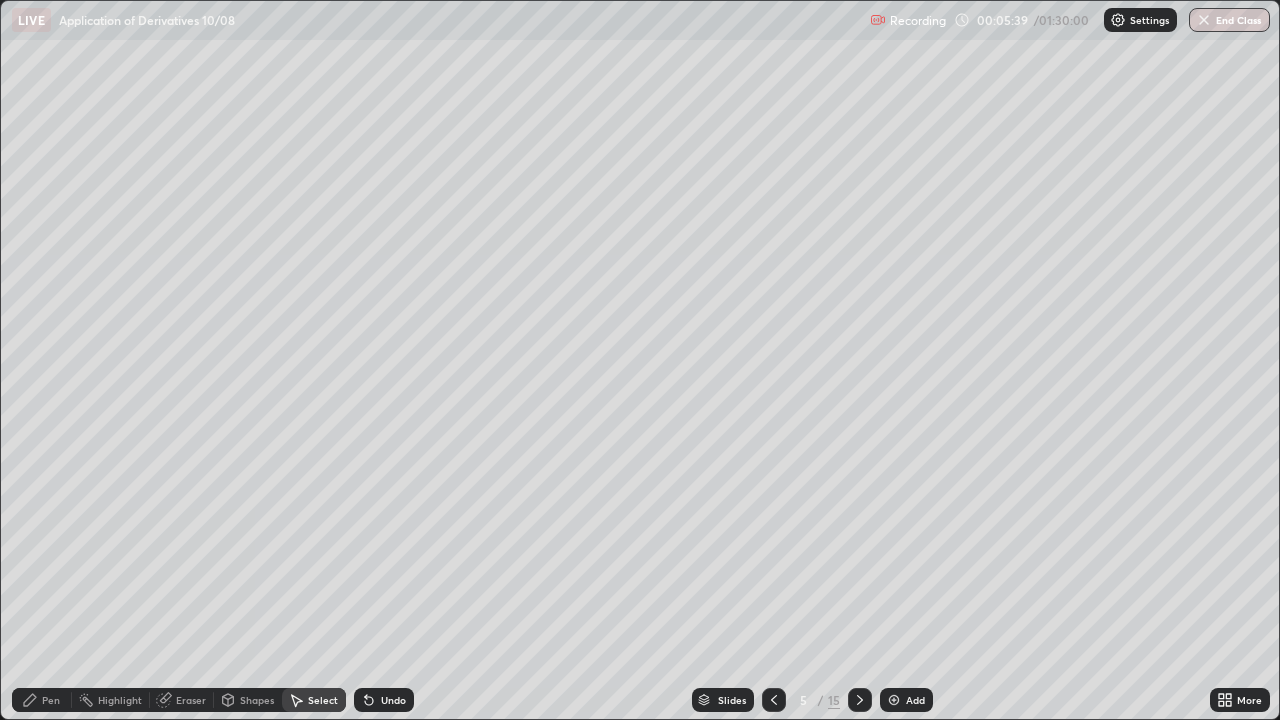 click on "Eraser" at bounding box center [191, 700] 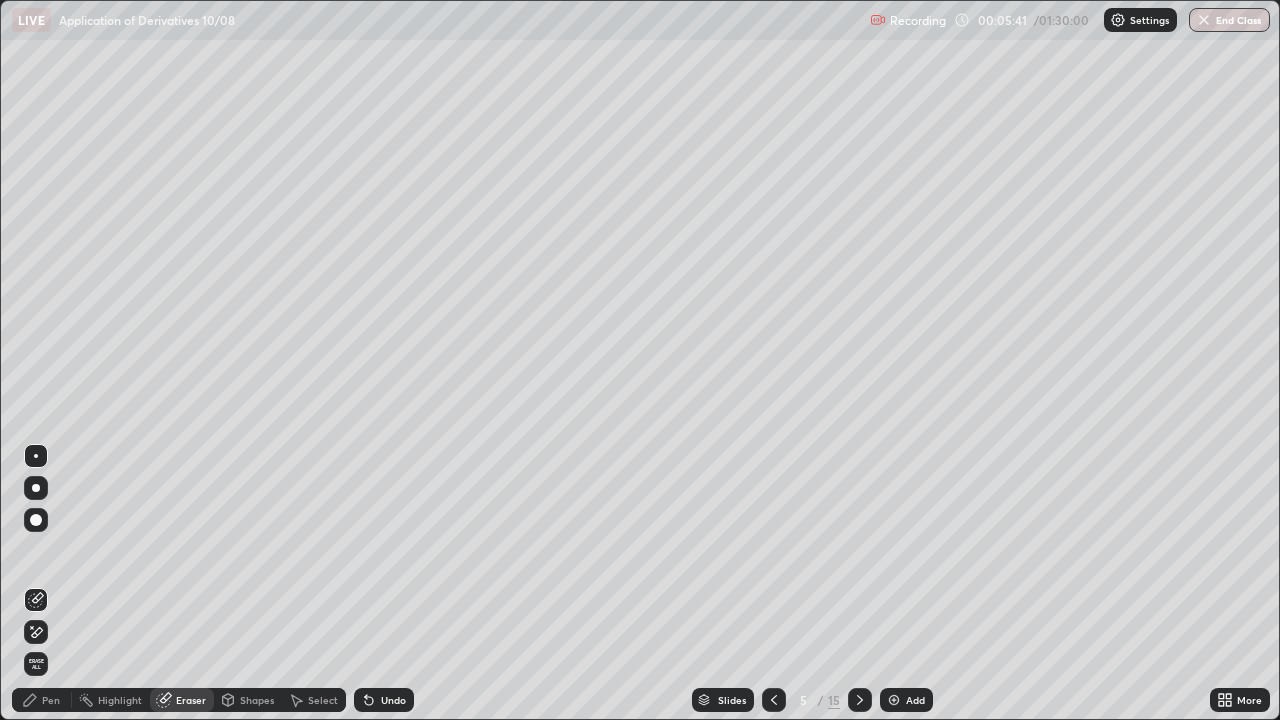 click 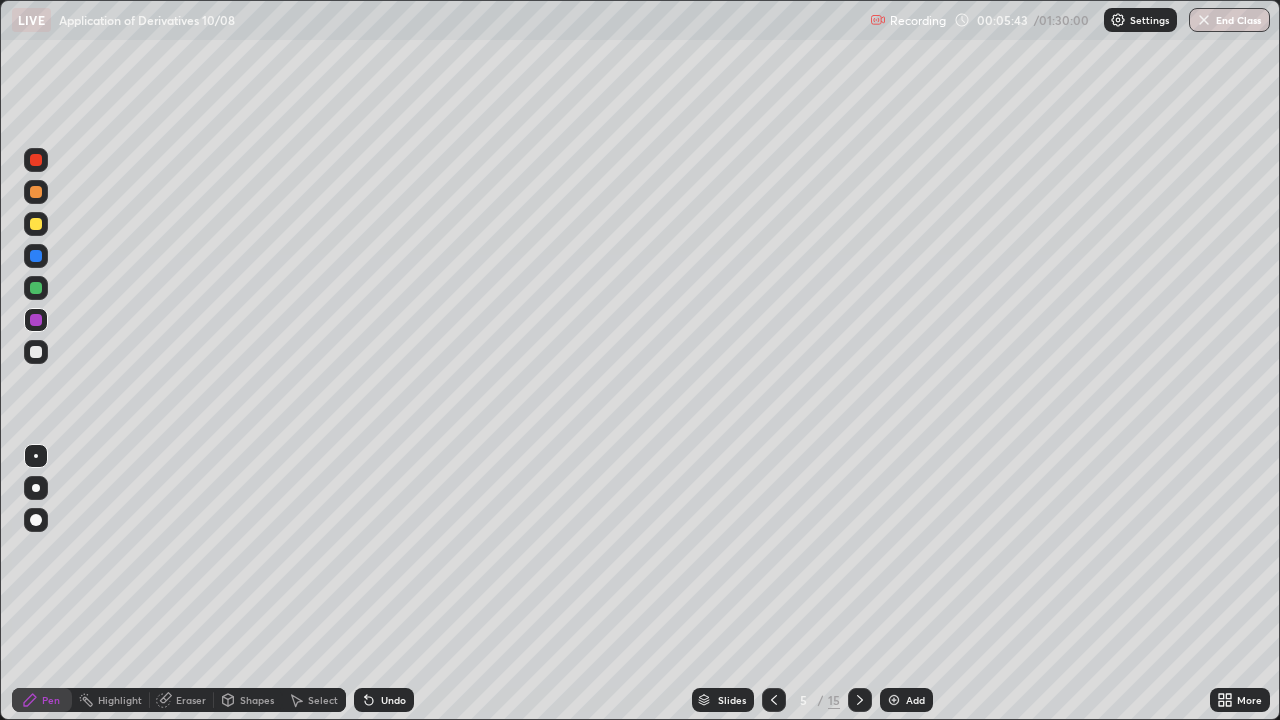 click at bounding box center [36, 352] 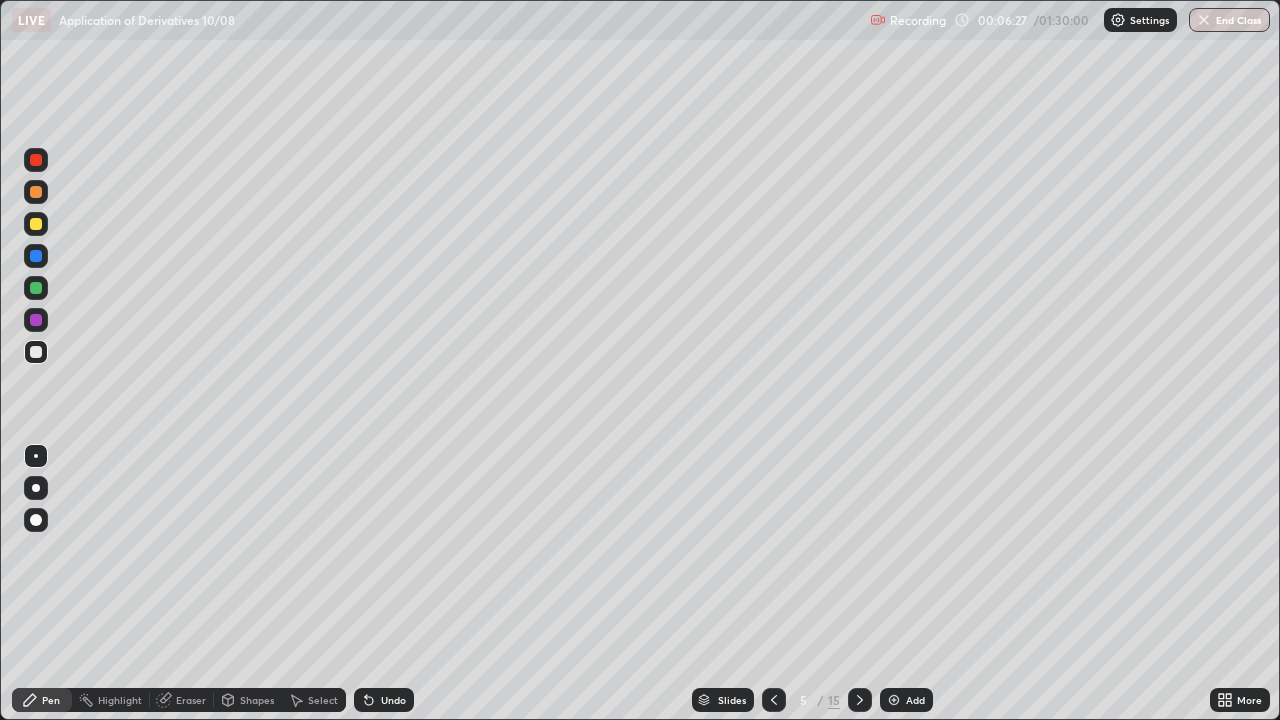 click 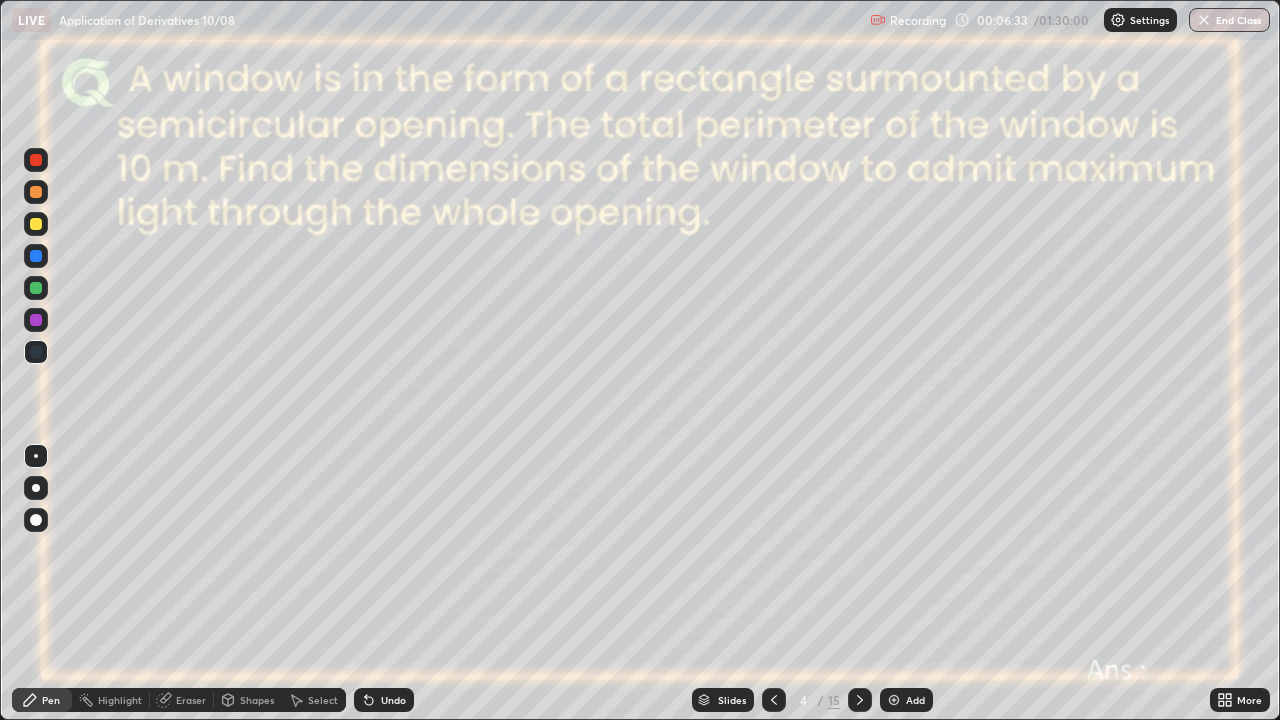 click at bounding box center [860, 700] 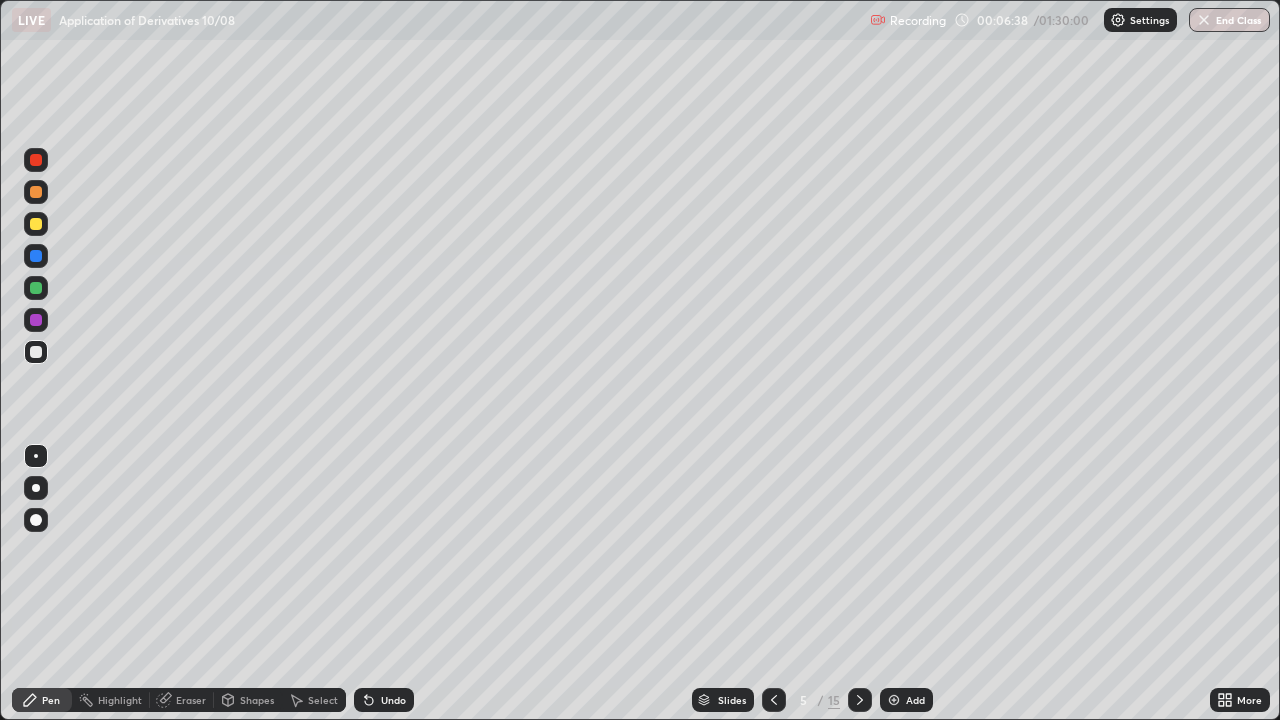 click on "Eraser" at bounding box center [191, 700] 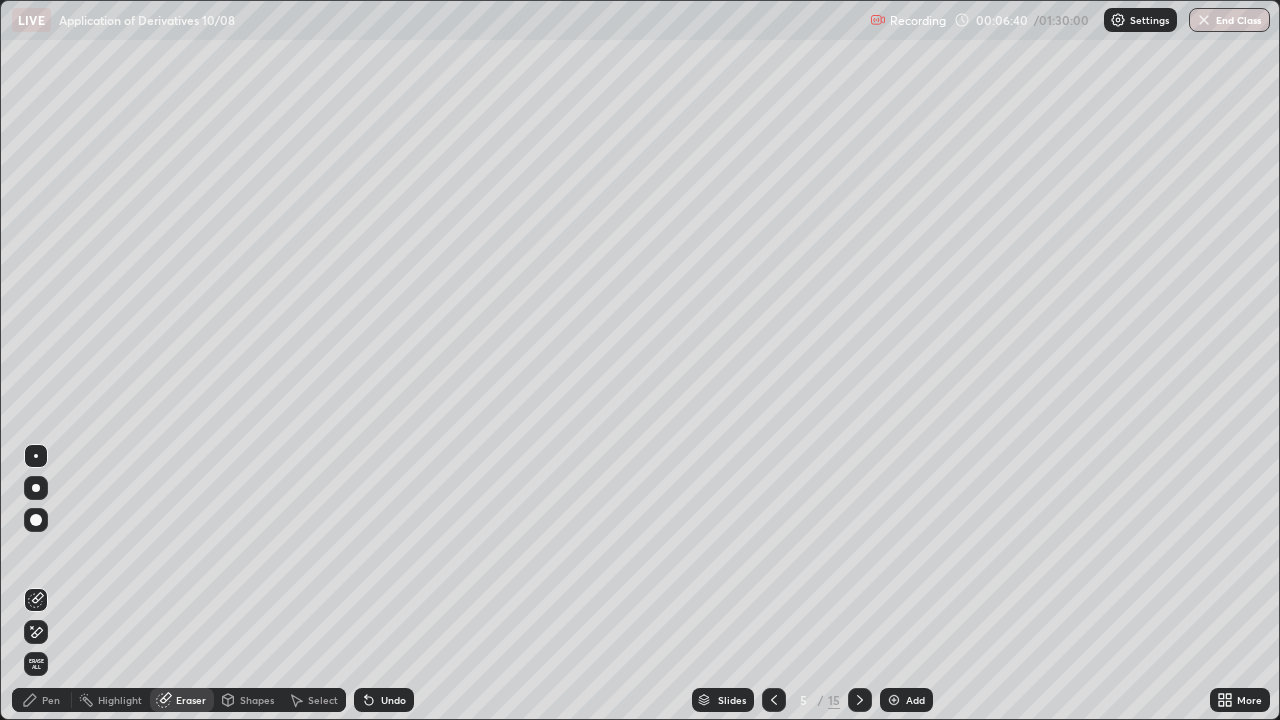 click 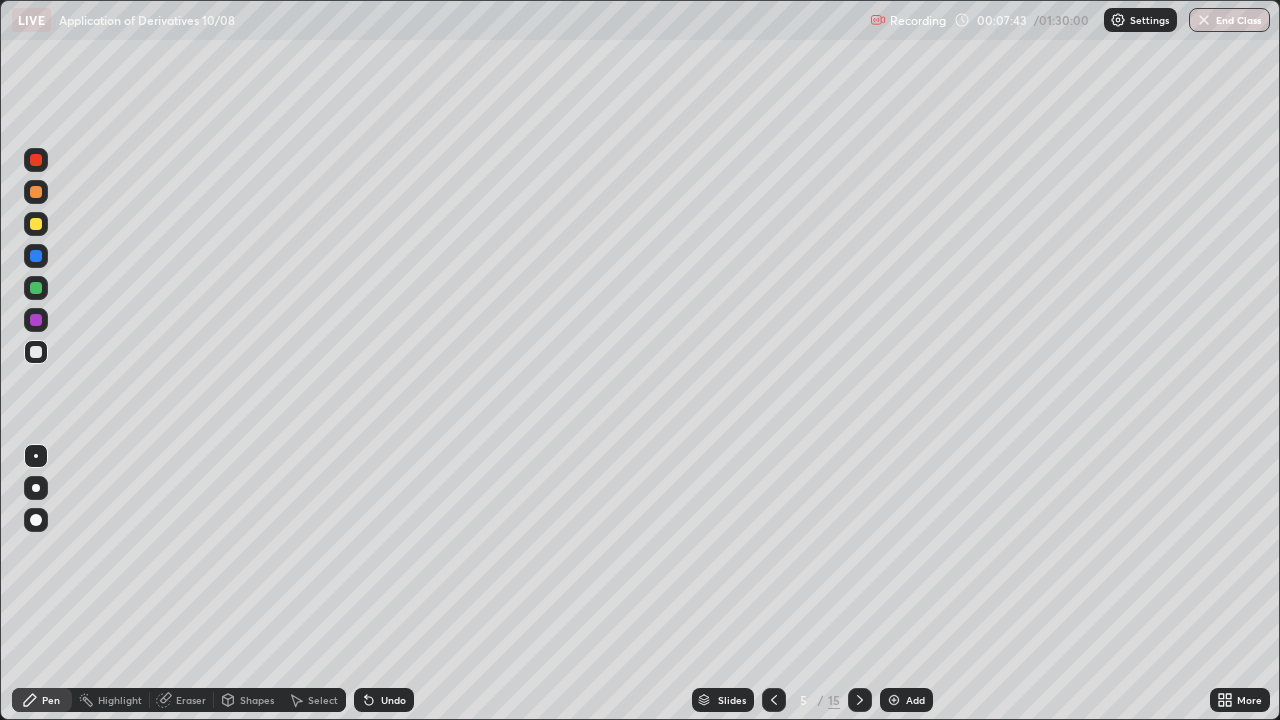 click on "Undo" at bounding box center [393, 700] 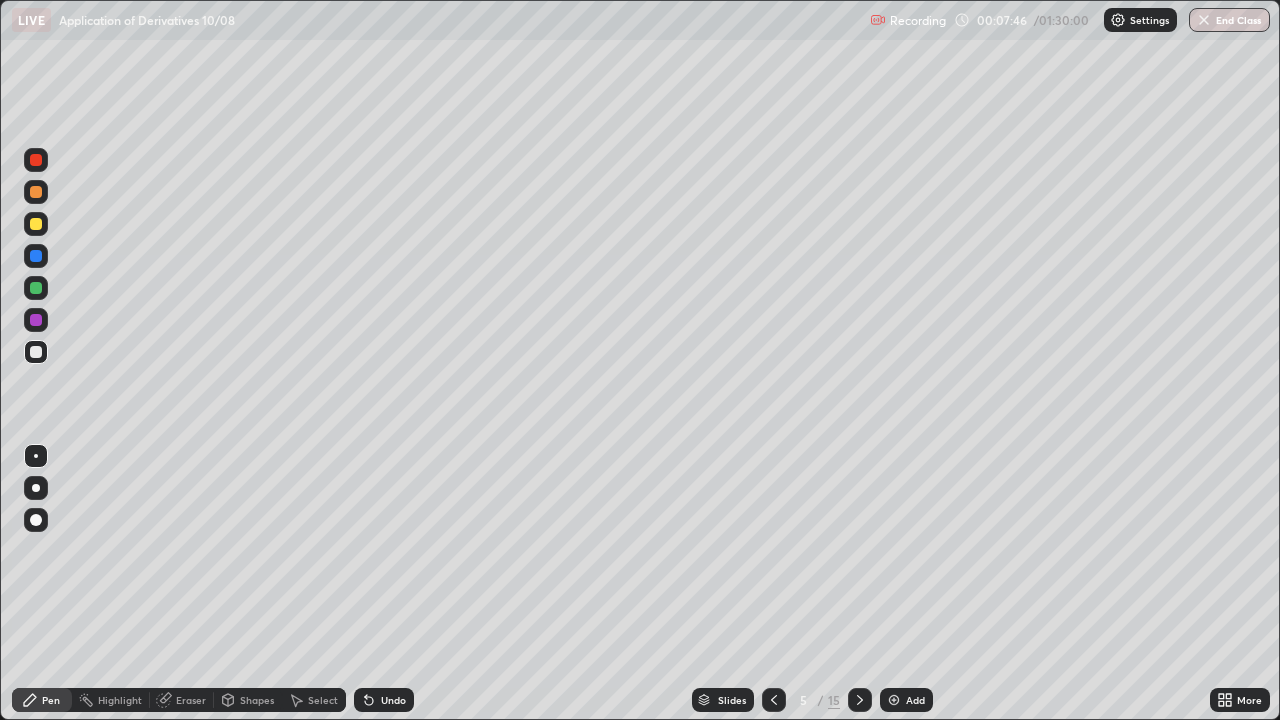 click on "Undo" at bounding box center [384, 700] 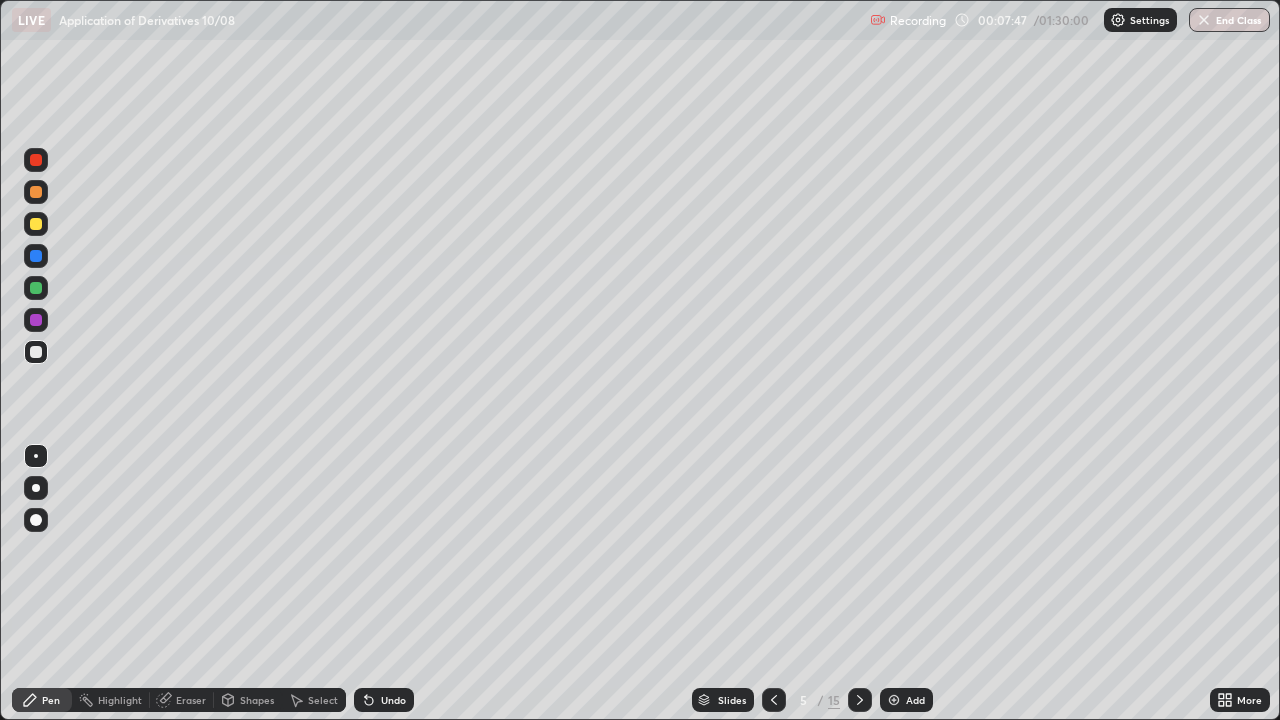 click on "Undo" at bounding box center [384, 700] 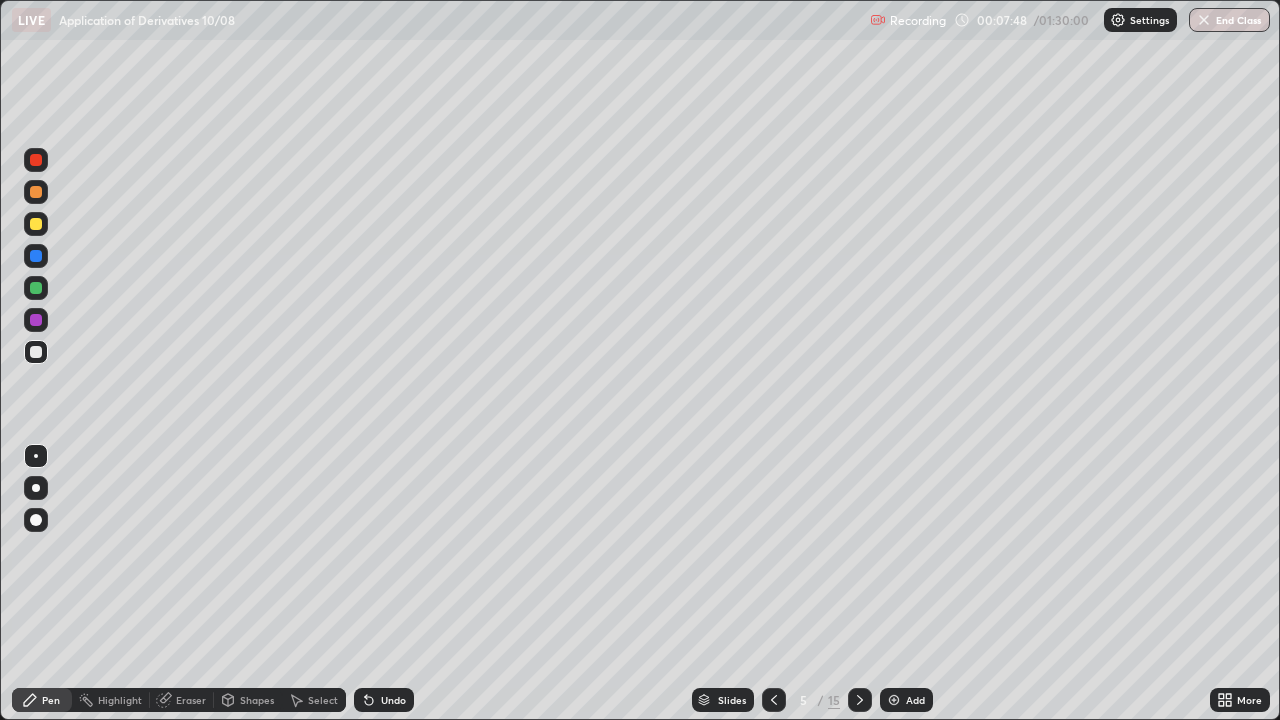 click on "Undo" at bounding box center [393, 700] 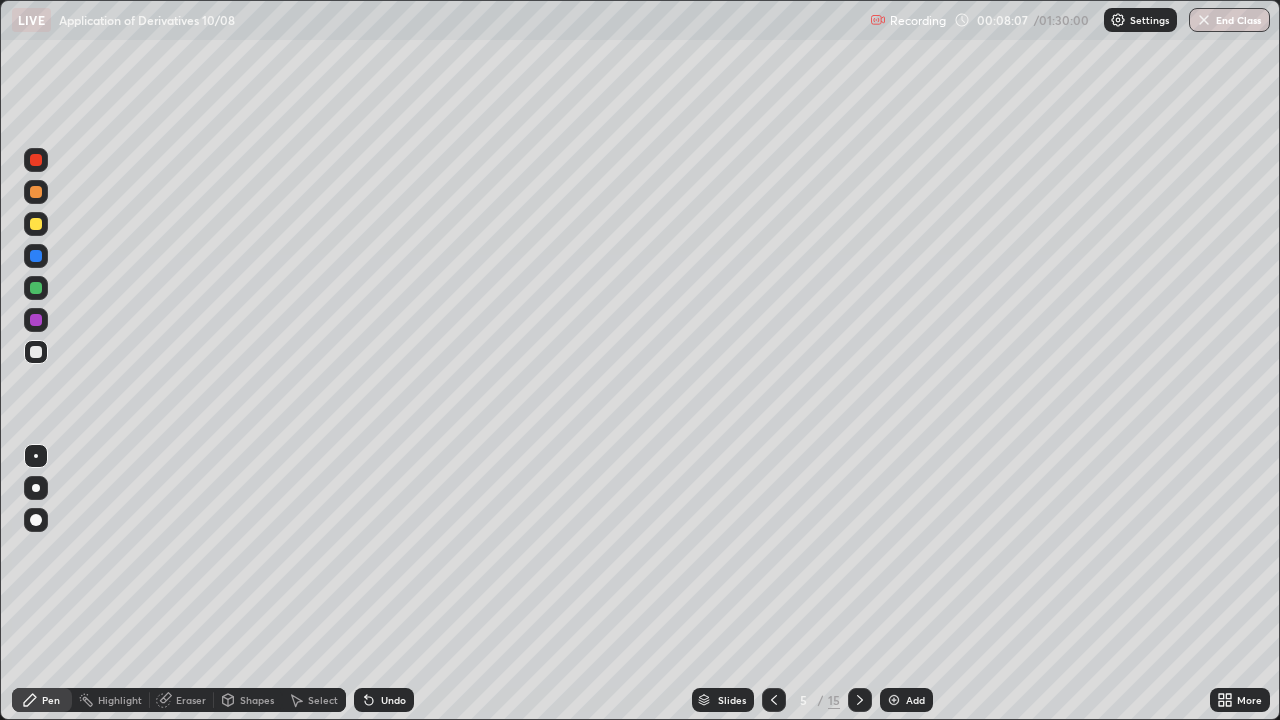 click on "Eraser" at bounding box center [191, 700] 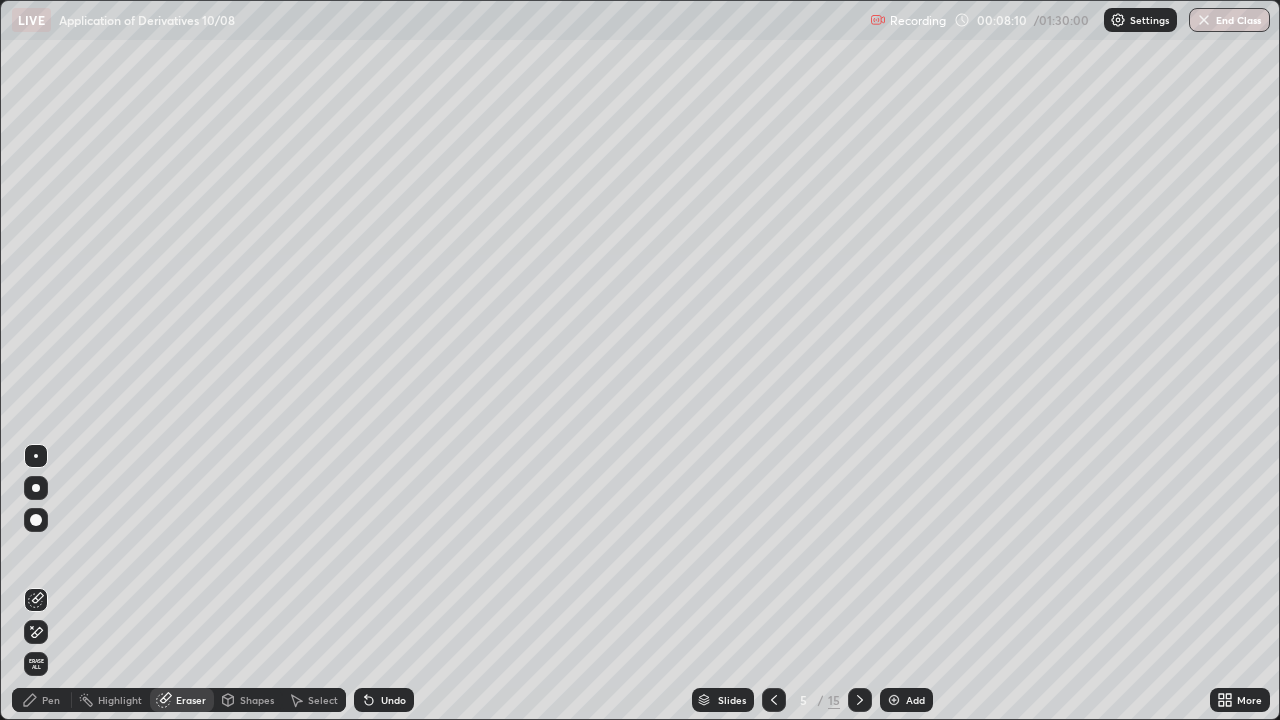 click on "Pen" at bounding box center (42, 700) 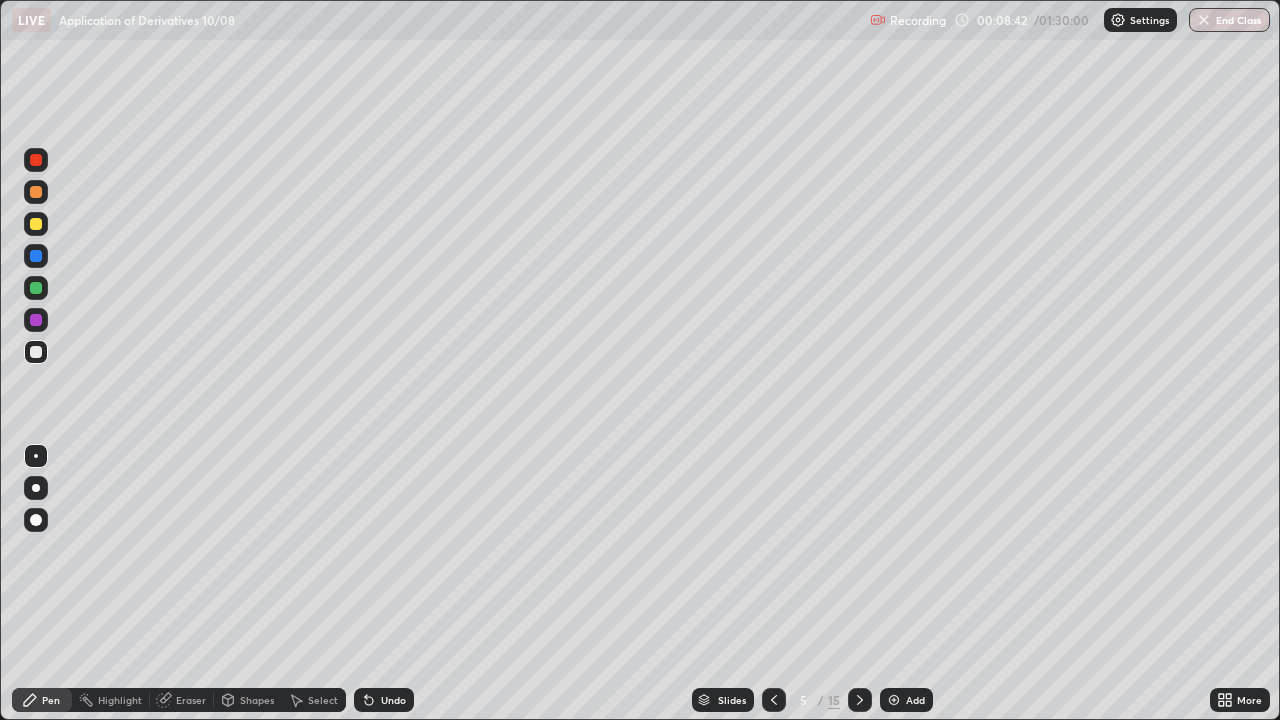 click on "Eraser" at bounding box center [191, 700] 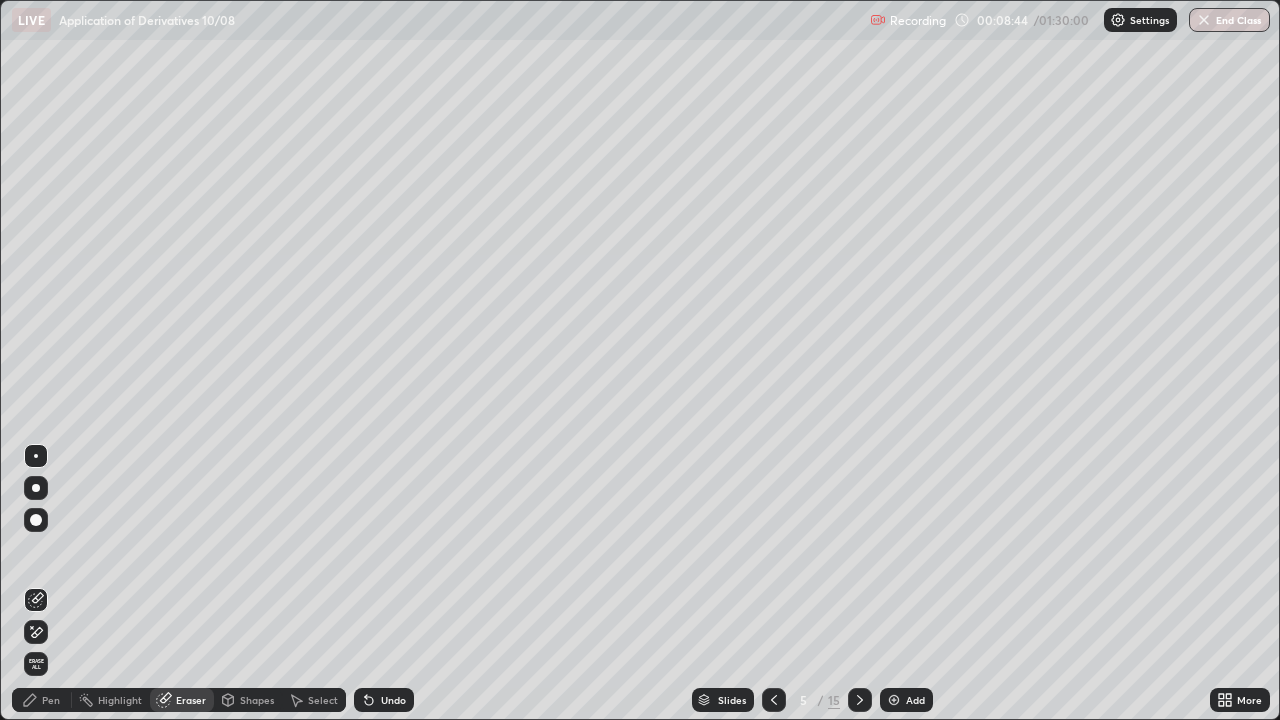 click on "Pen" at bounding box center [51, 700] 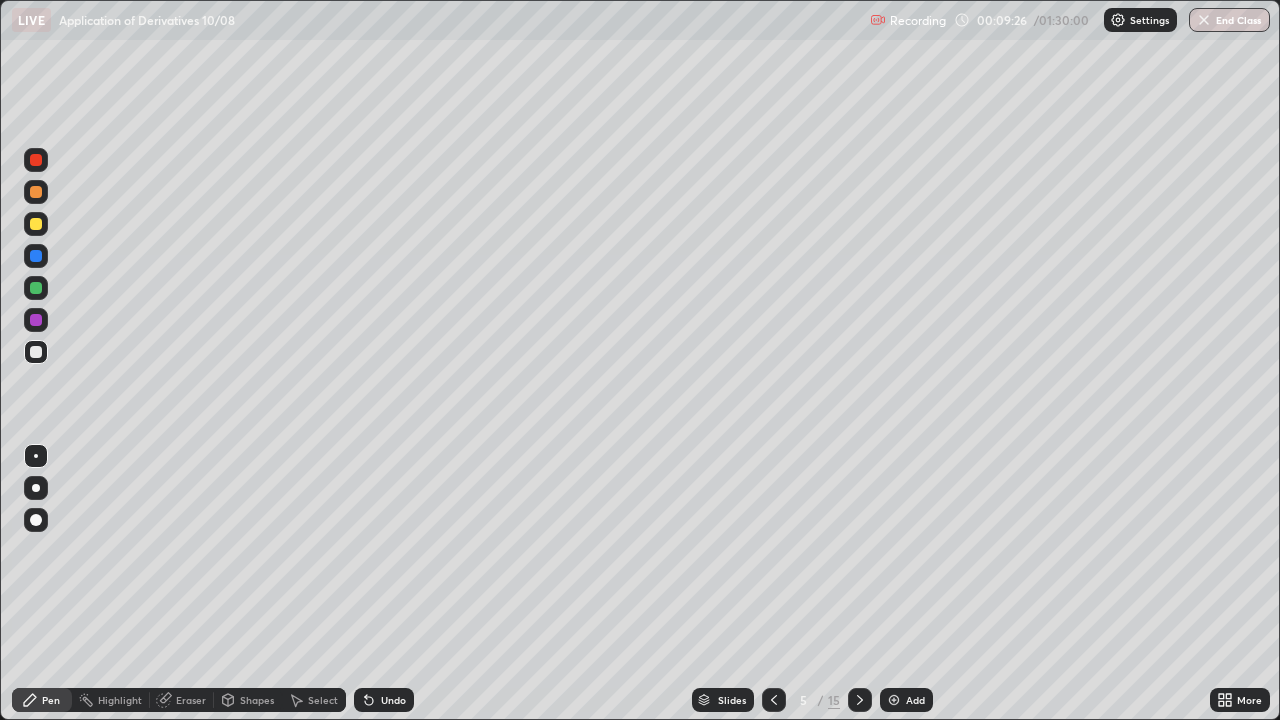 click on "Undo" at bounding box center (384, 700) 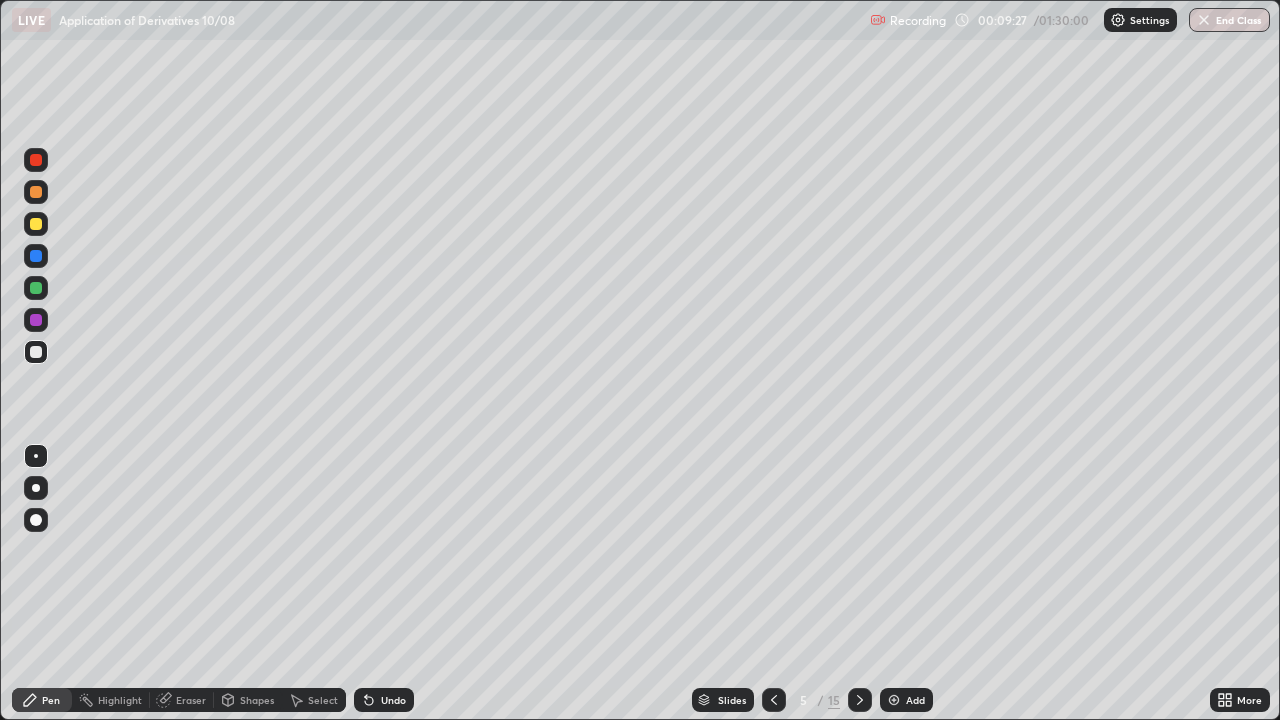 click on "Undo" at bounding box center [384, 700] 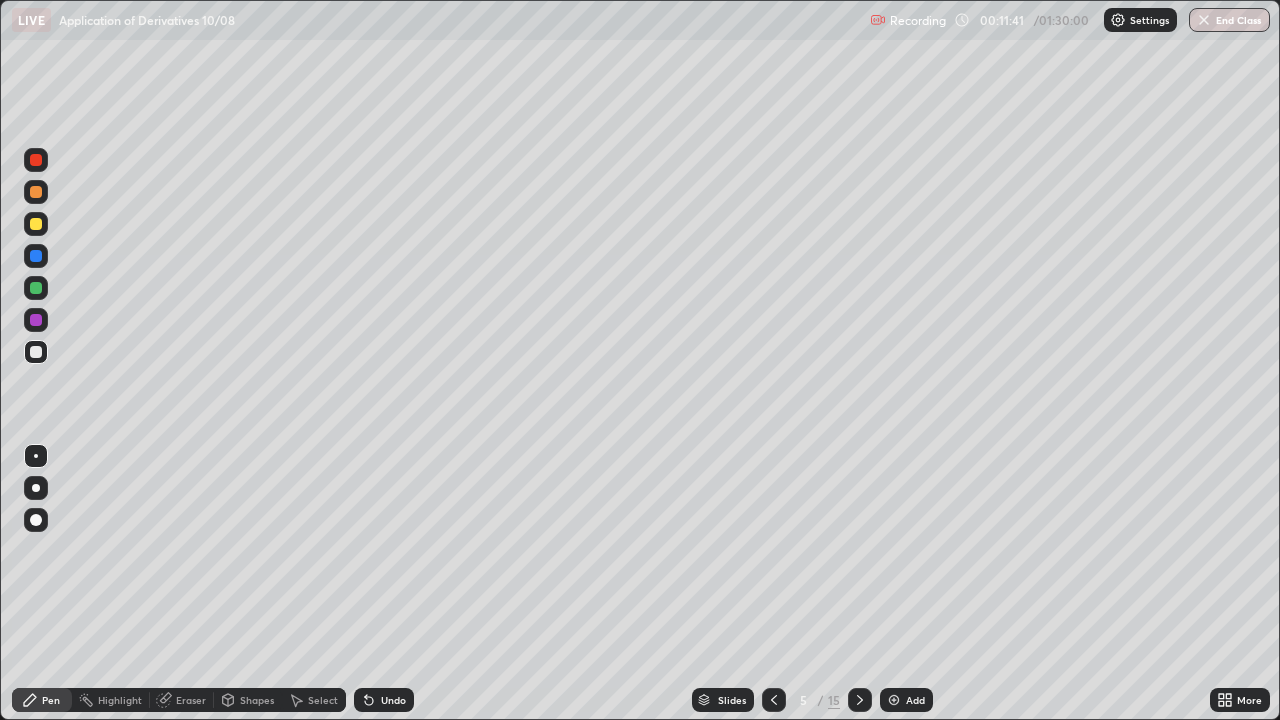 click 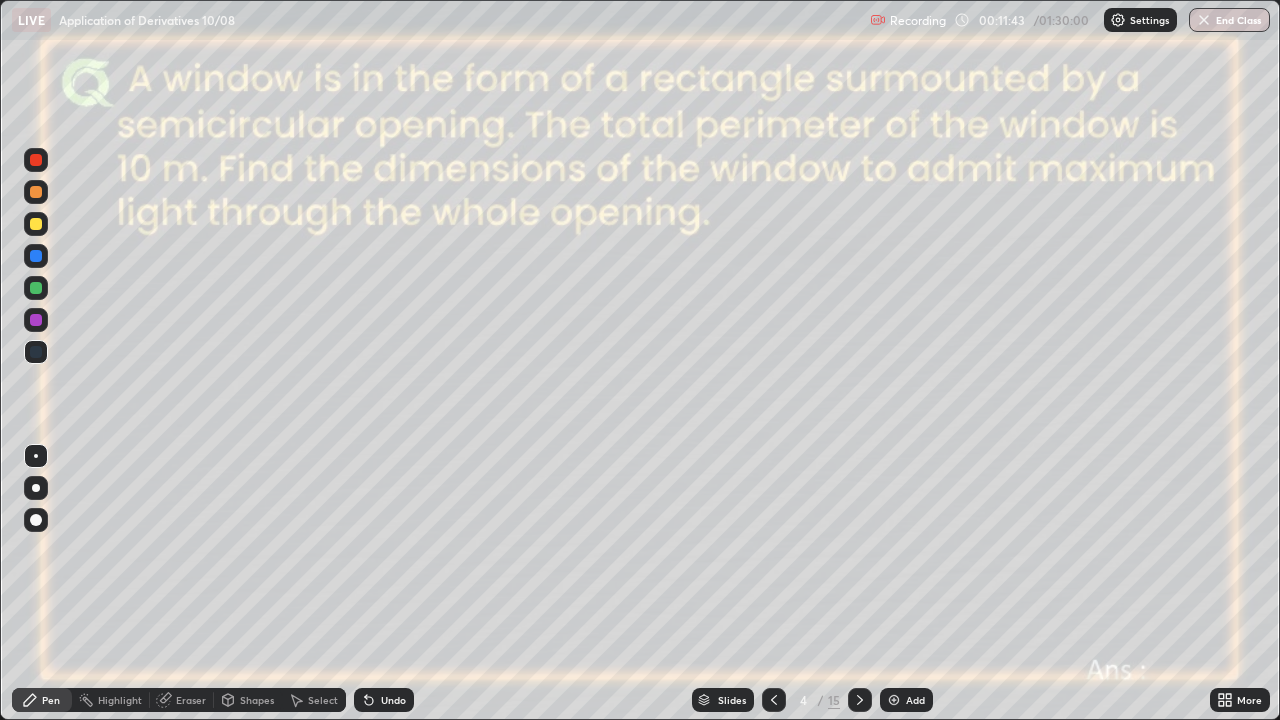 click on "Shapes" at bounding box center [257, 700] 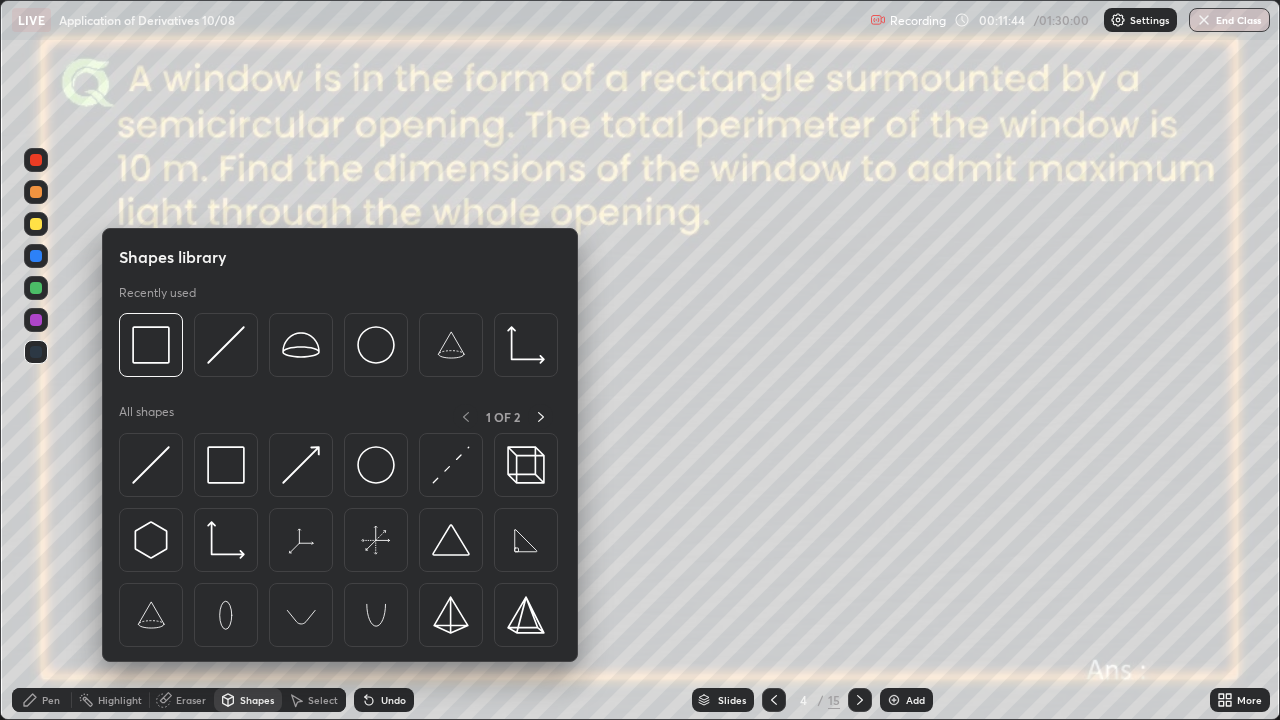 click at bounding box center [36, 288] 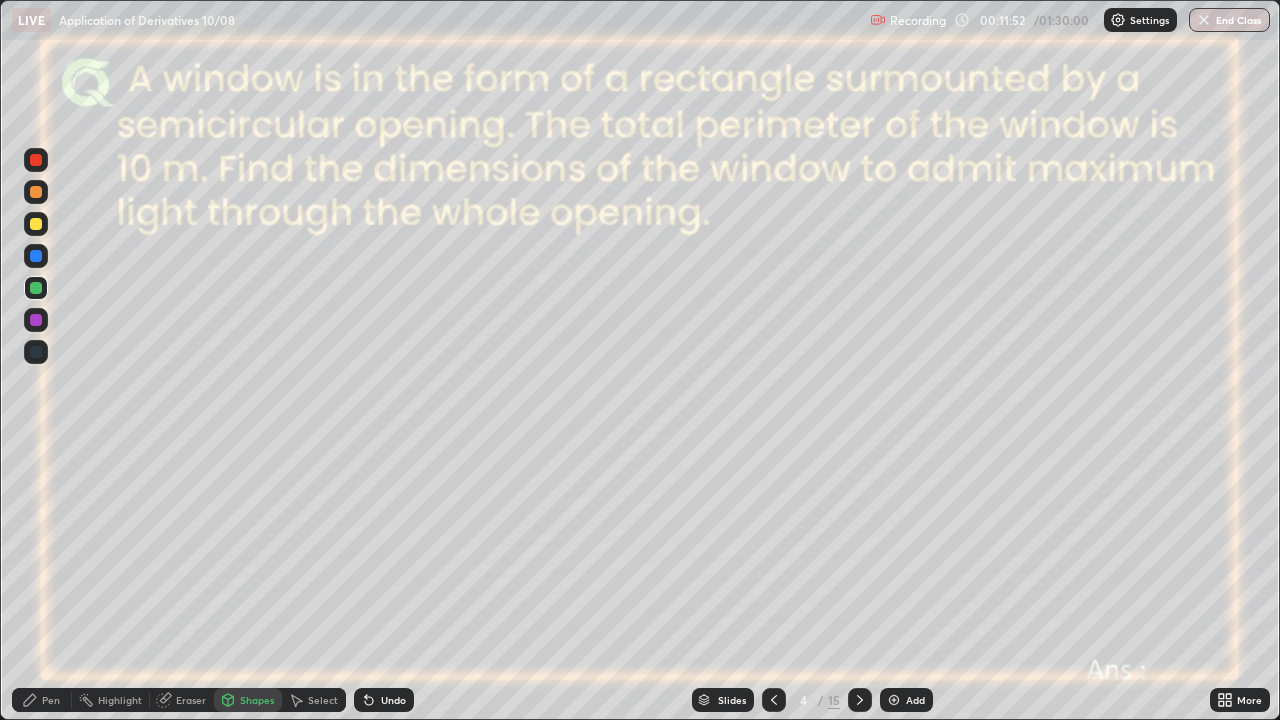 click at bounding box center (860, 700) 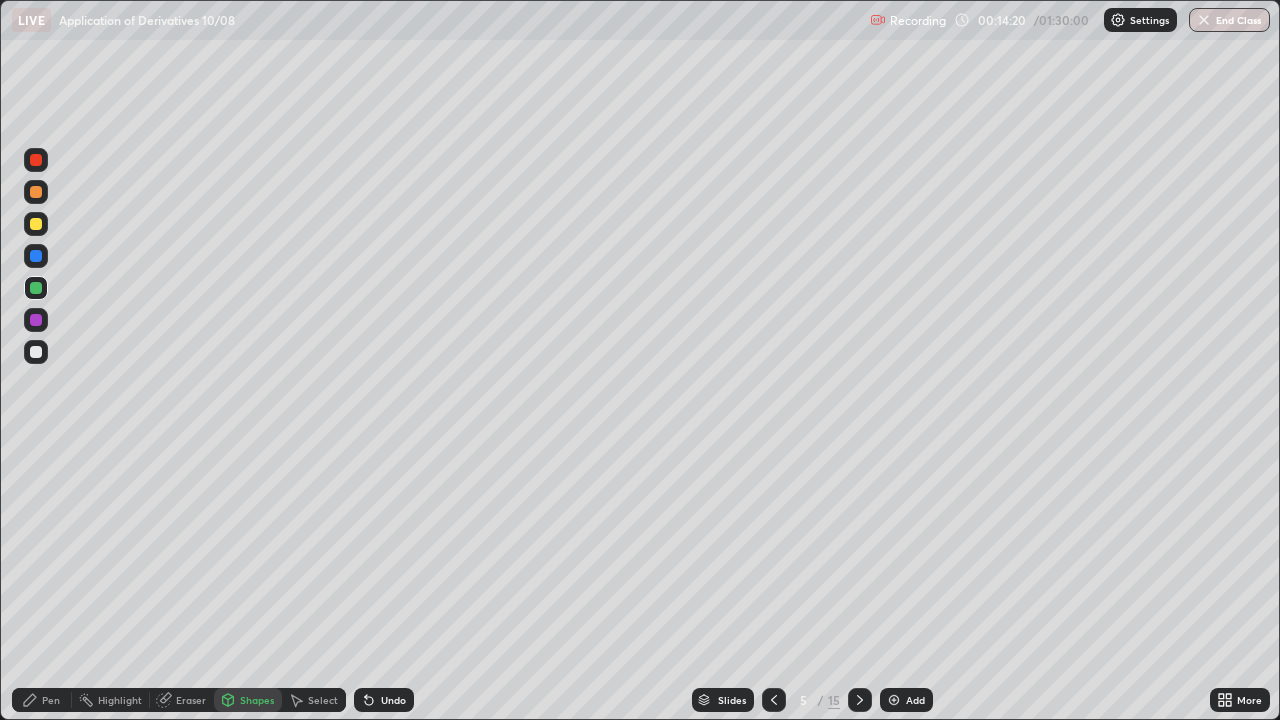 click 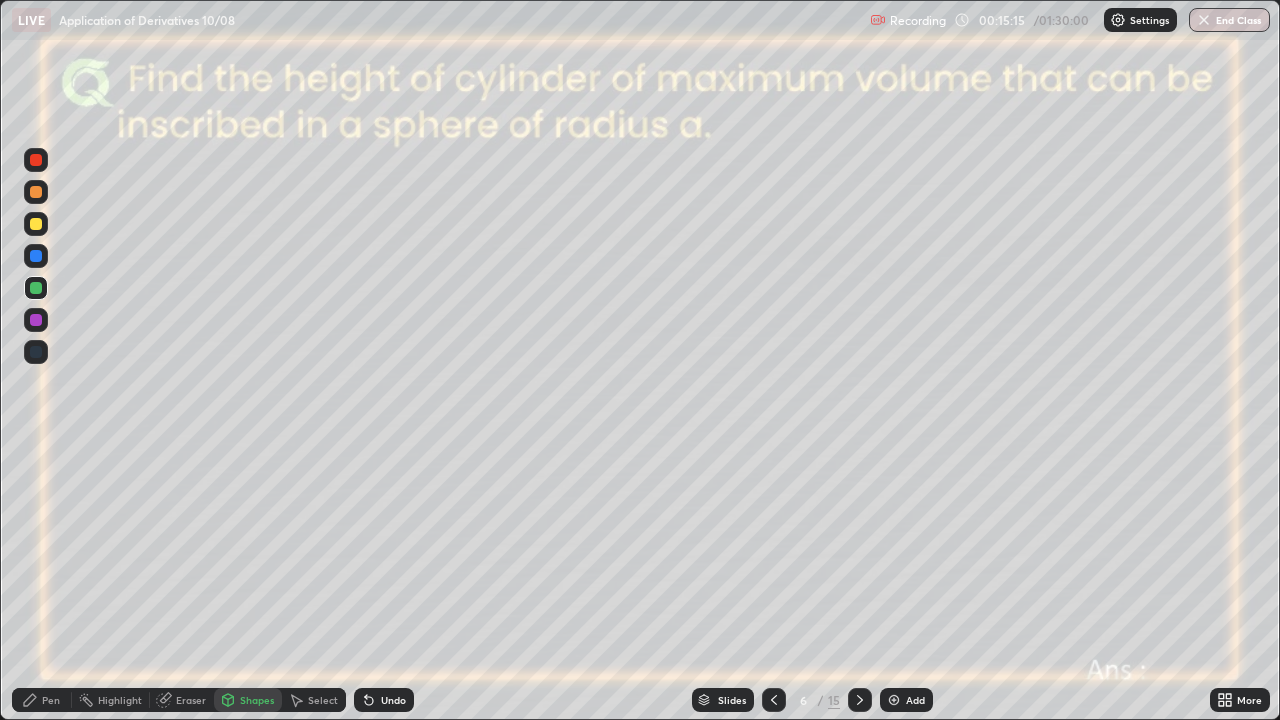 click 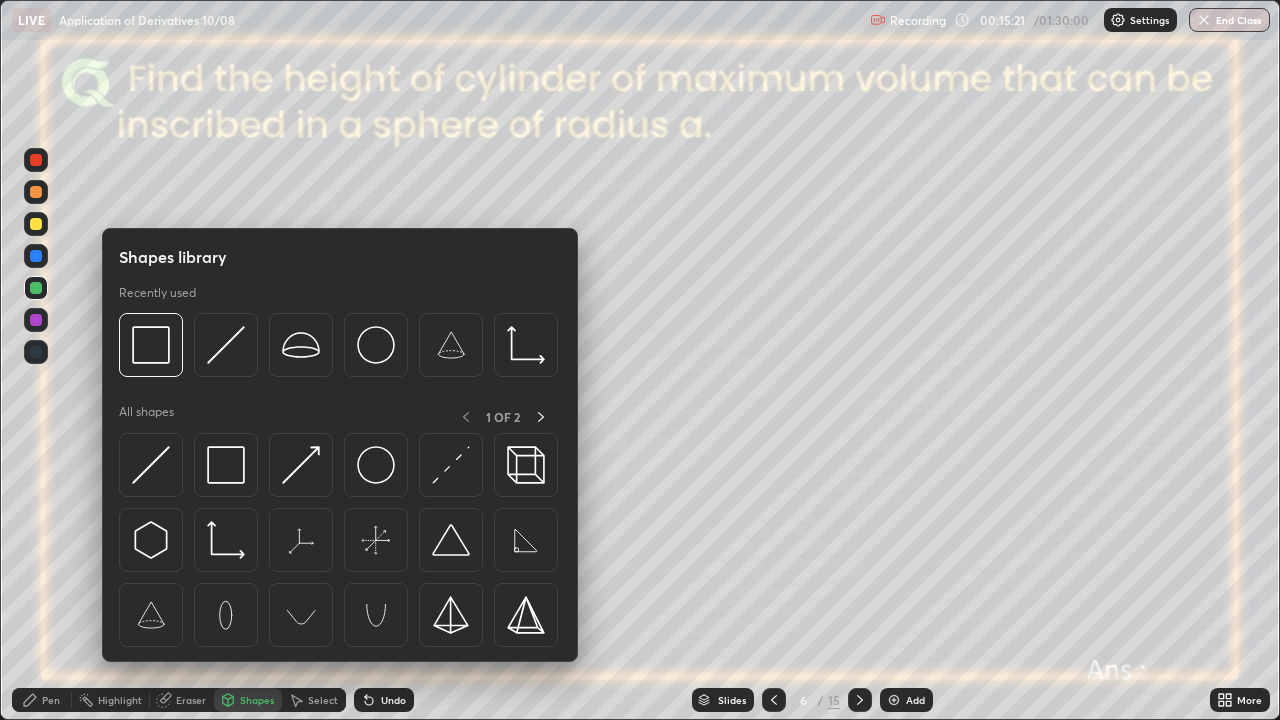 click on "1 OF 2" at bounding box center [503, 416] 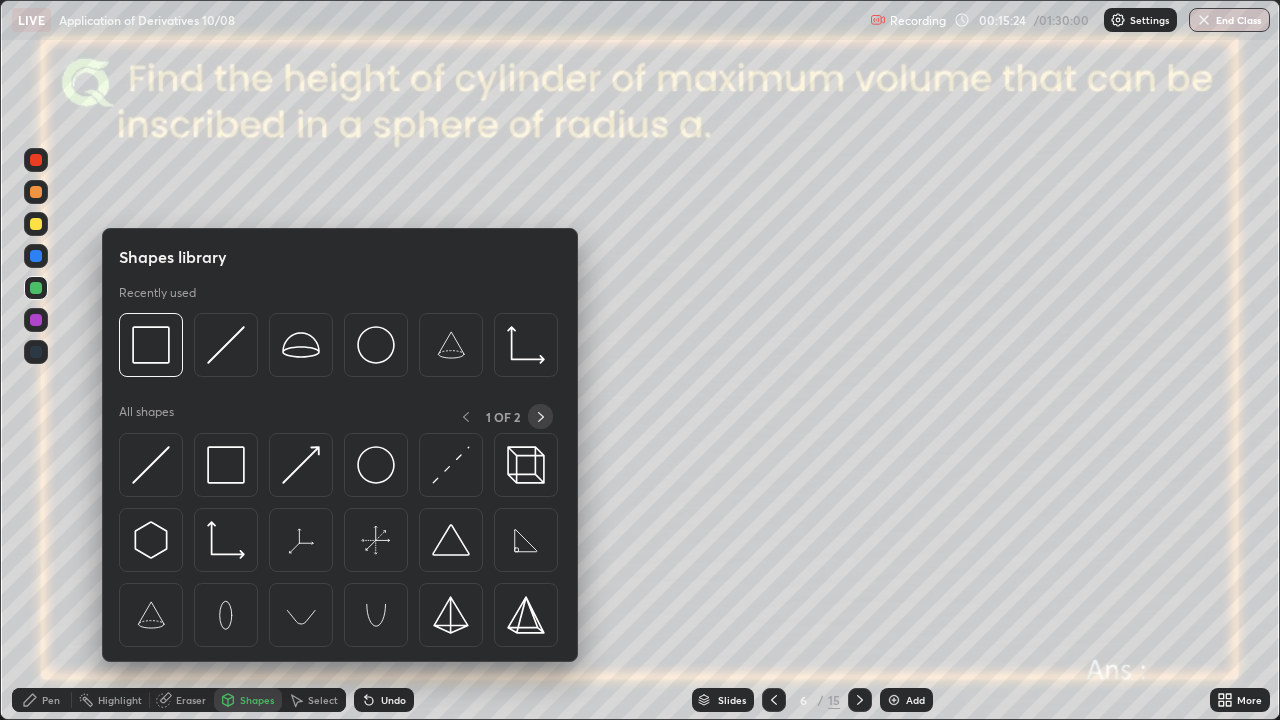 click 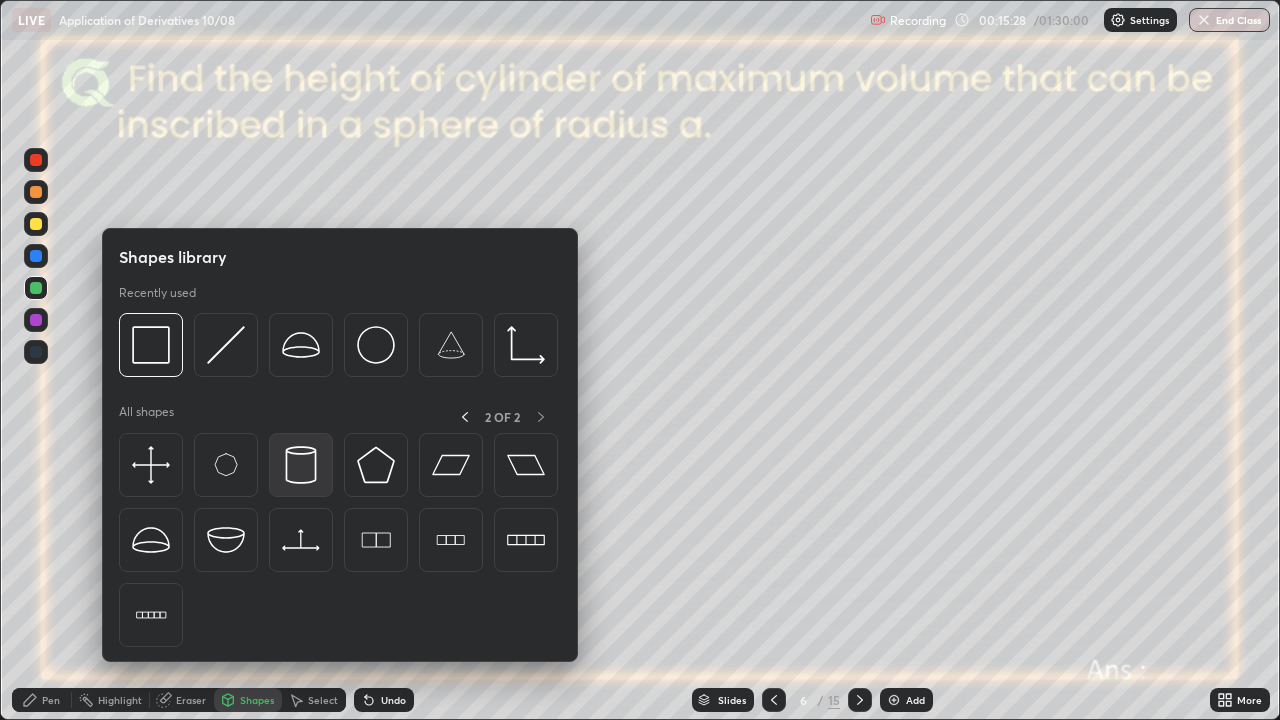 click at bounding box center [301, 465] 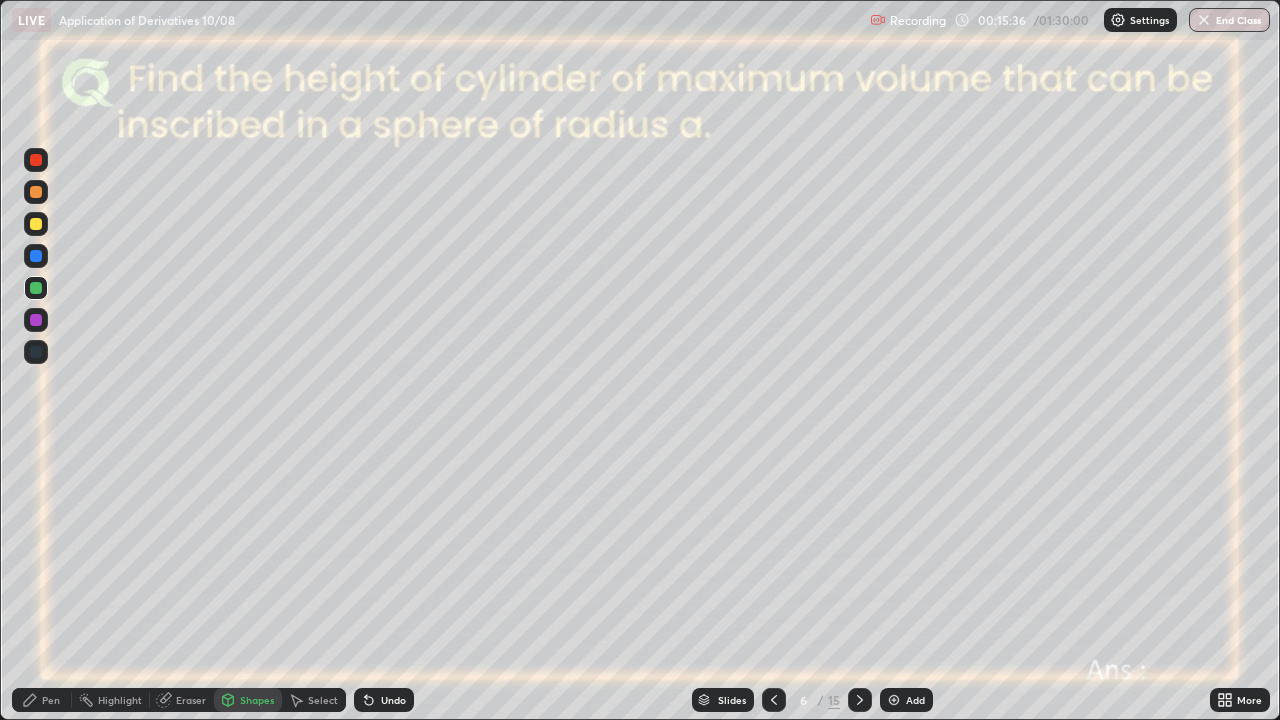 click 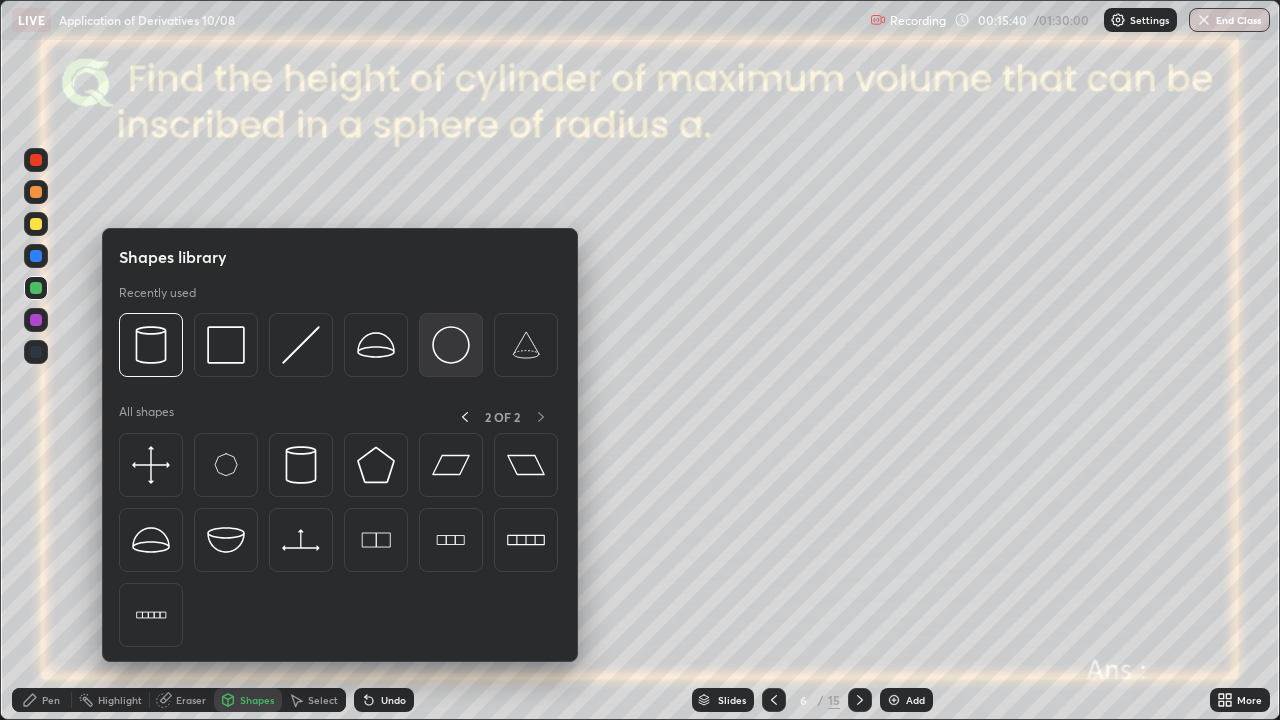 click at bounding box center (451, 345) 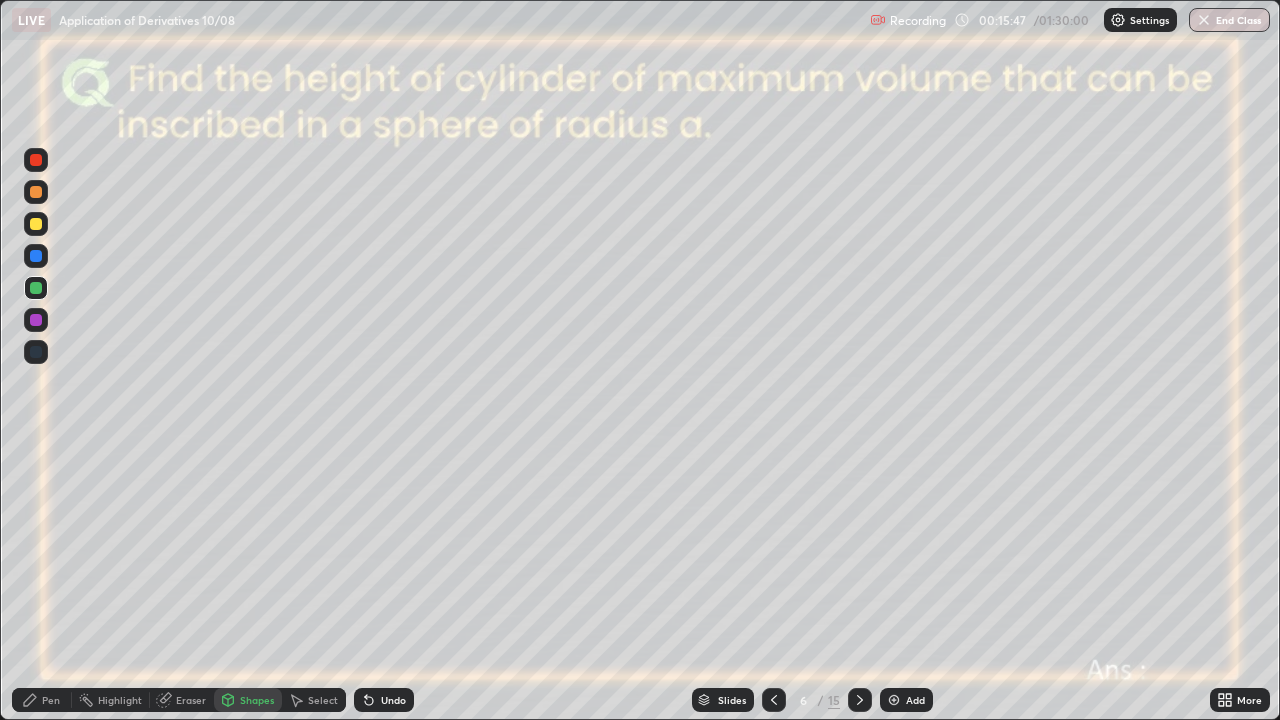 click on "Pen" at bounding box center (51, 700) 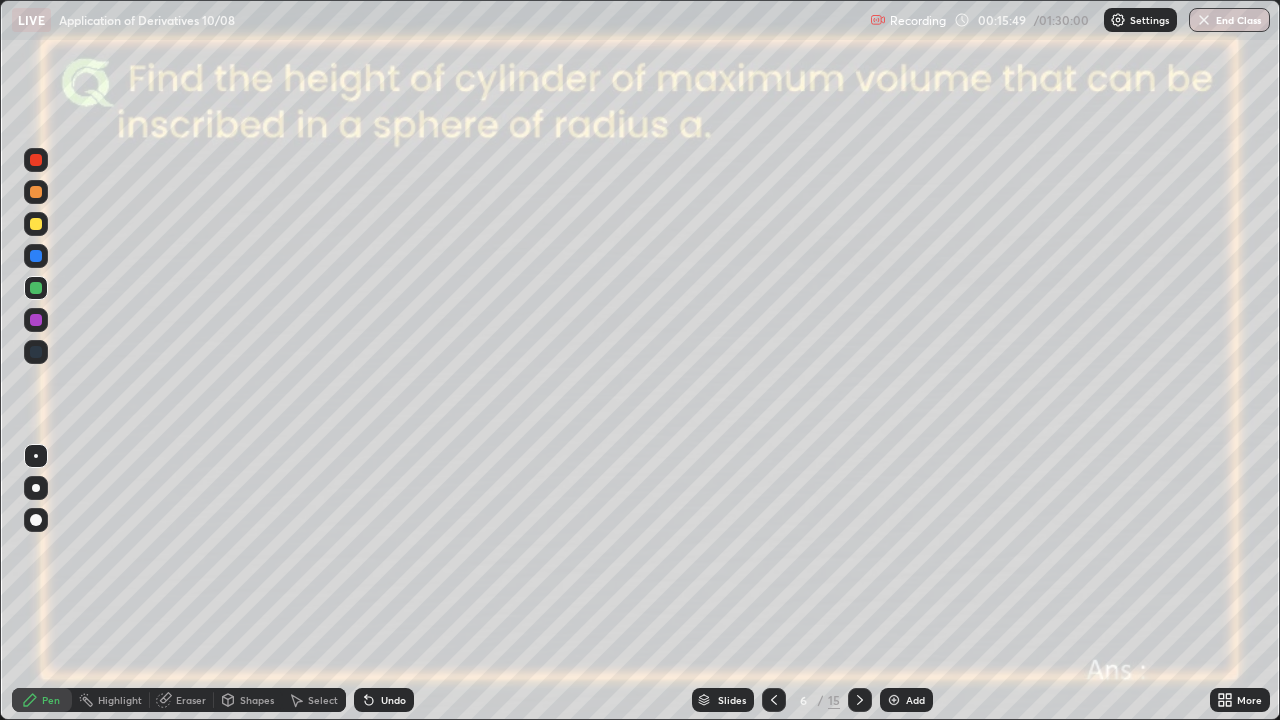 click at bounding box center [36, 320] 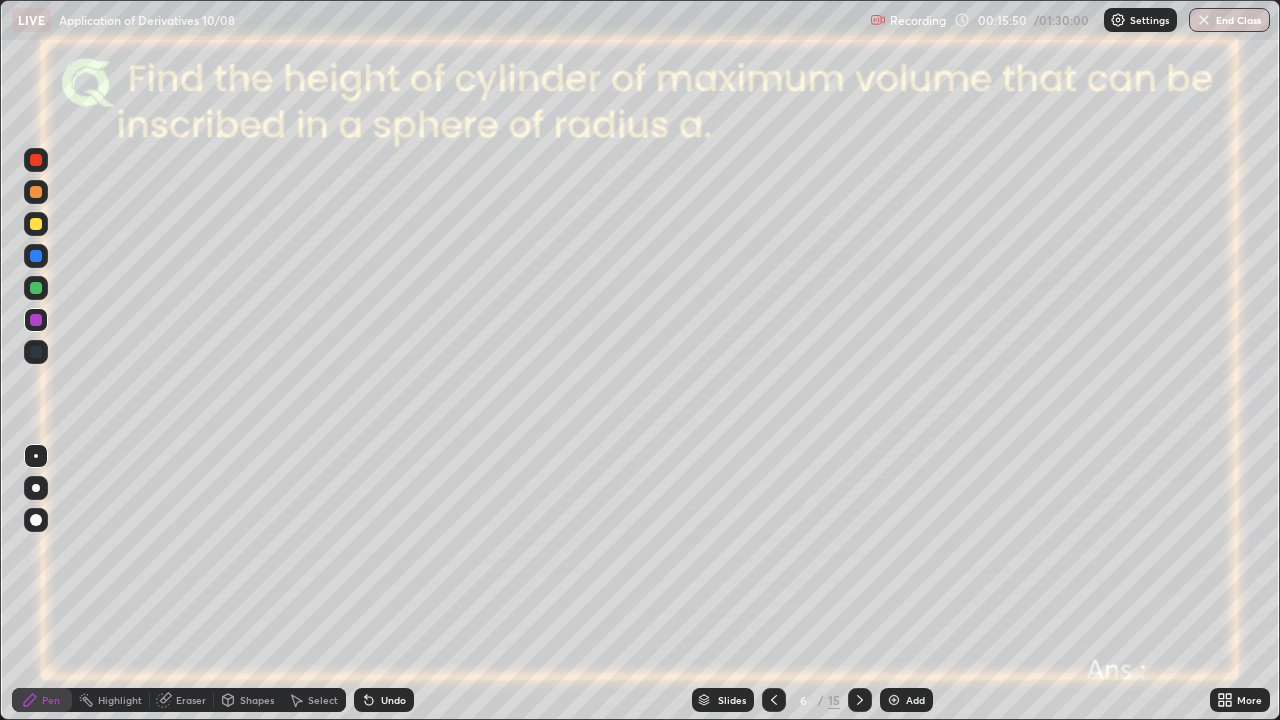 click at bounding box center (36, 224) 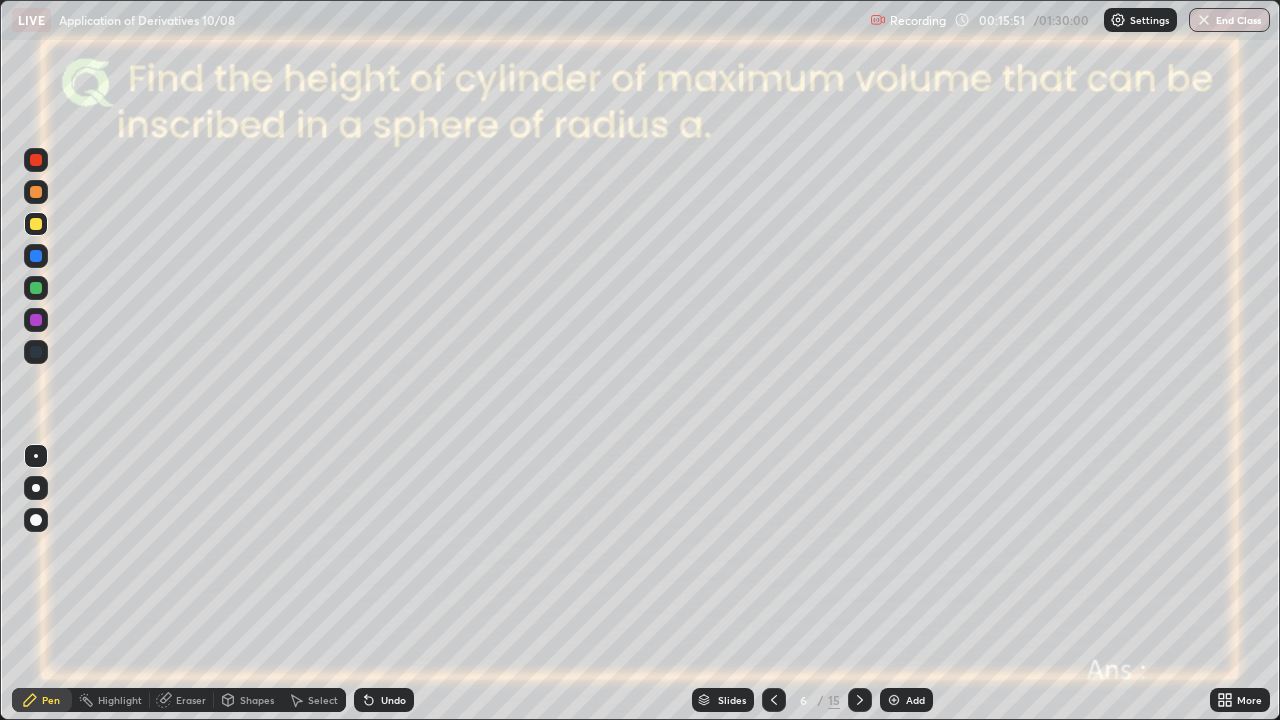 click at bounding box center (36, 160) 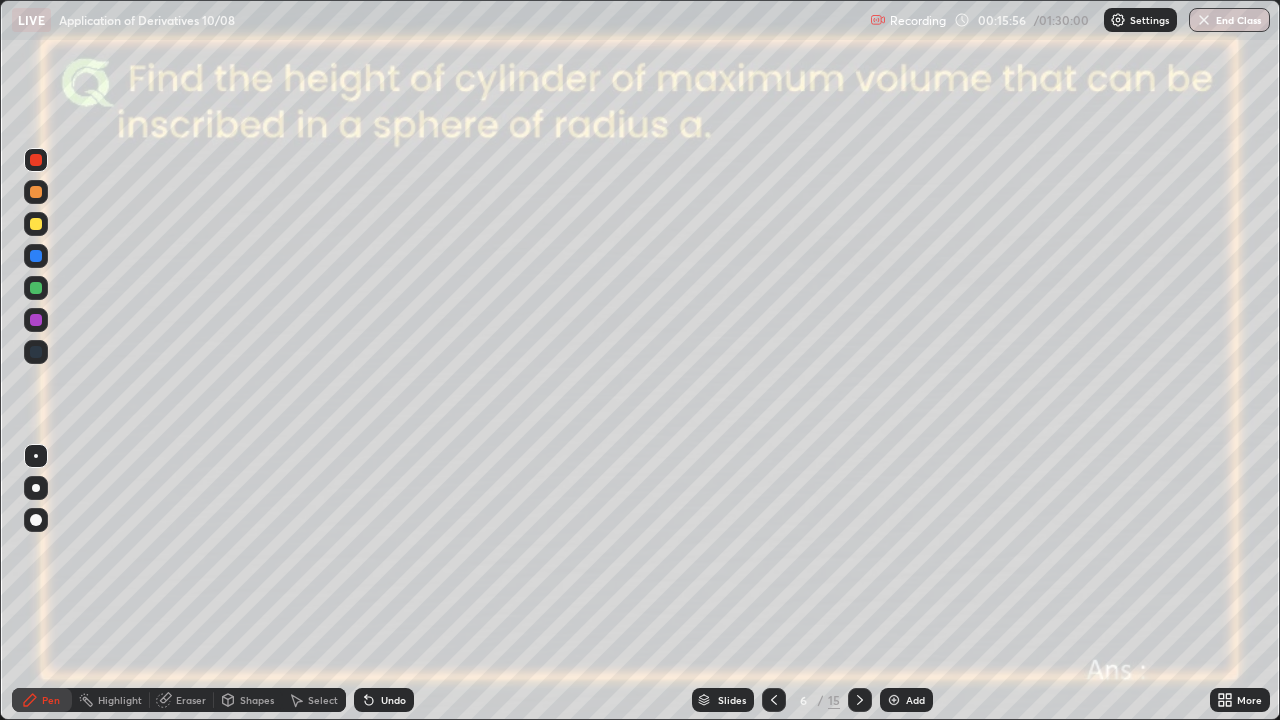 click 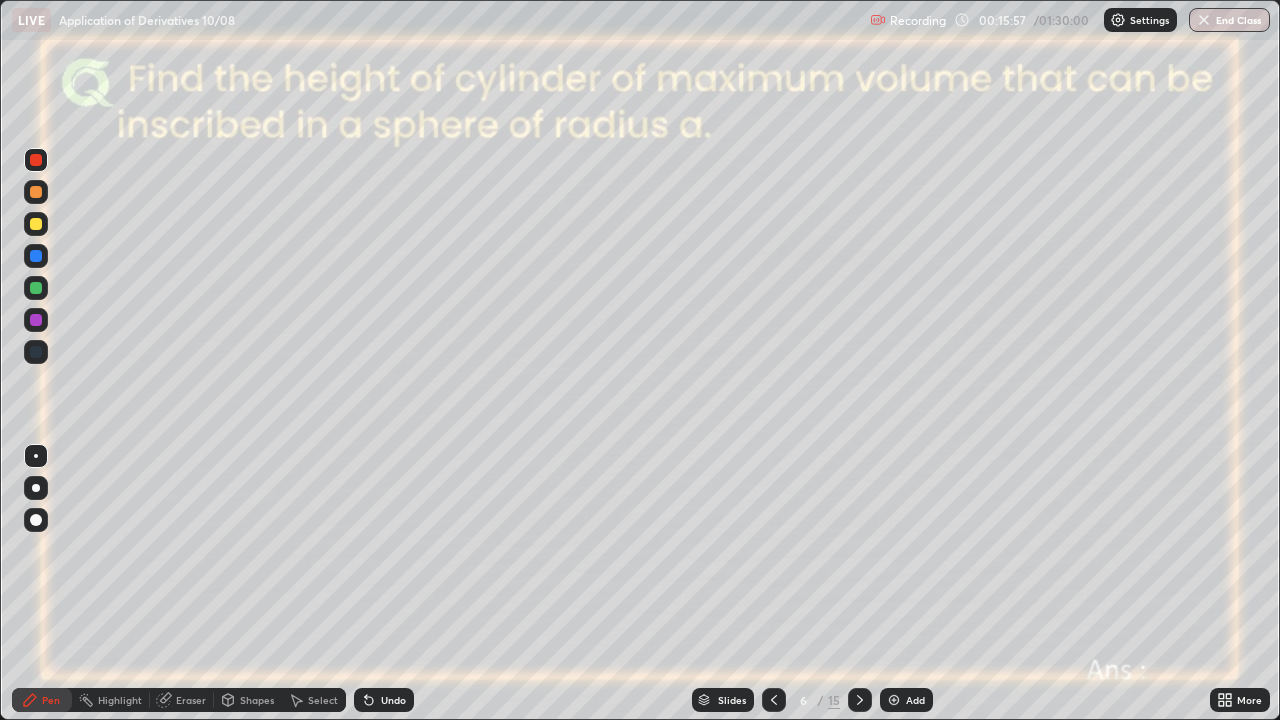 click on "Shapes" at bounding box center [257, 700] 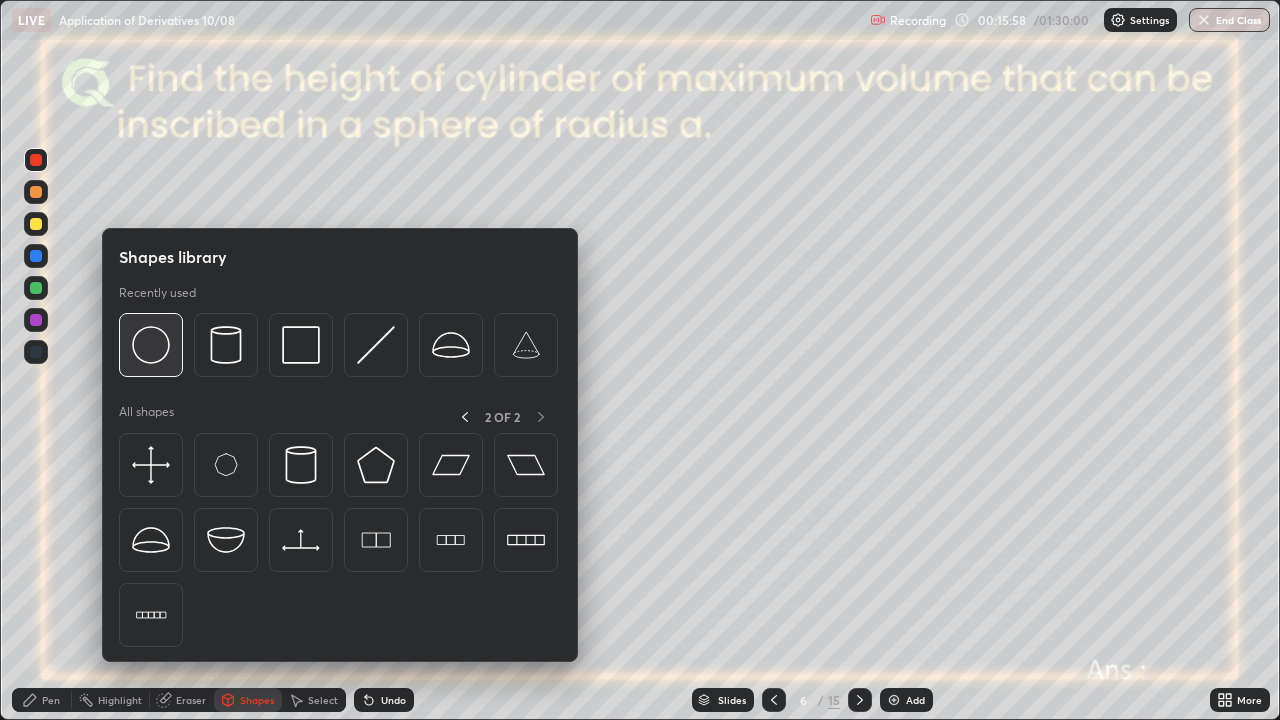 click at bounding box center [151, 345] 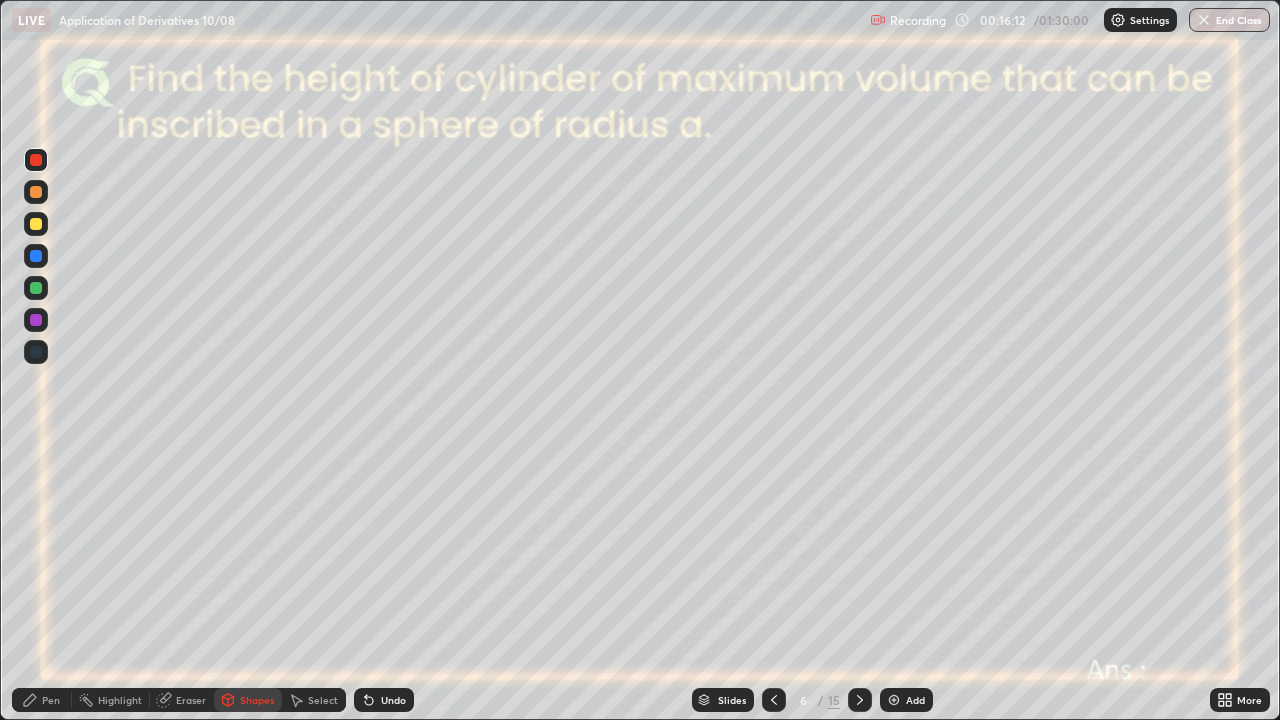 click 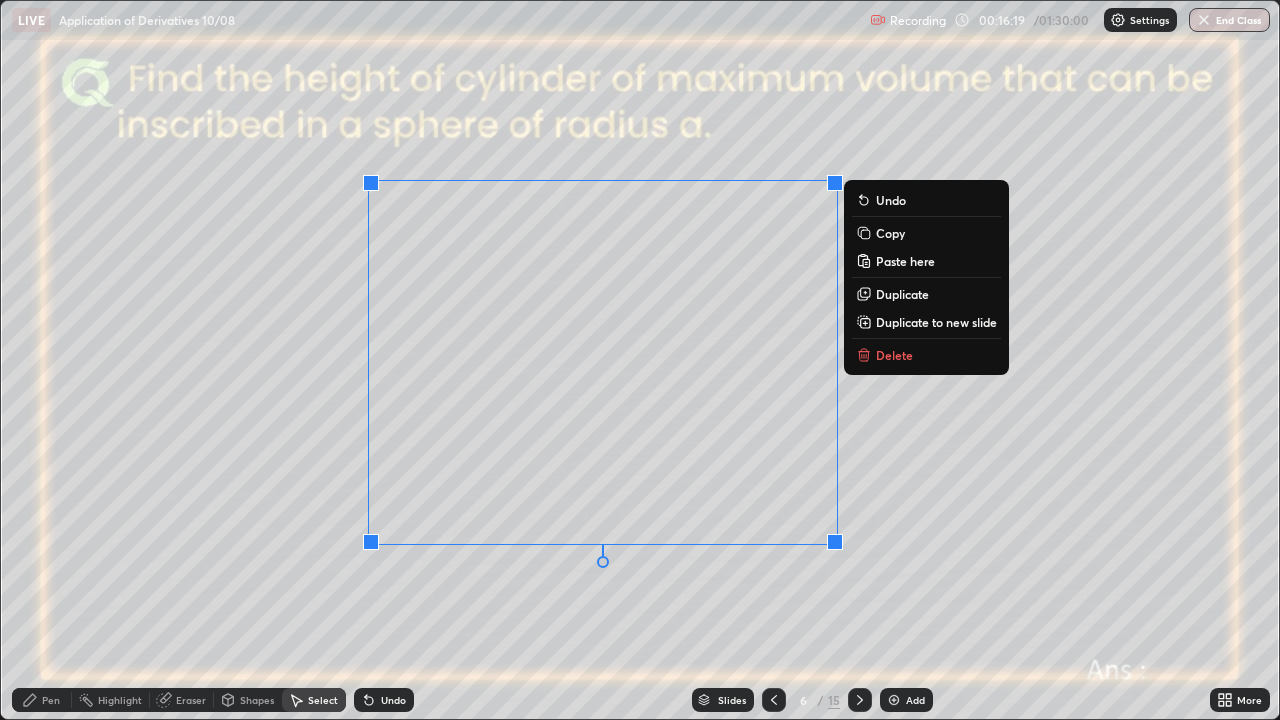 click on "0 ° Undo Copy Paste here Duplicate Duplicate to new slide Delete" at bounding box center [640, 360] 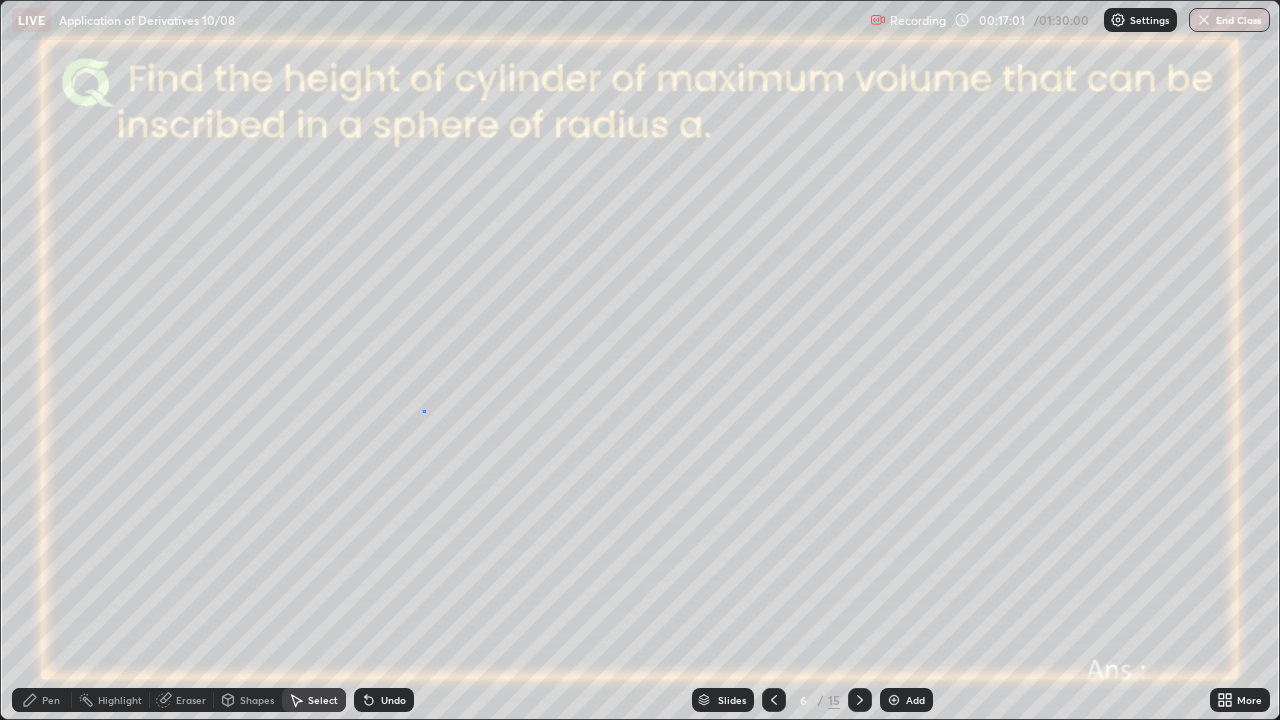 click on "0 ° Undo Copy Paste here Duplicate Duplicate to new slide Delete" at bounding box center [640, 360] 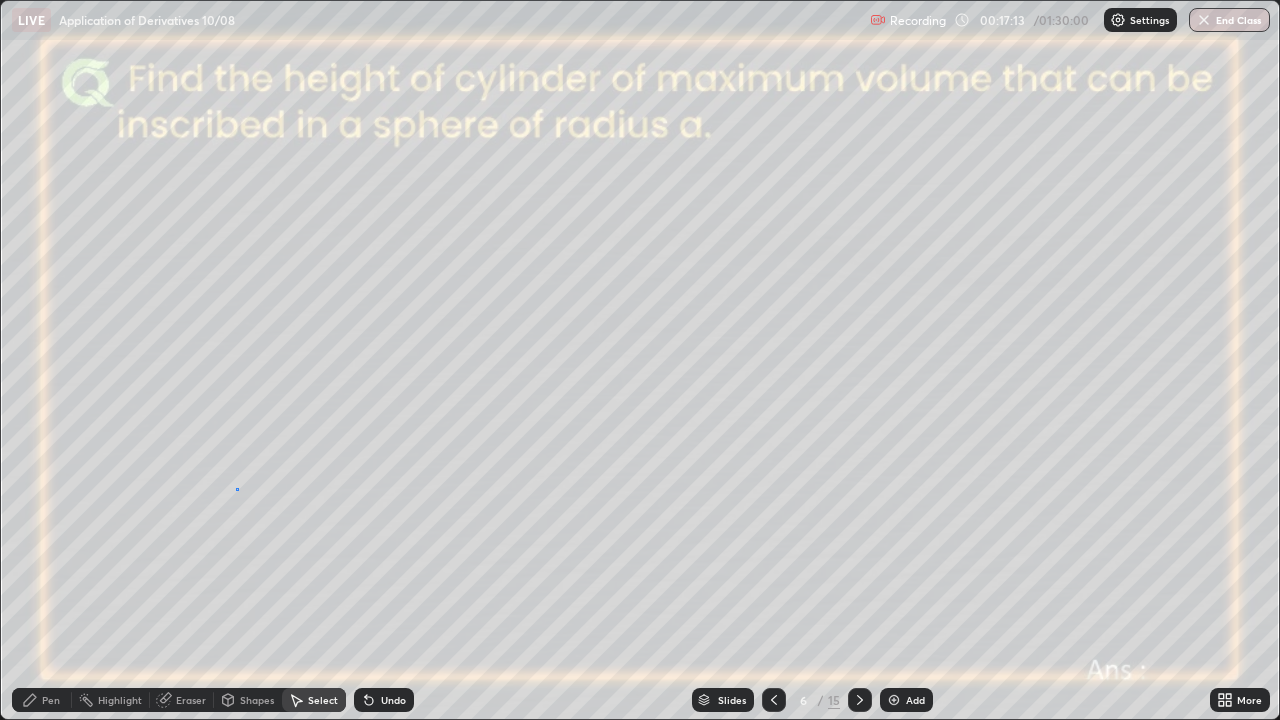 click on "0 ° Undo Copy Paste here Duplicate Duplicate to new slide Delete" at bounding box center (640, 360) 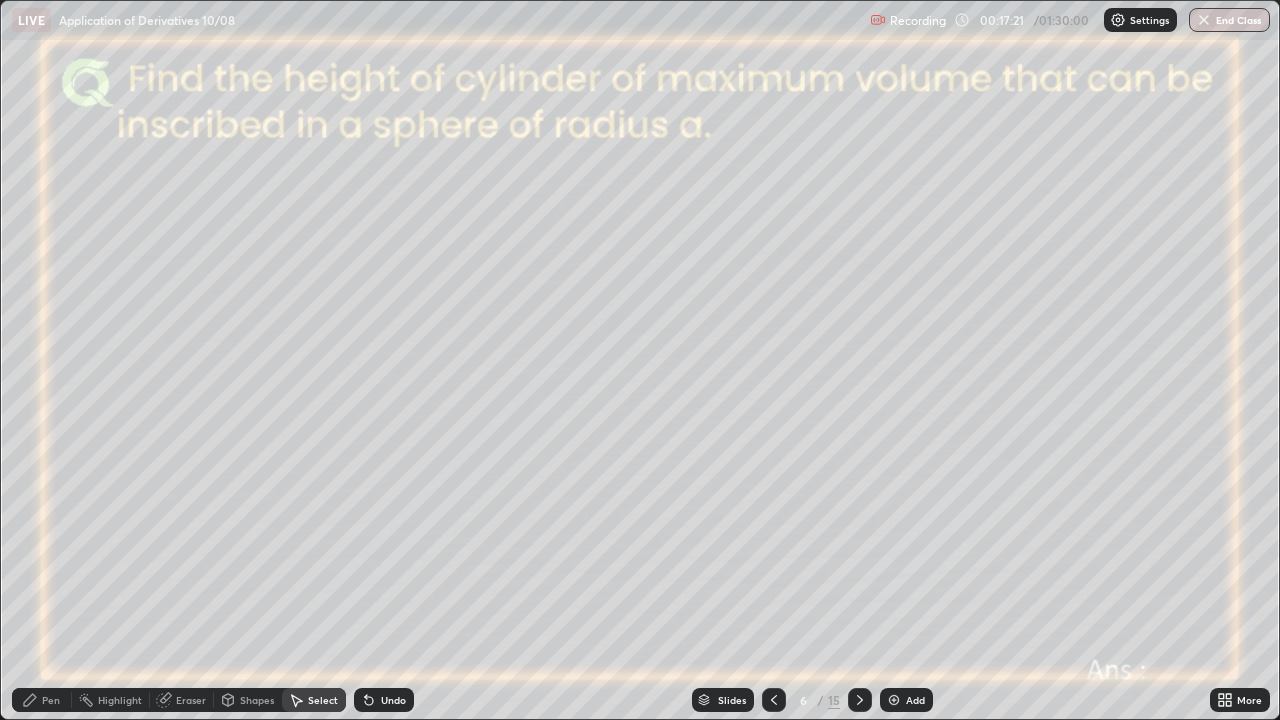 click on "Pen" at bounding box center (42, 700) 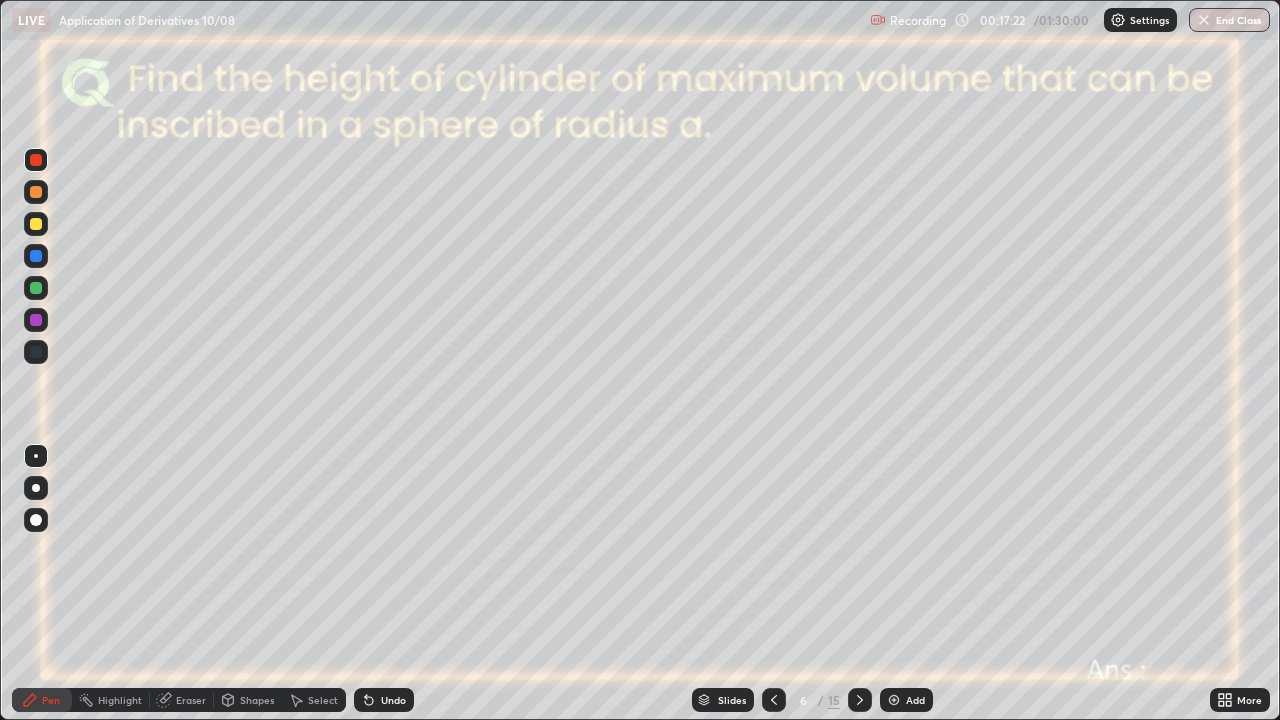 click at bounding box center [36, 320] 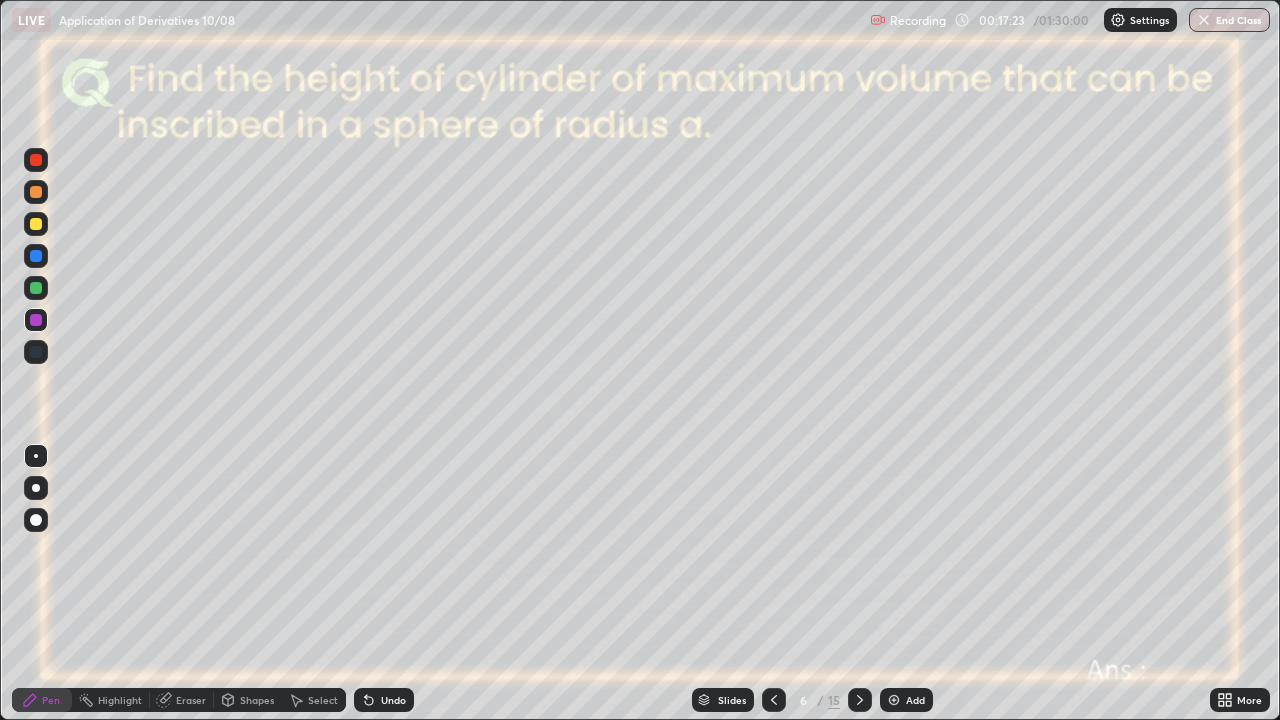click 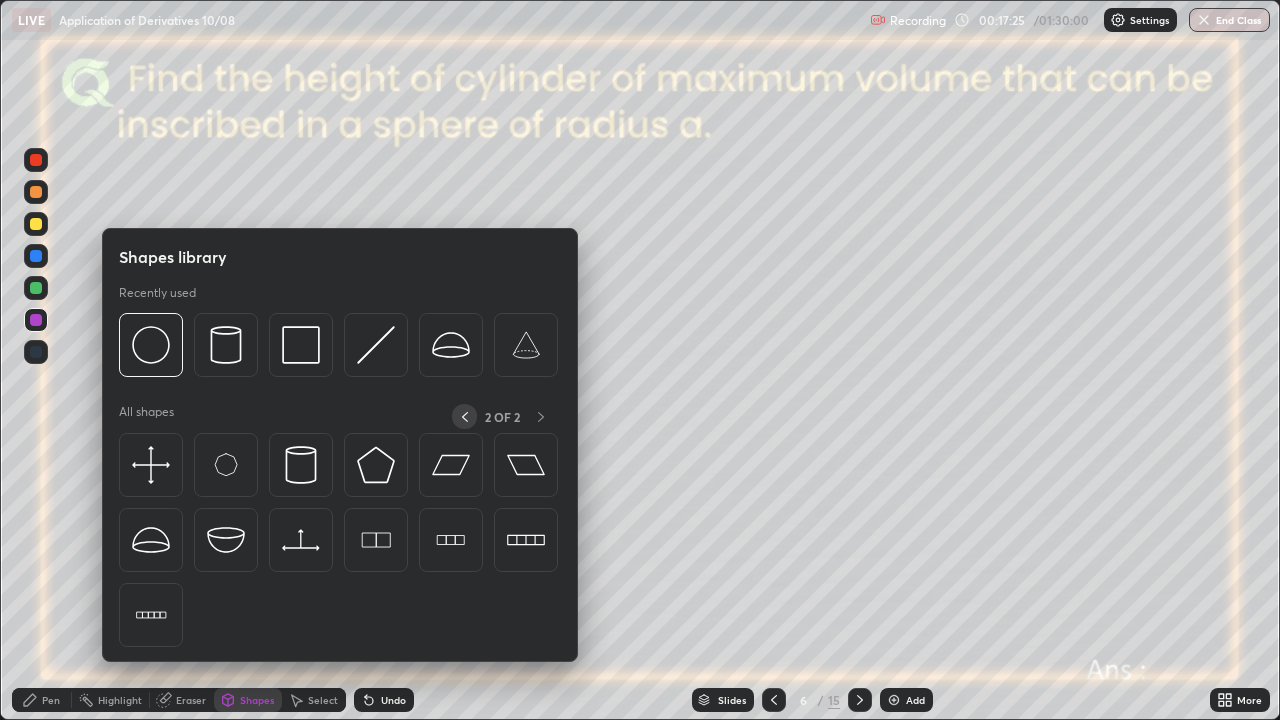click 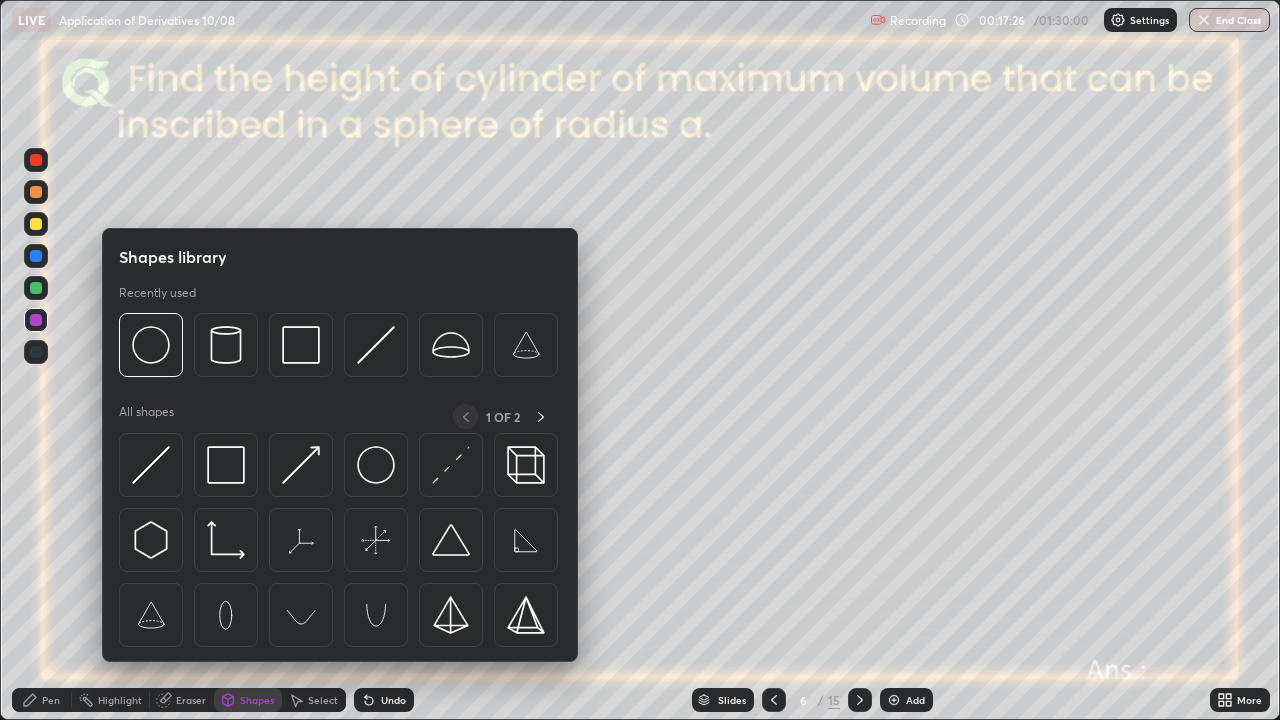 click at bounding box center (376, 345) 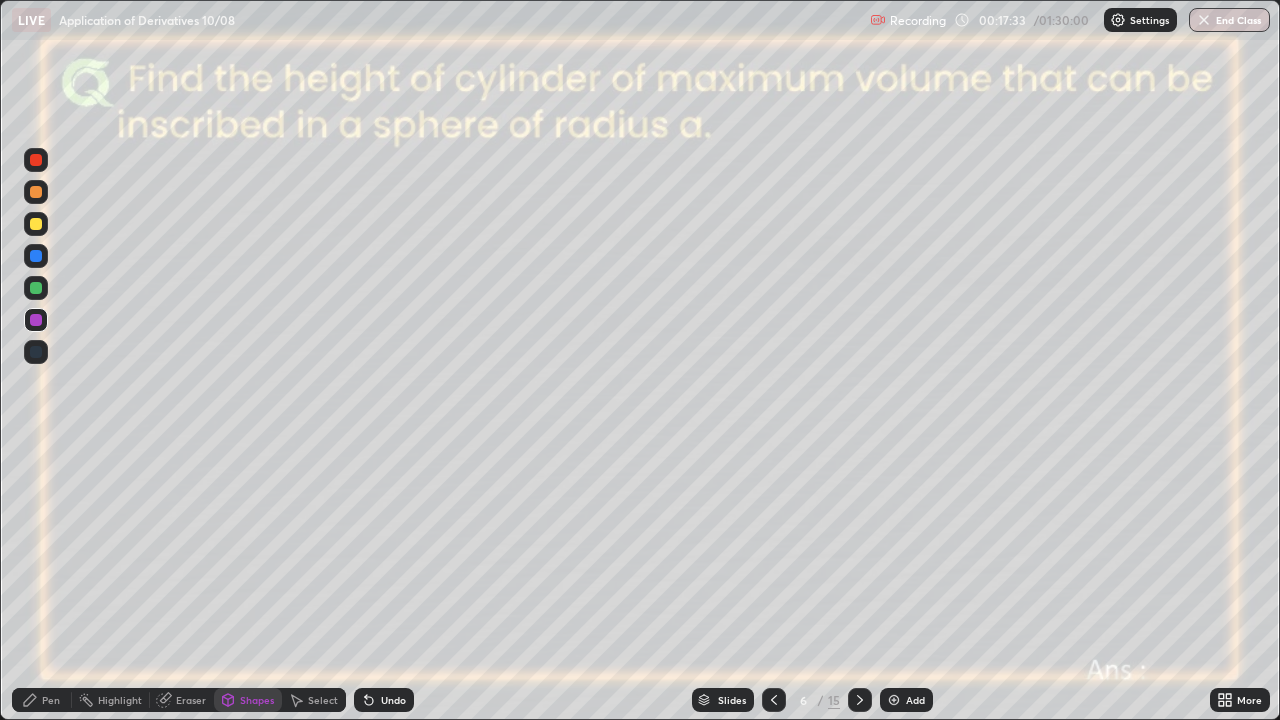 click on "Pen" at bounding box center (51, 700) 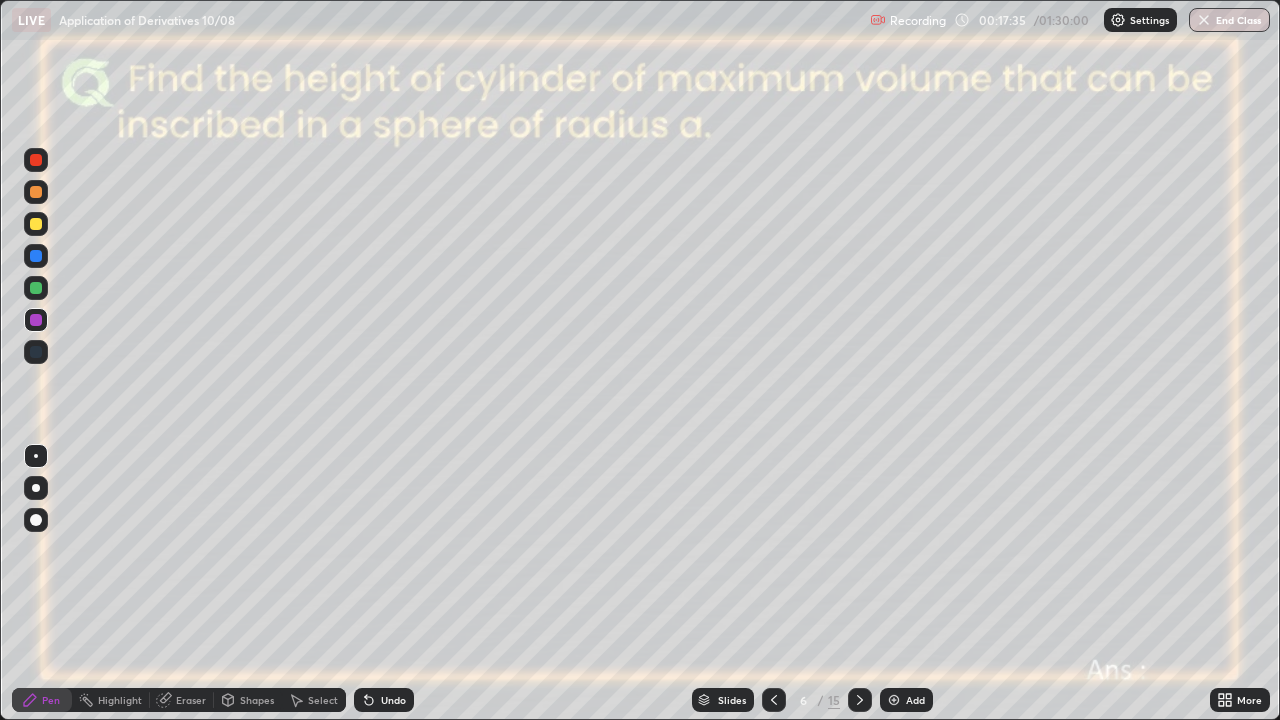click at bounding box center (36, 256) 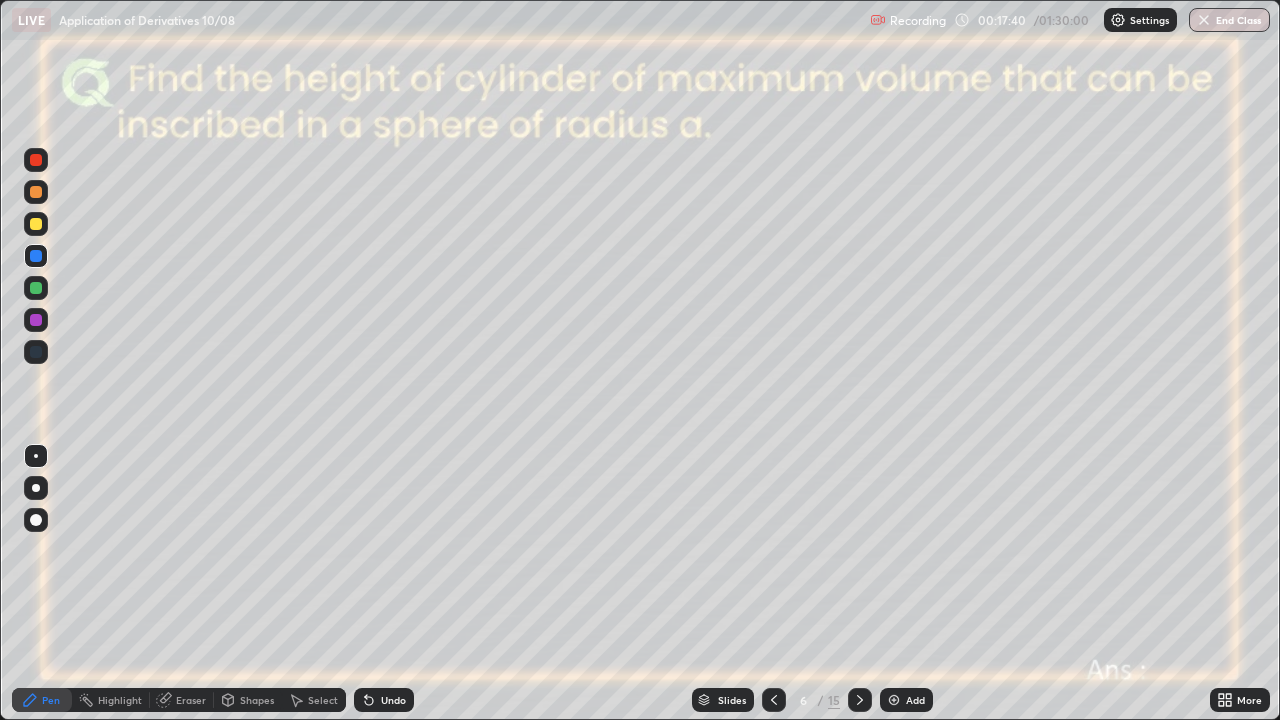 click on "Shapes" at bounding box center (248, 700) 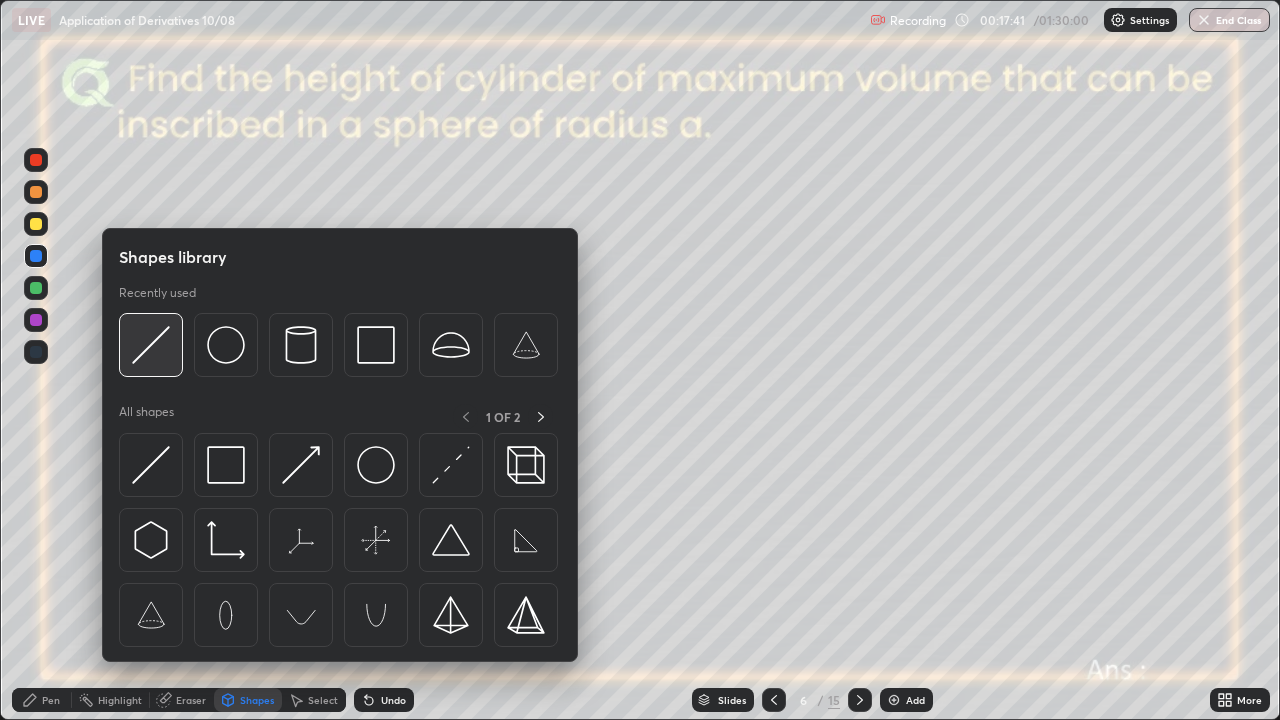 click at bounding box center (151, 345) 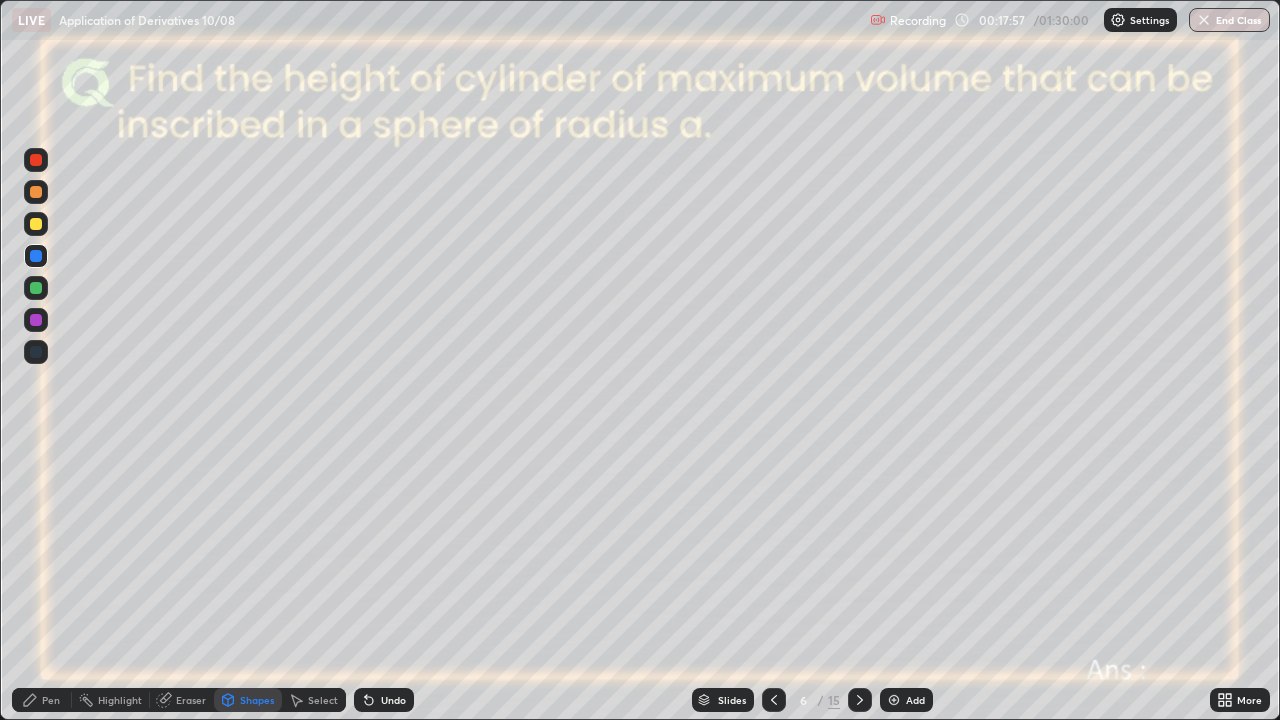 click at bounding box center [36, 224] 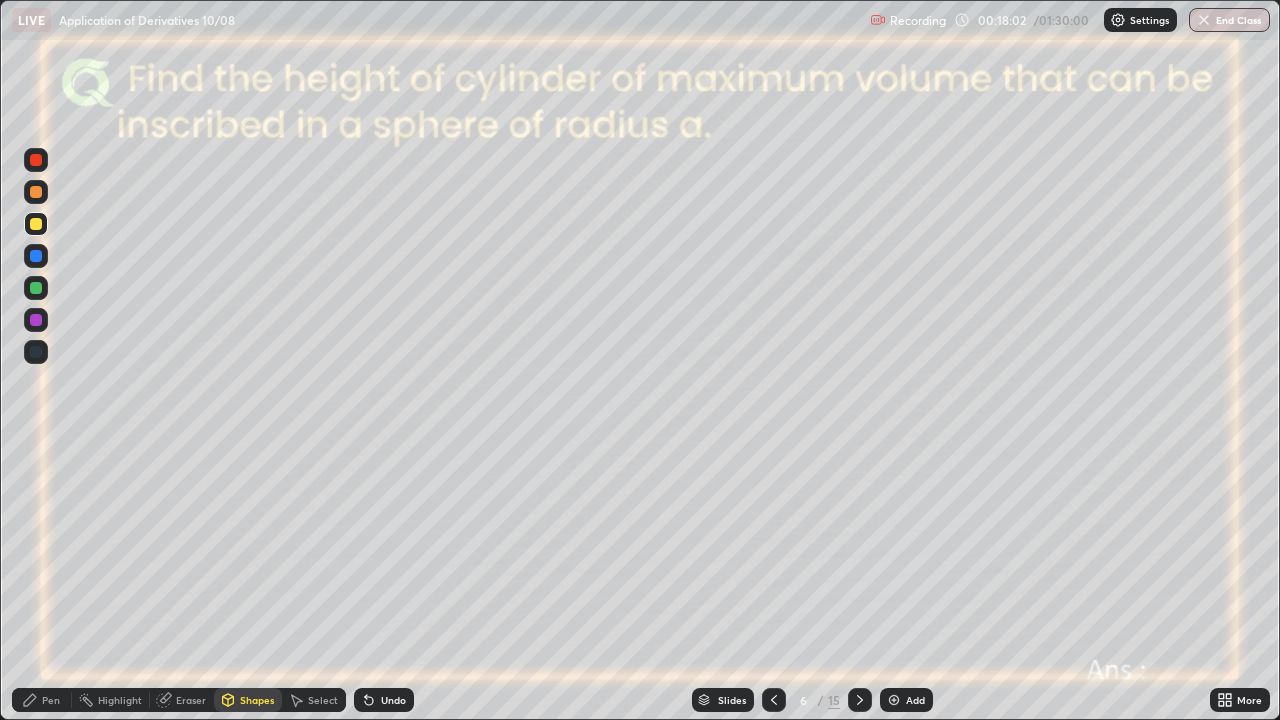 click 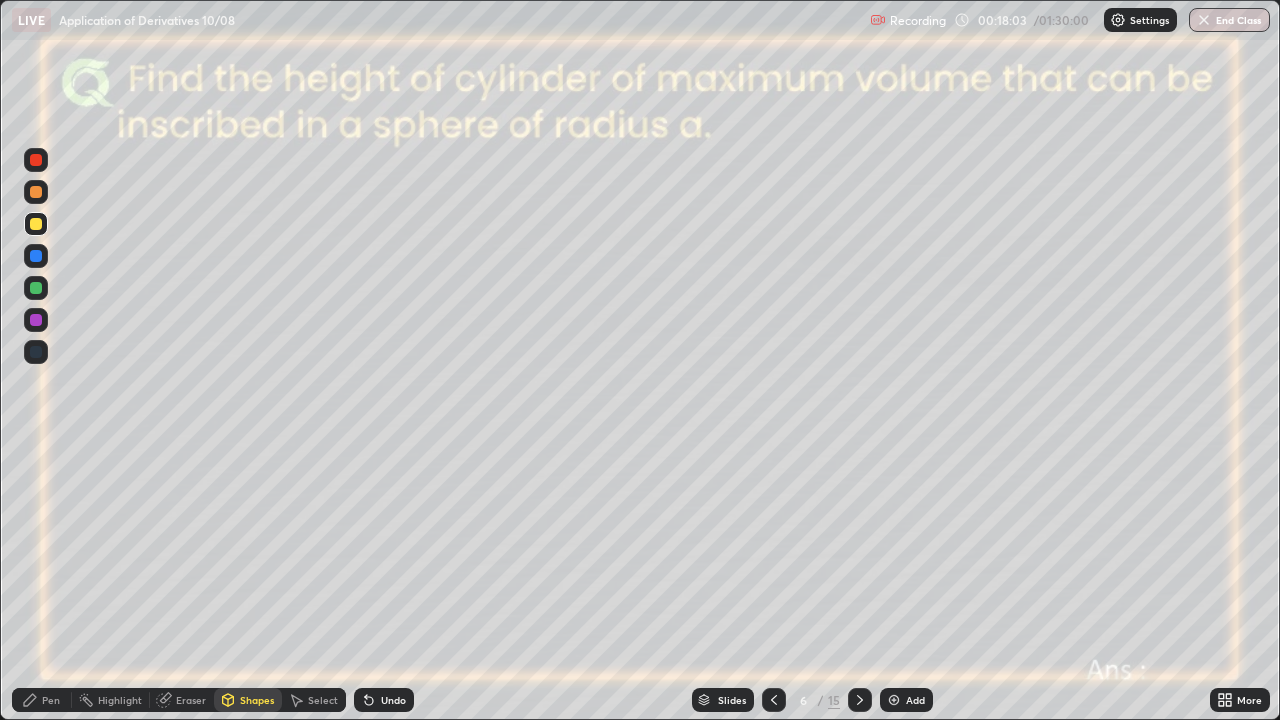 click on "Pen" at bounding box center (51, 700) 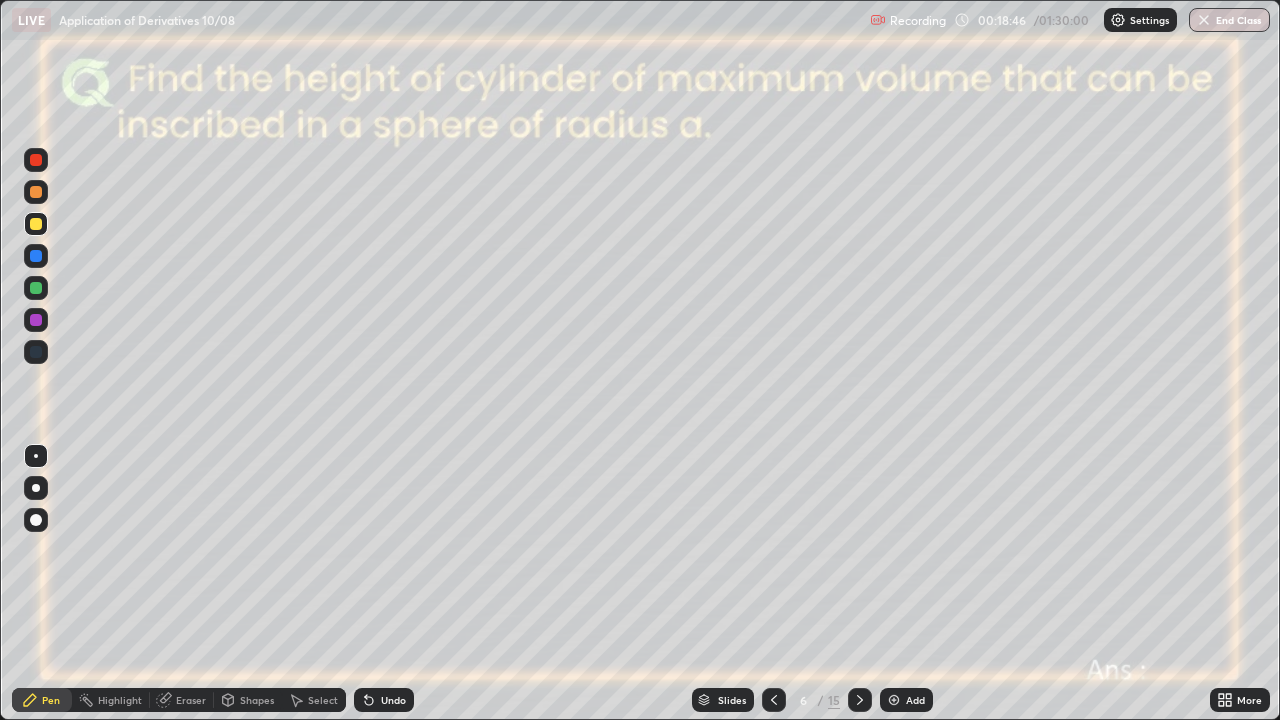 click on "Eraser" at bounding box center (182, 700) 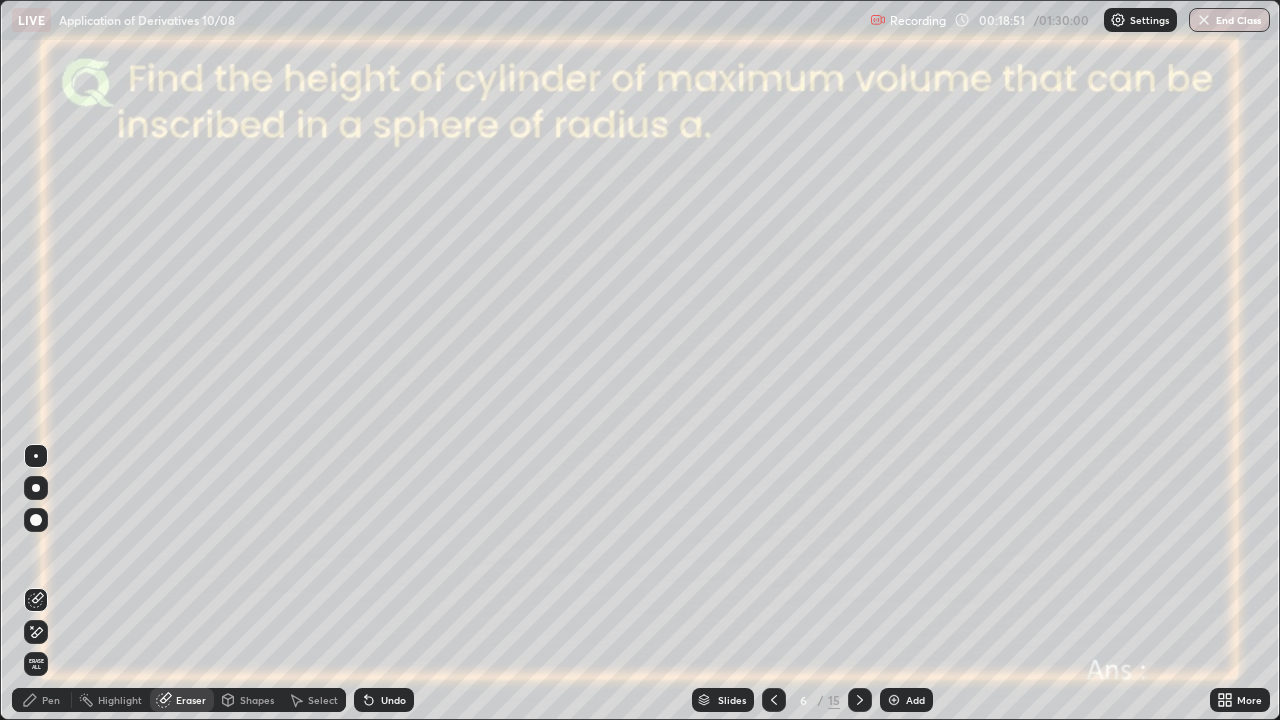 click on "Pen" at bounding box center (51, 700) 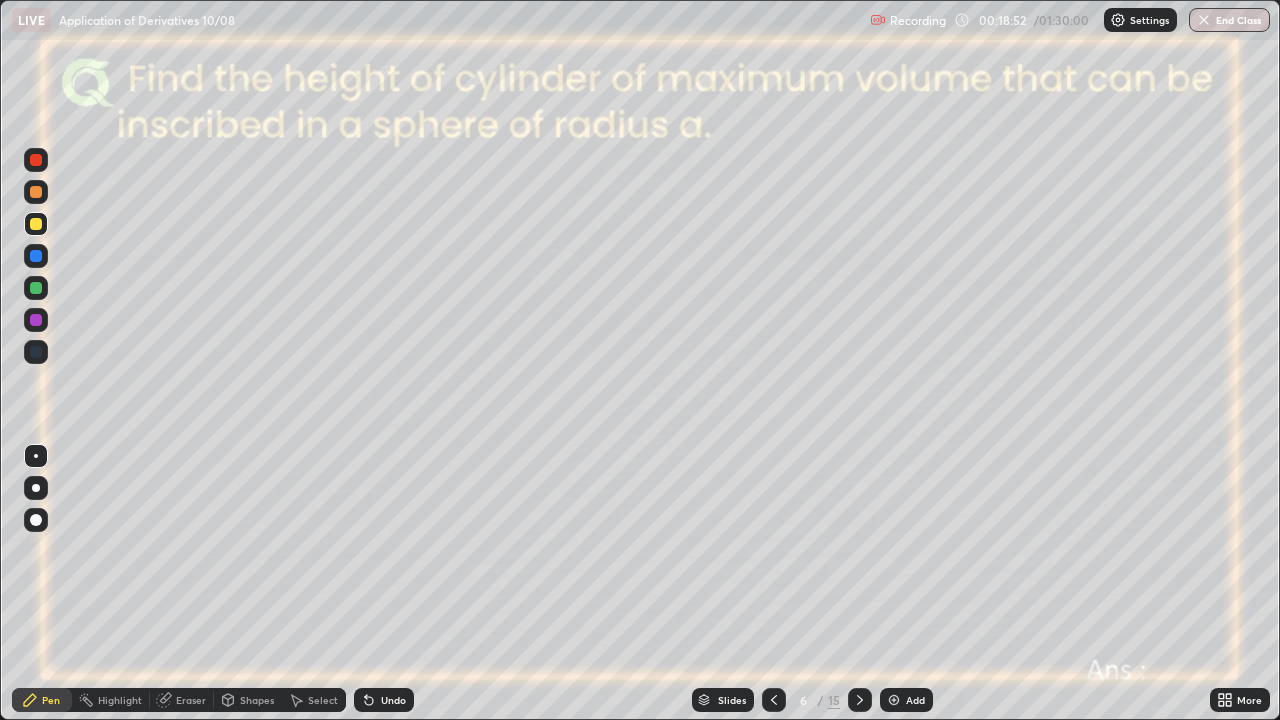 click at bounding box center (36, 288) 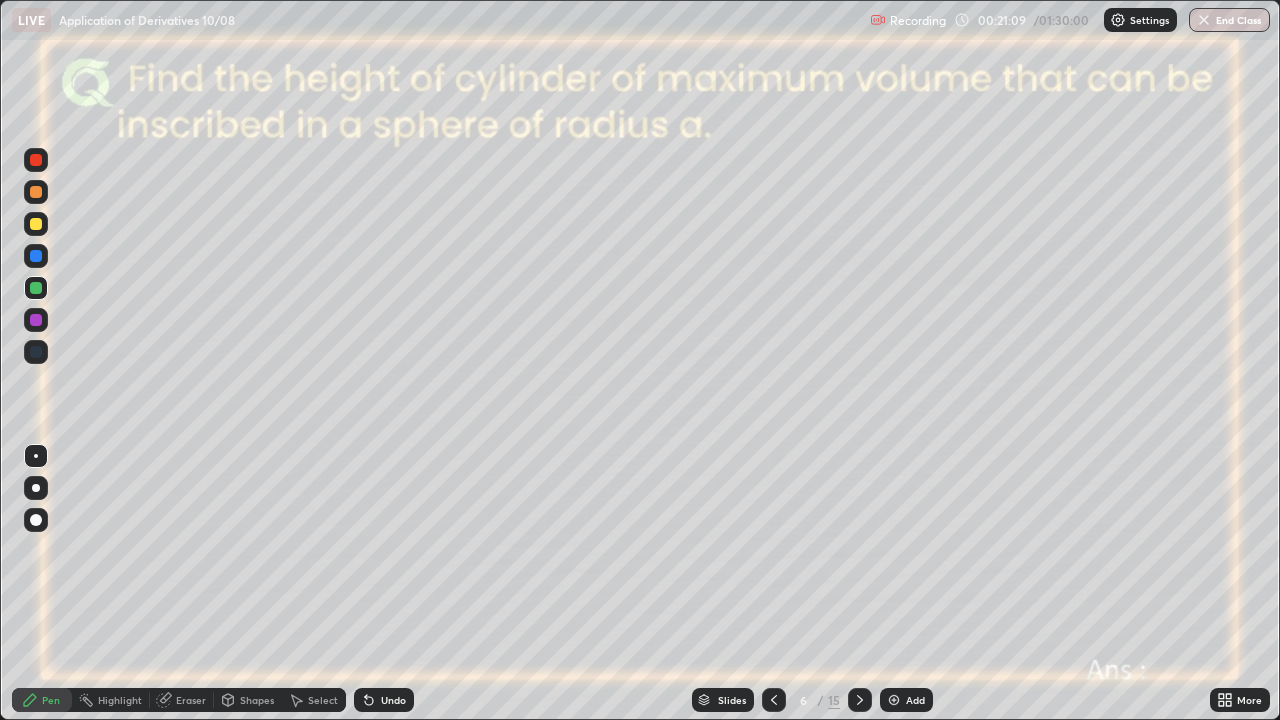 click on "Undo" at bounding box center [393, 700] 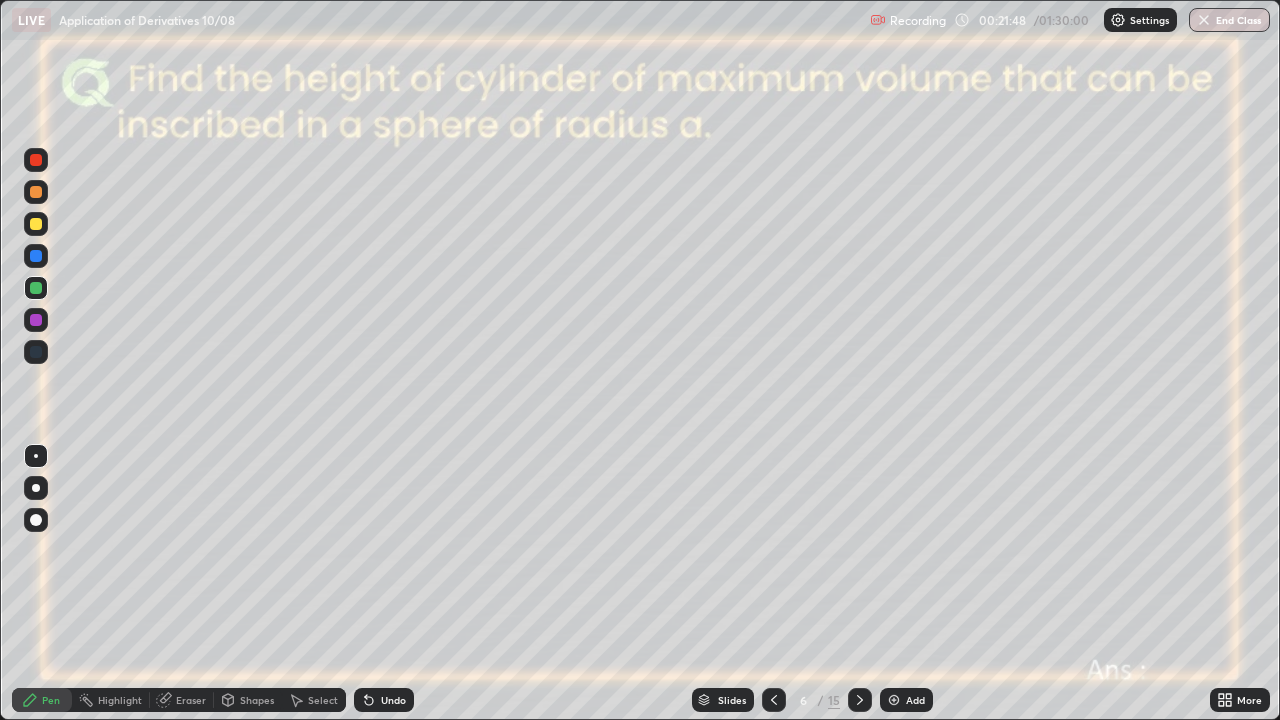 click at bounding box center [36, 224] 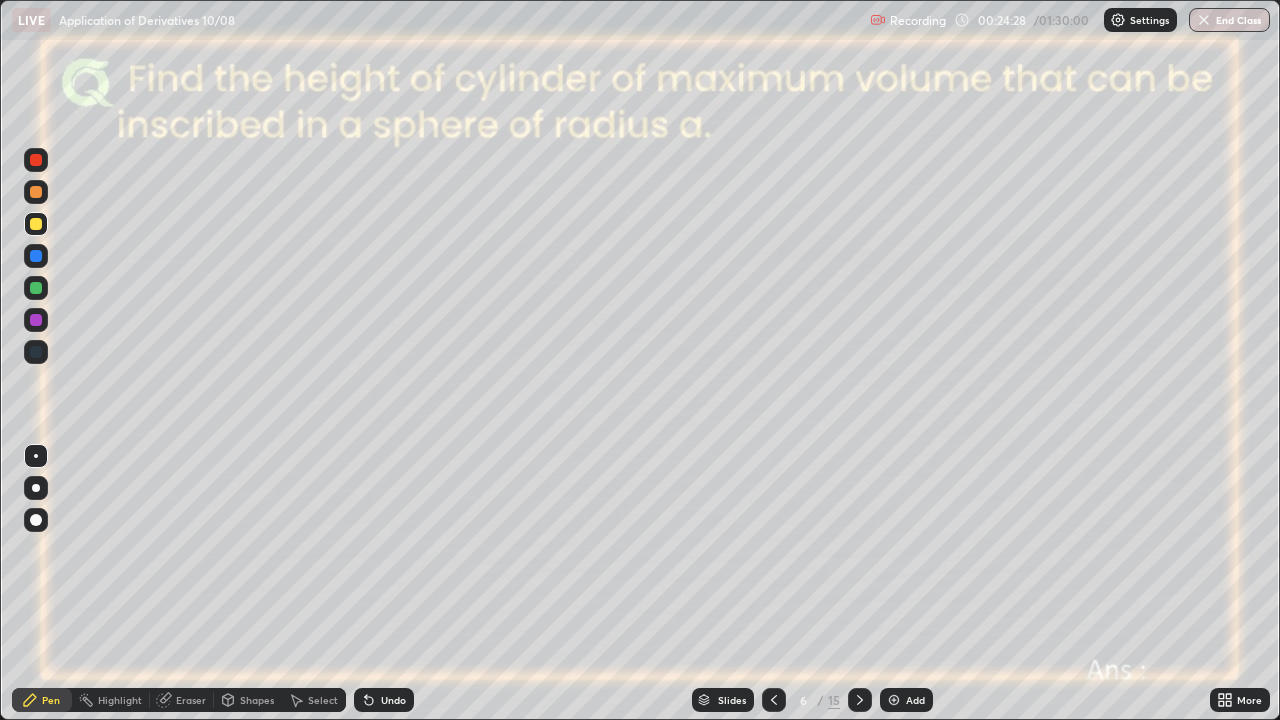 click 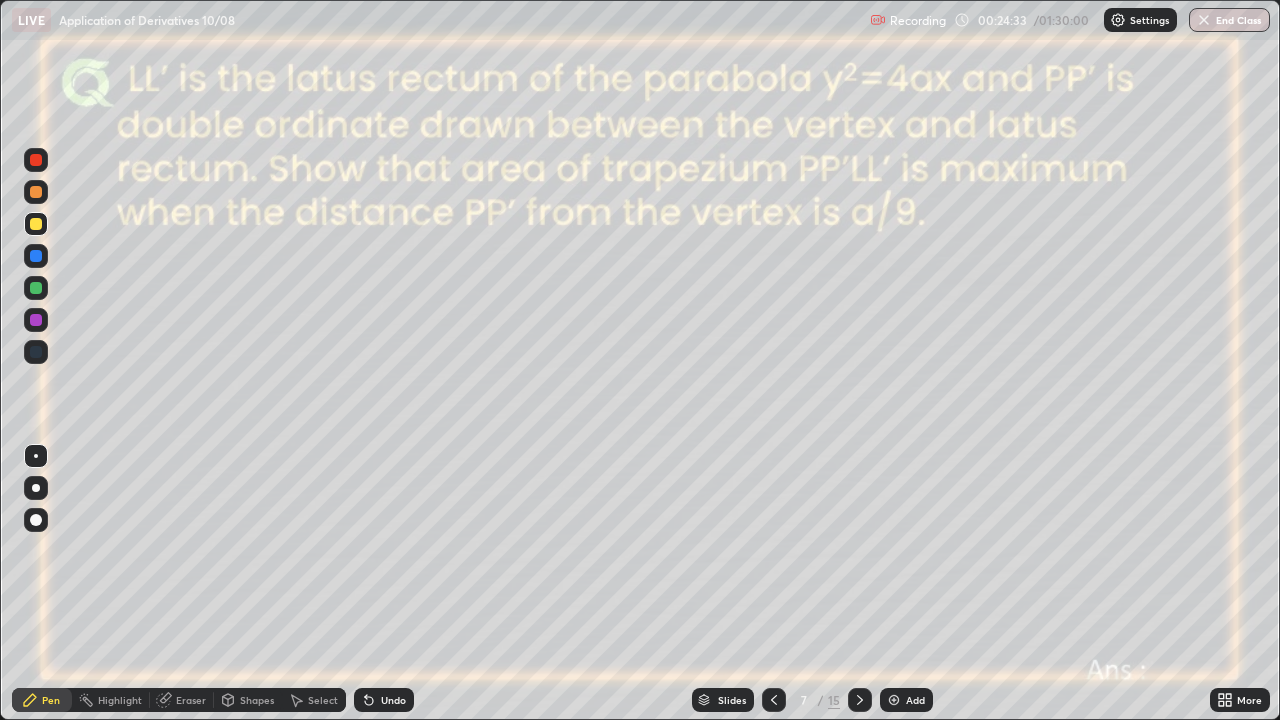 click 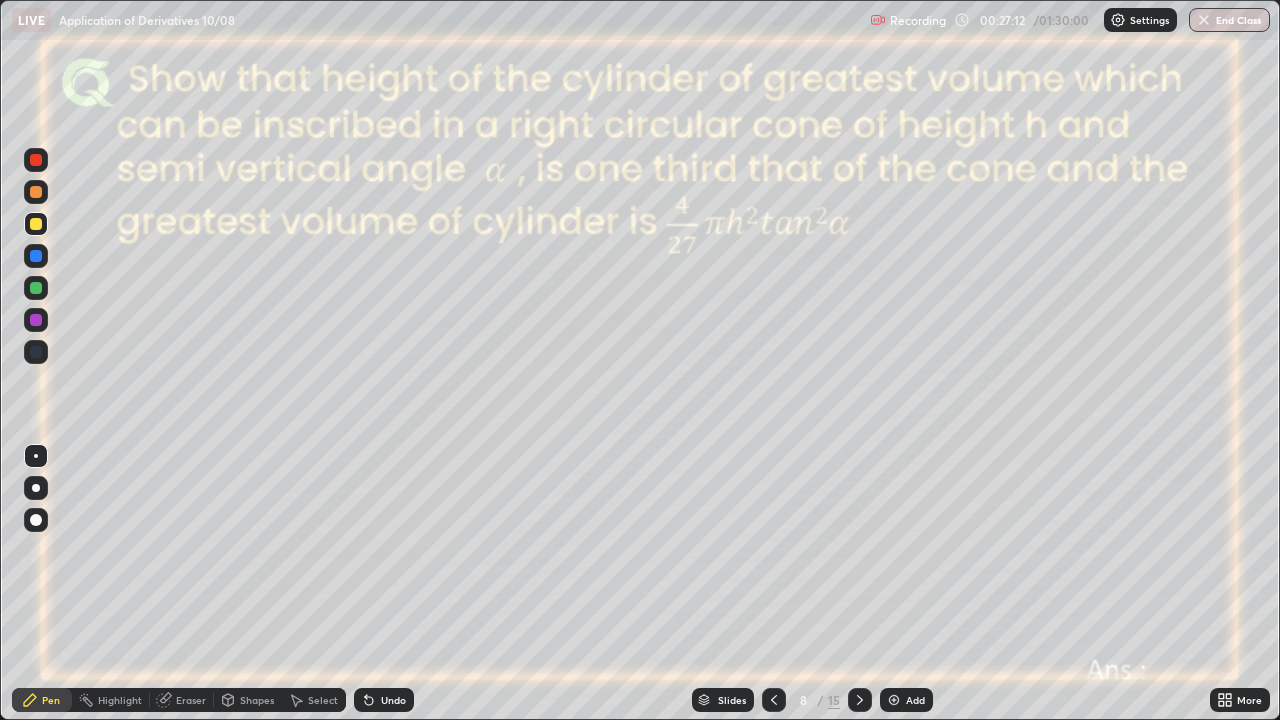click 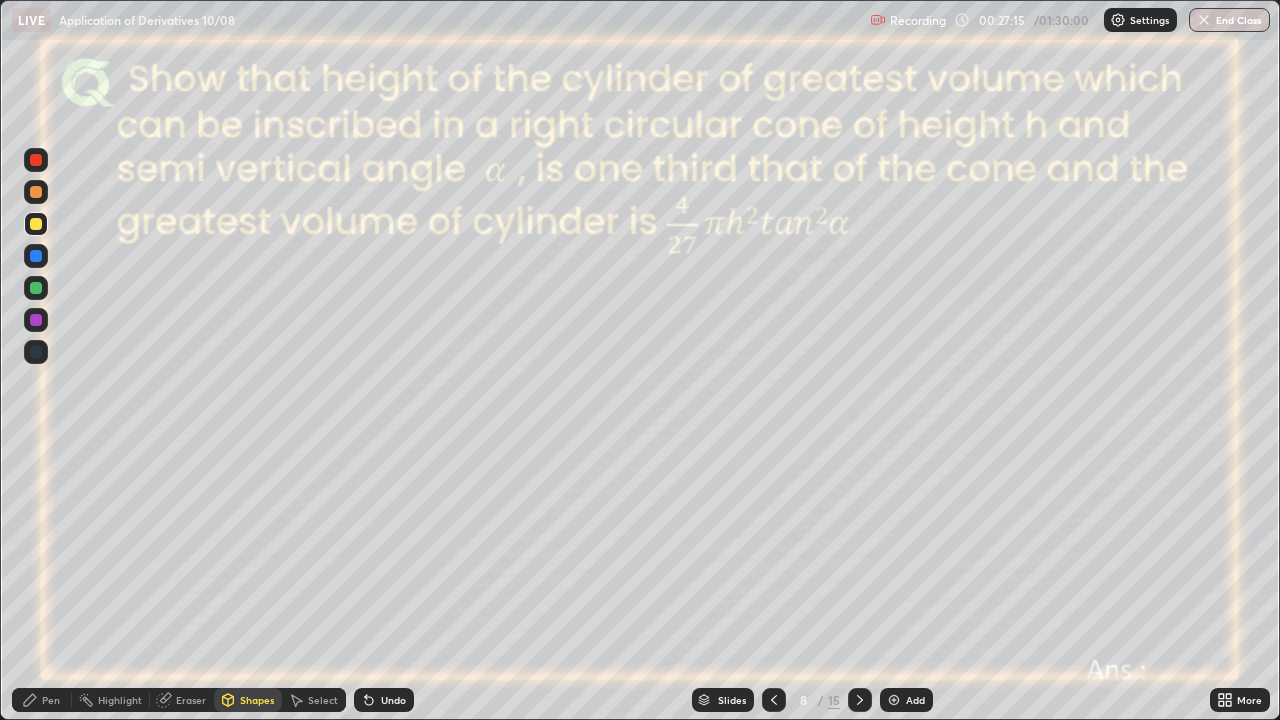 click on "Pen" at bounding box center (51, 700) 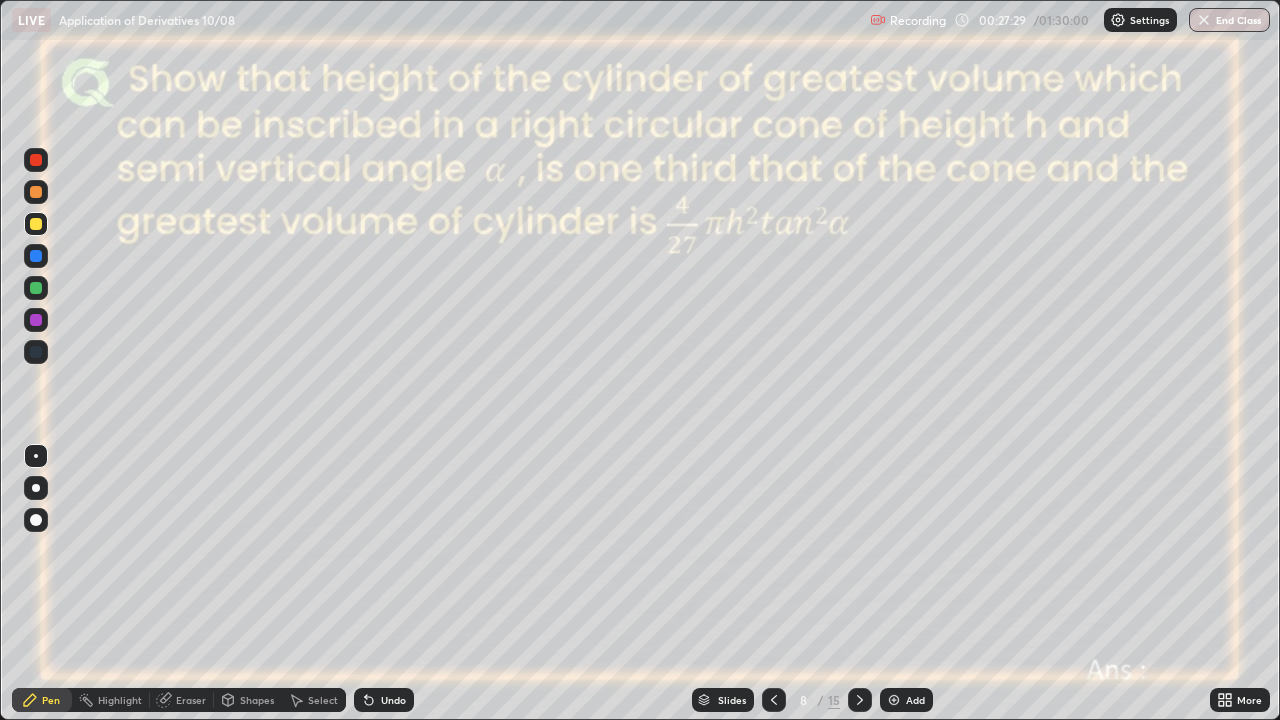 click on "Undo" at bounding box center [393, 700] 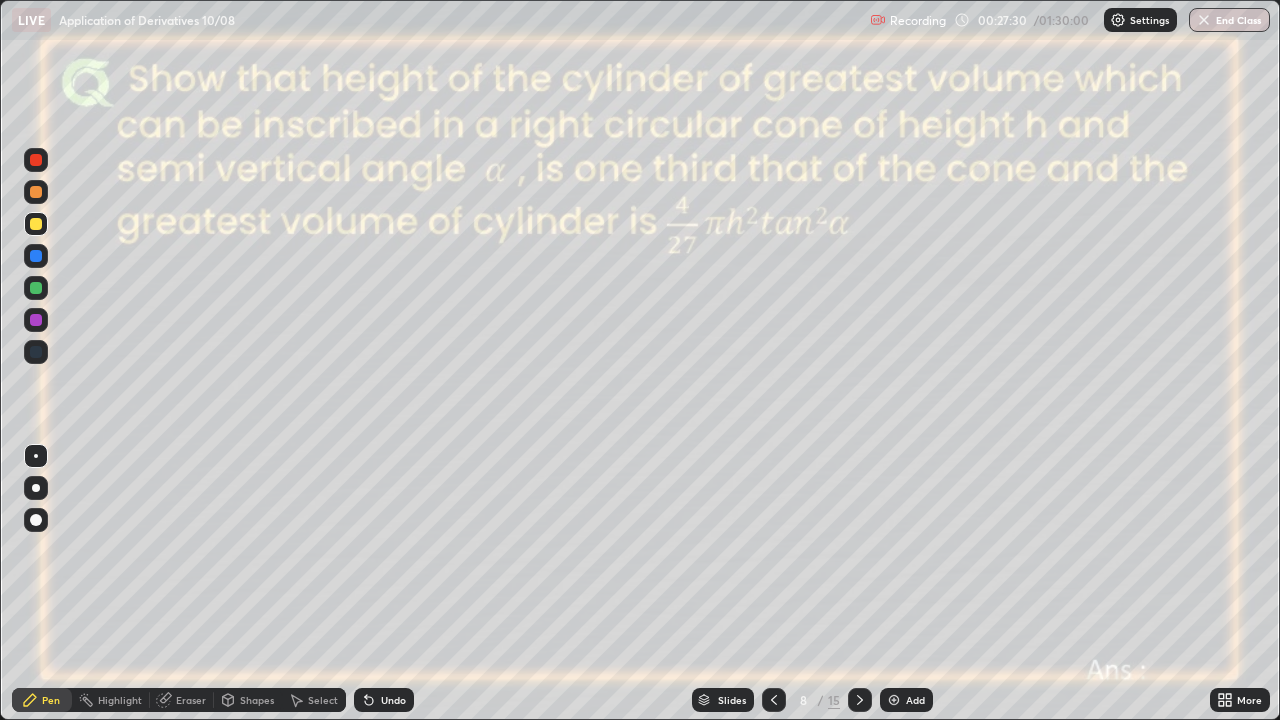 click on "Undo" at bounding box center (393, 700) 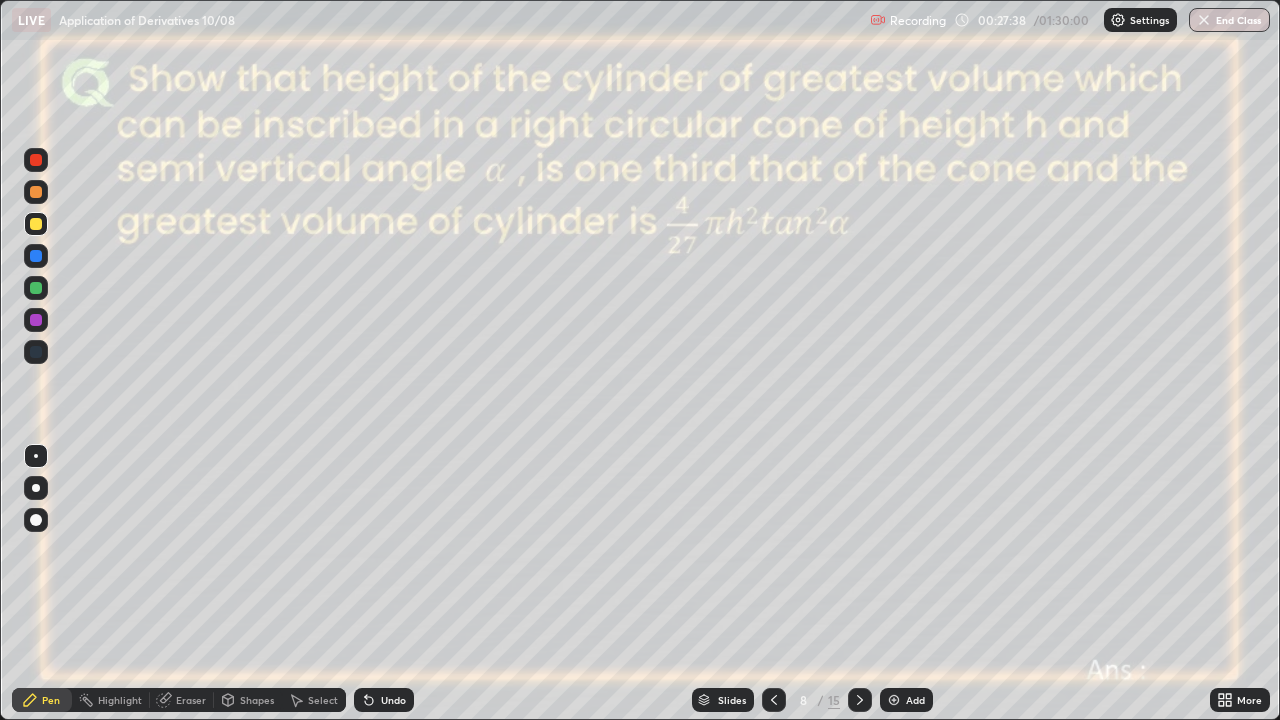 click at bounding box center (36, 288) 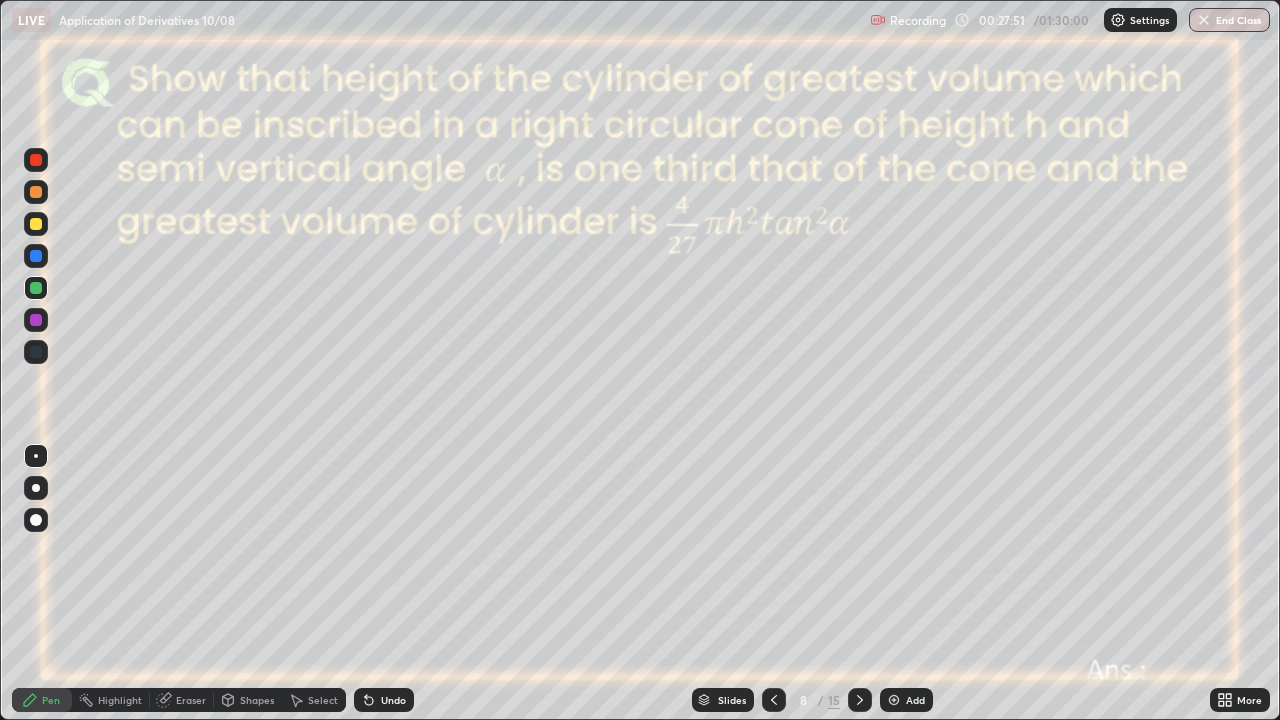 click at bounding box center (36, 160) 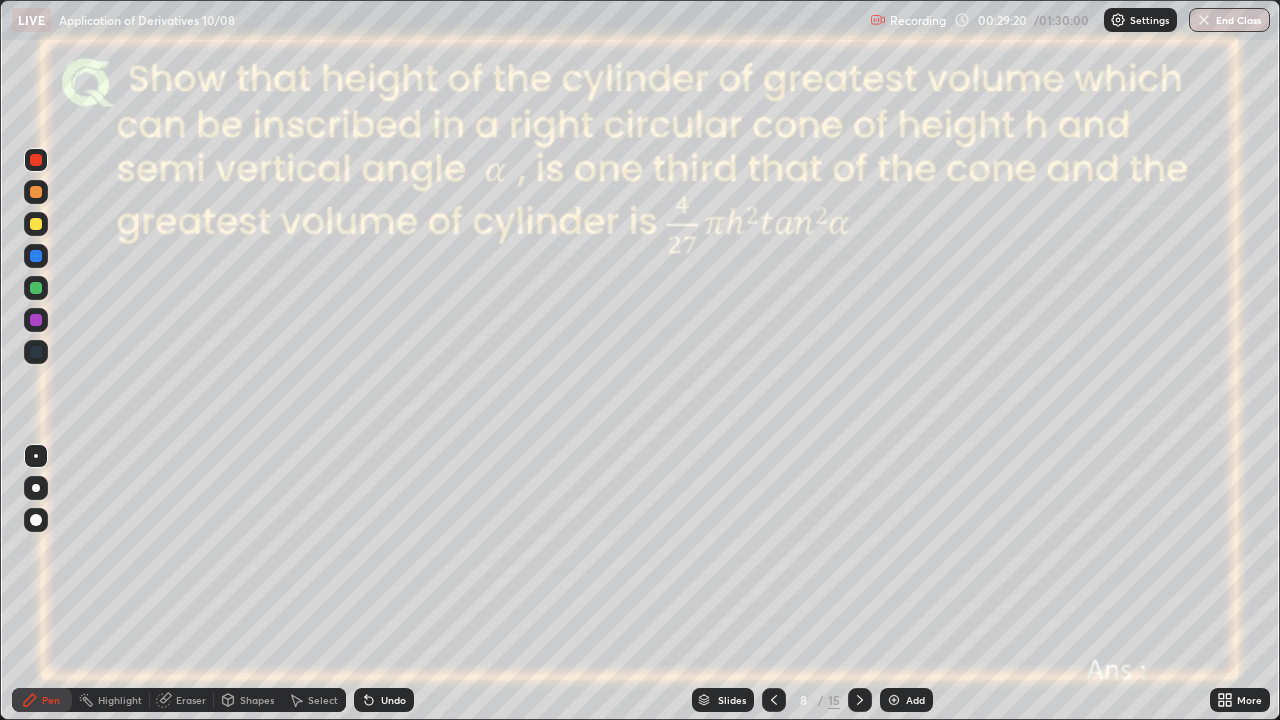 click on "Undo" at bounding box center [393, 700] 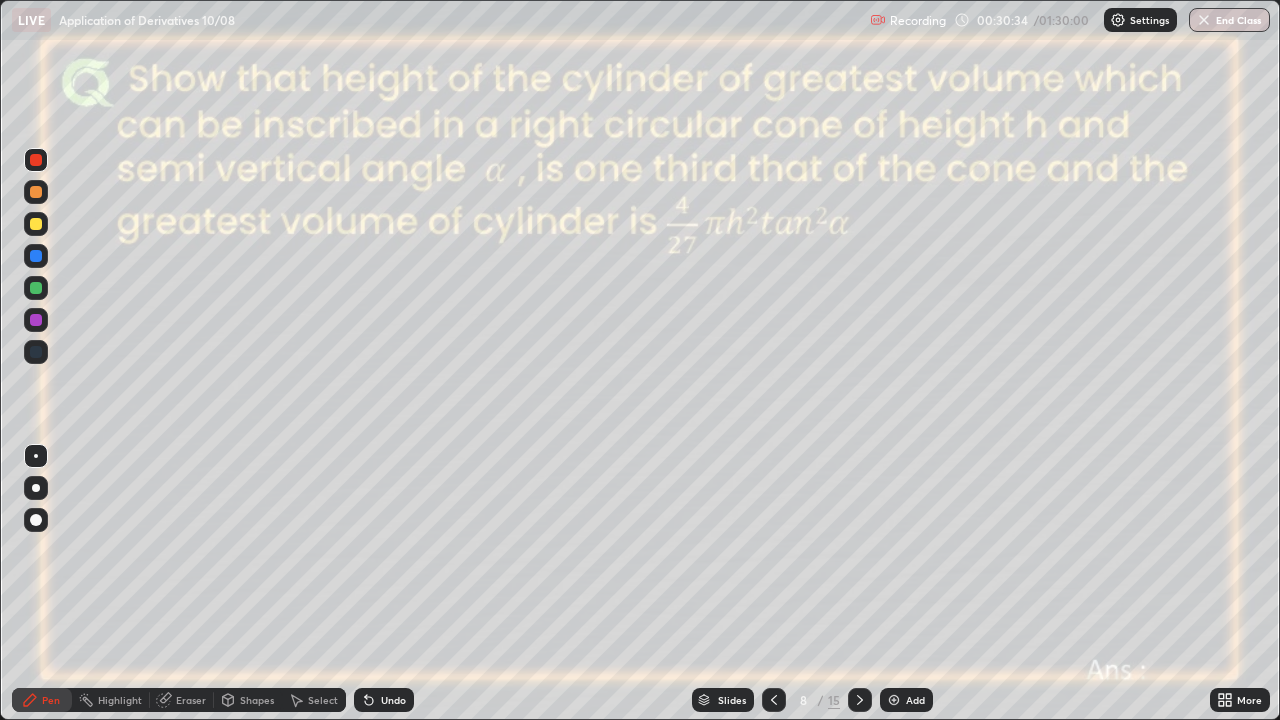 click 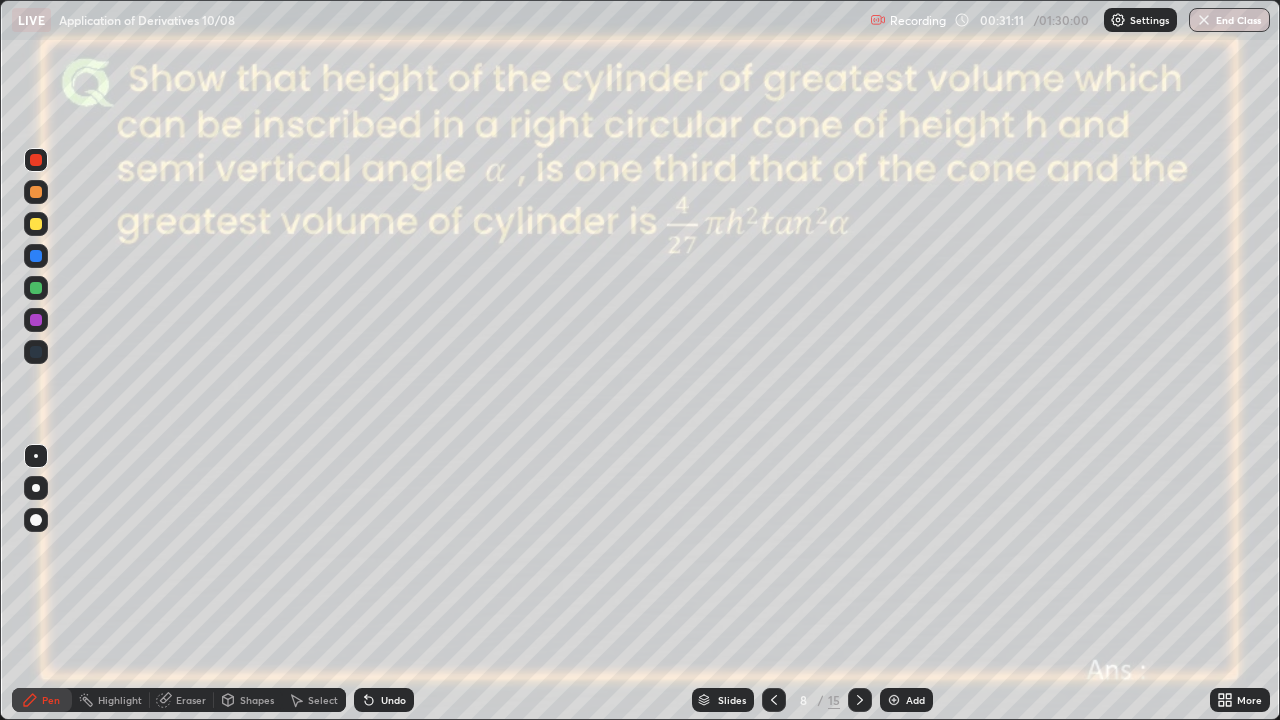 click at bounding box center [36, 320] 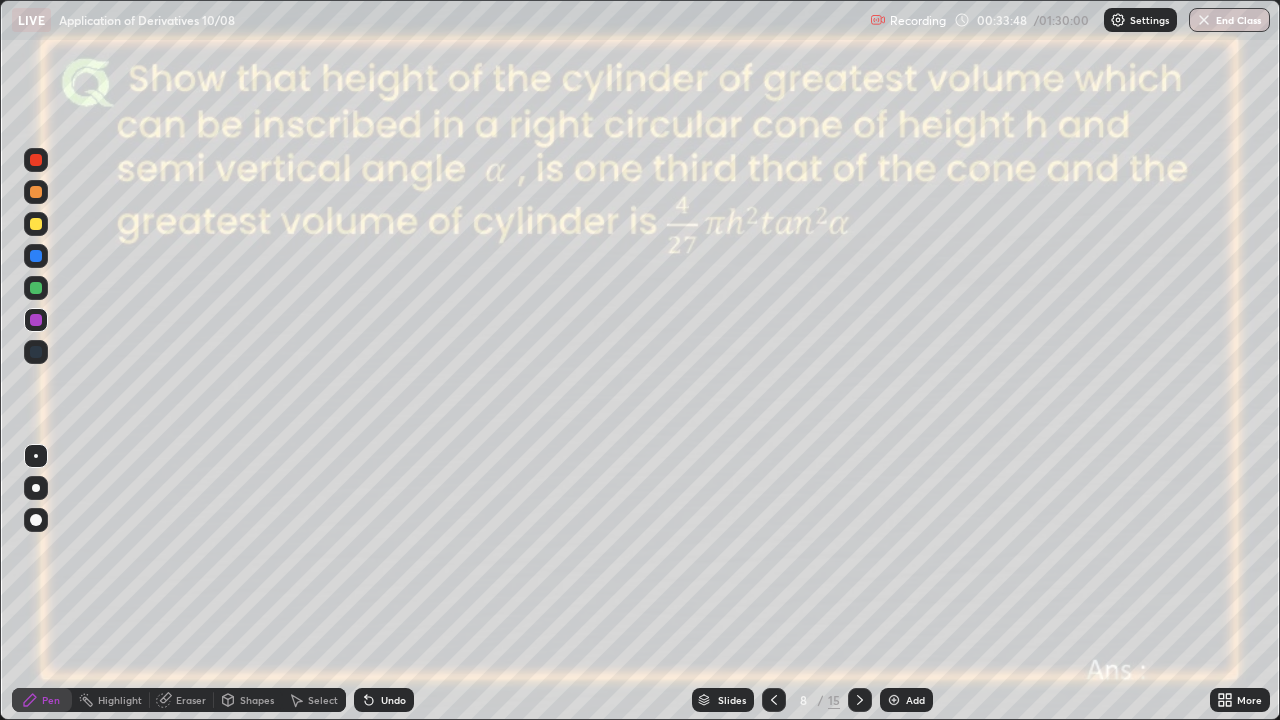 click on "Eraser" at bounding box center [191, 700] 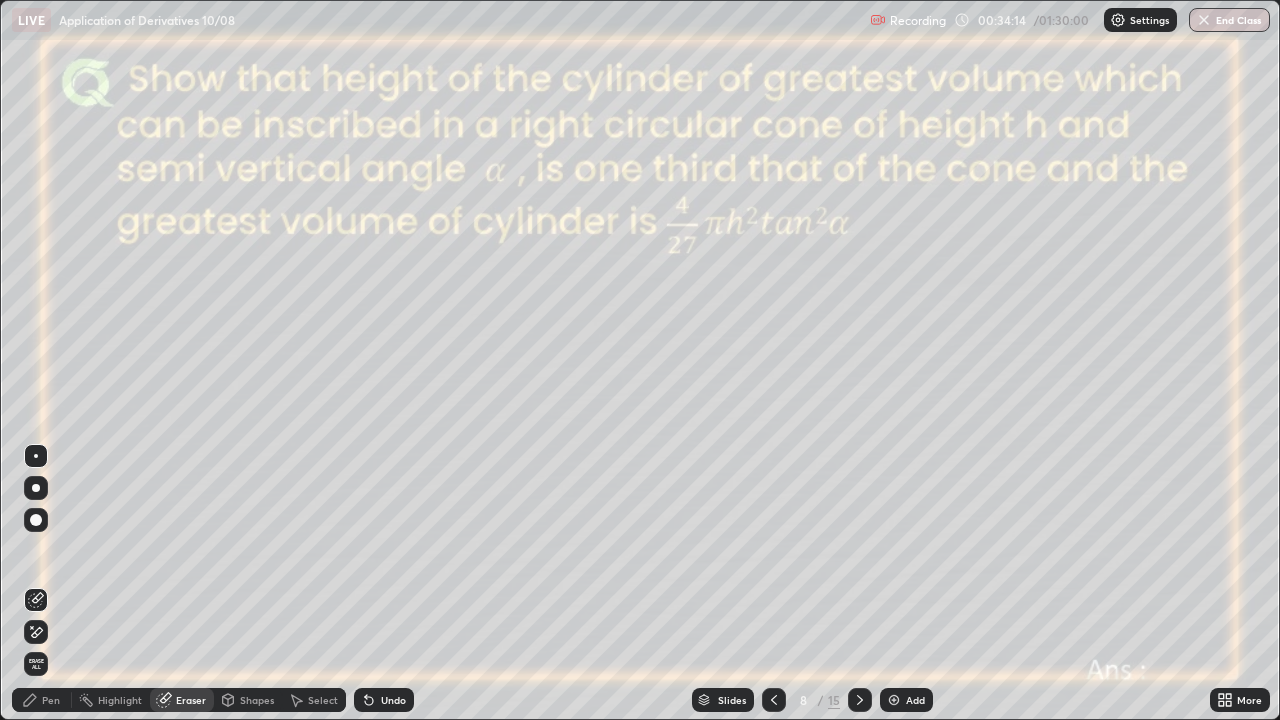 click 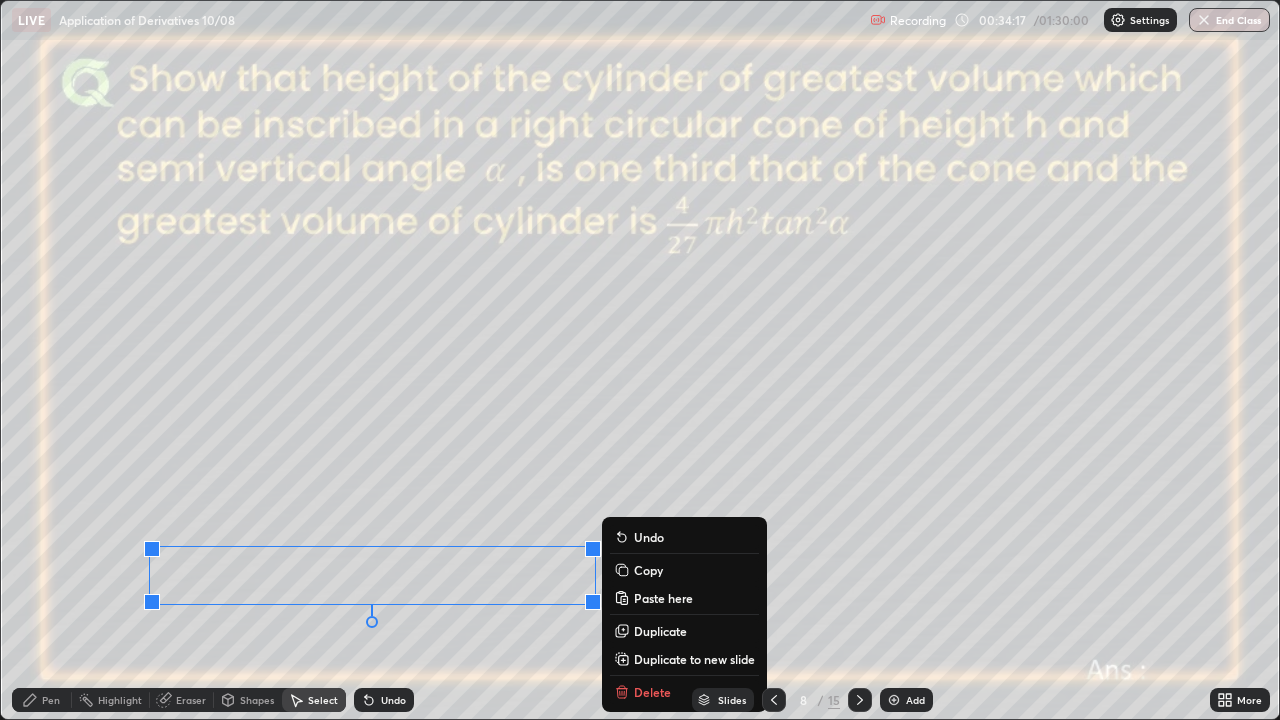 click 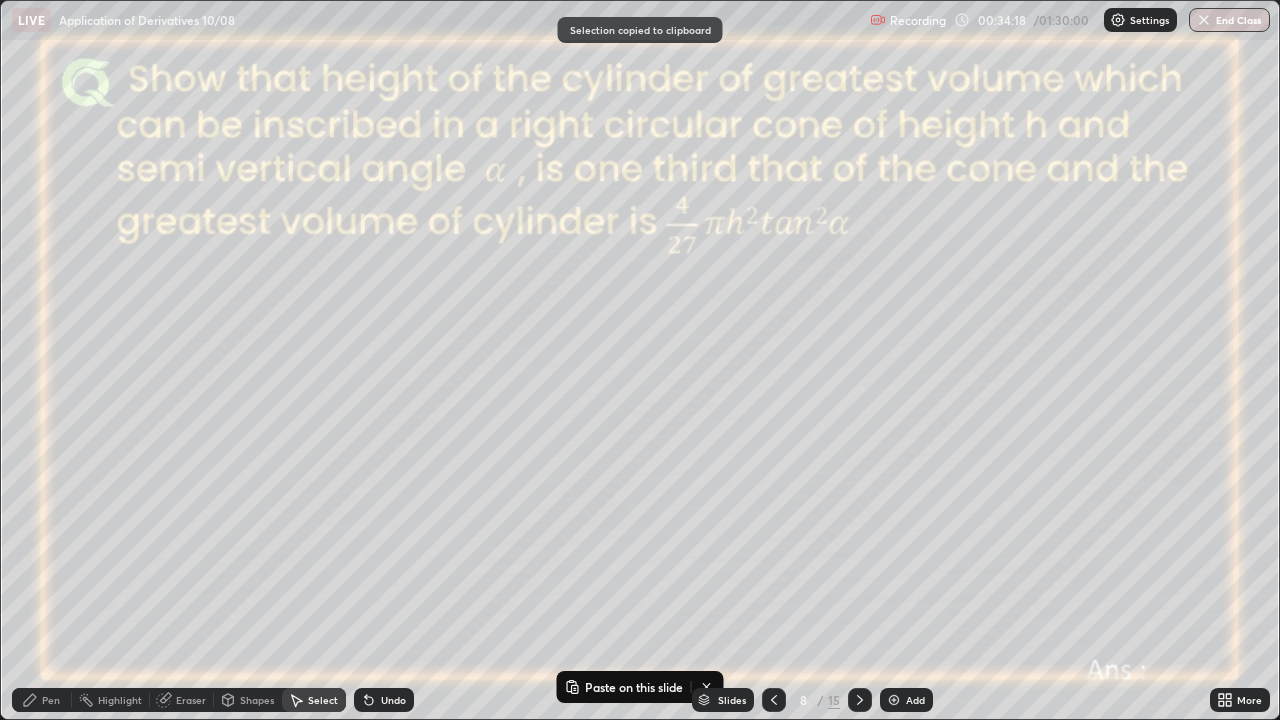 click at bounding box center (894, 700) 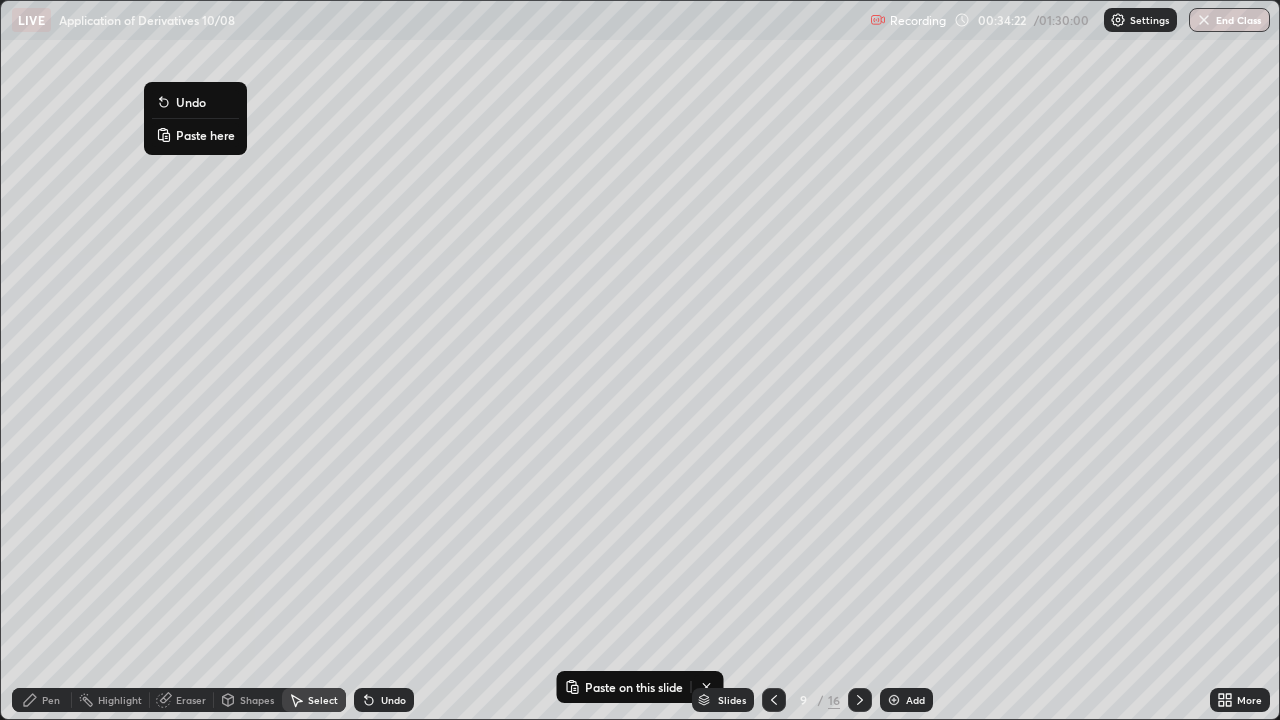 click on "Paste here" at bounding box center [205, 135] 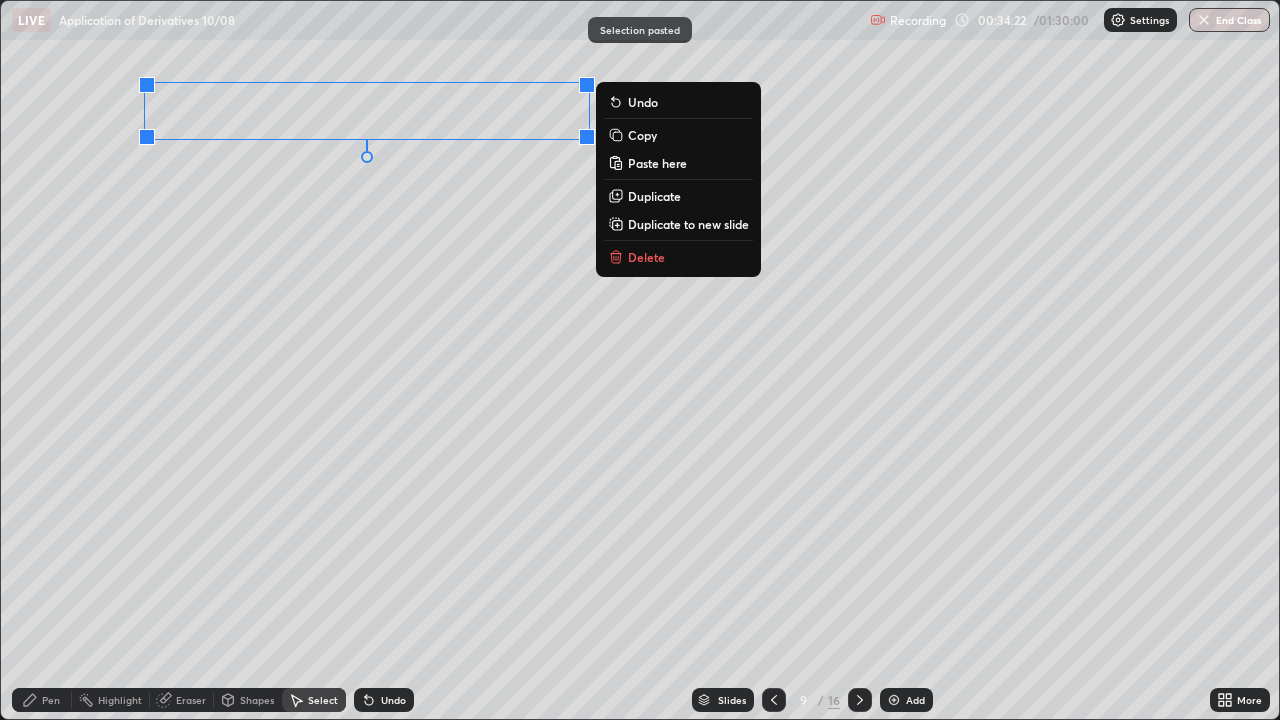 click on "0 ° Undo Copy Paste here Duplicate Duplicate to new slide Delete" at bounding box center [640, 360] 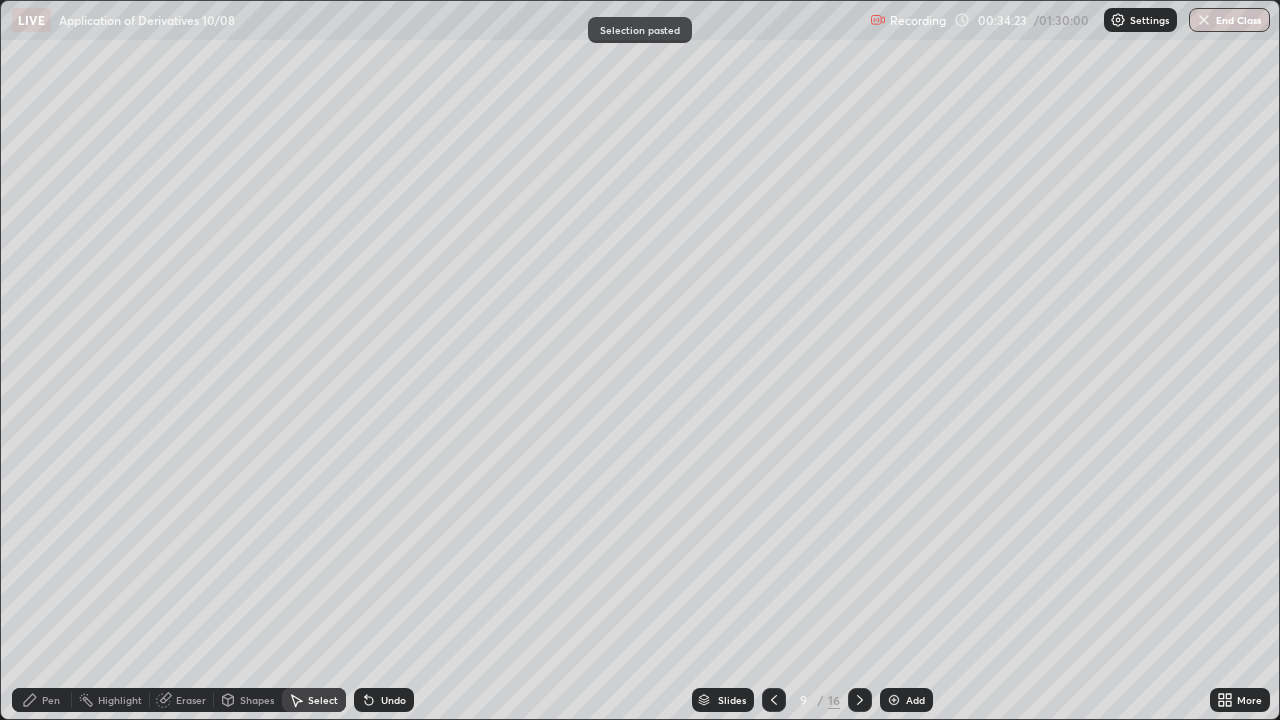 click on "Pen" at bounding box center [51, 700] 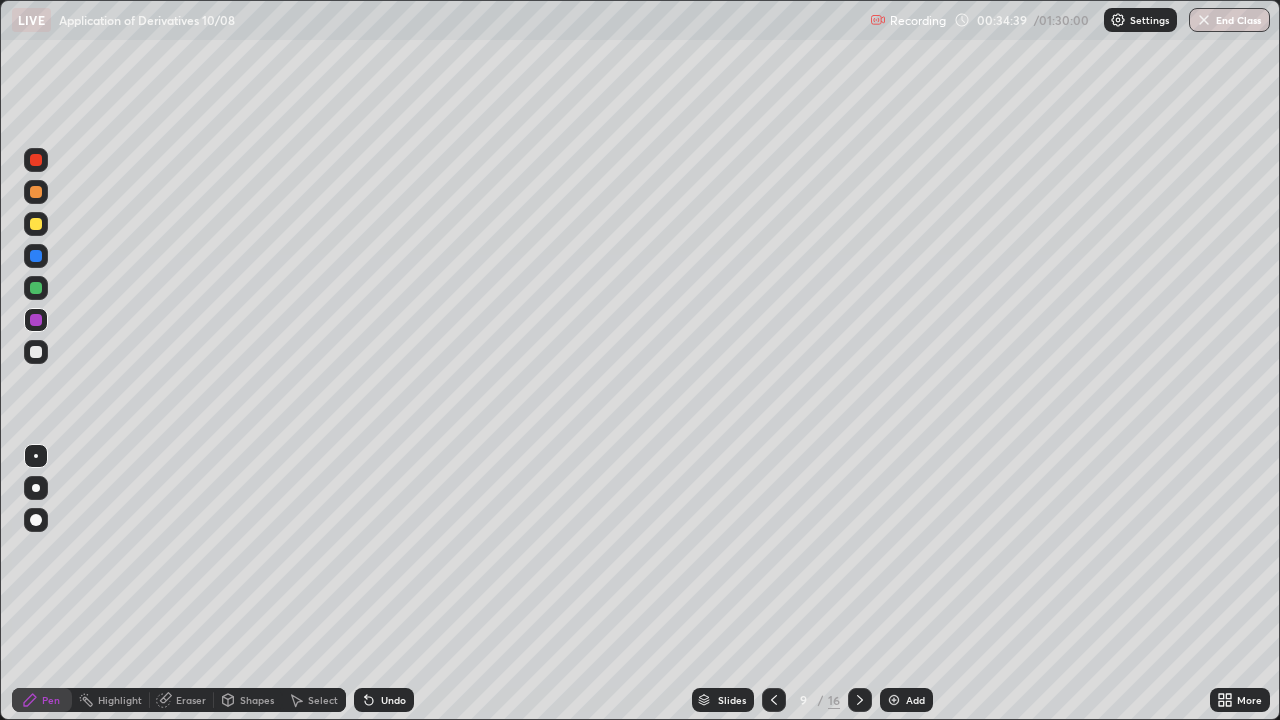 click on "Undo" at bounding box center [393, 700] 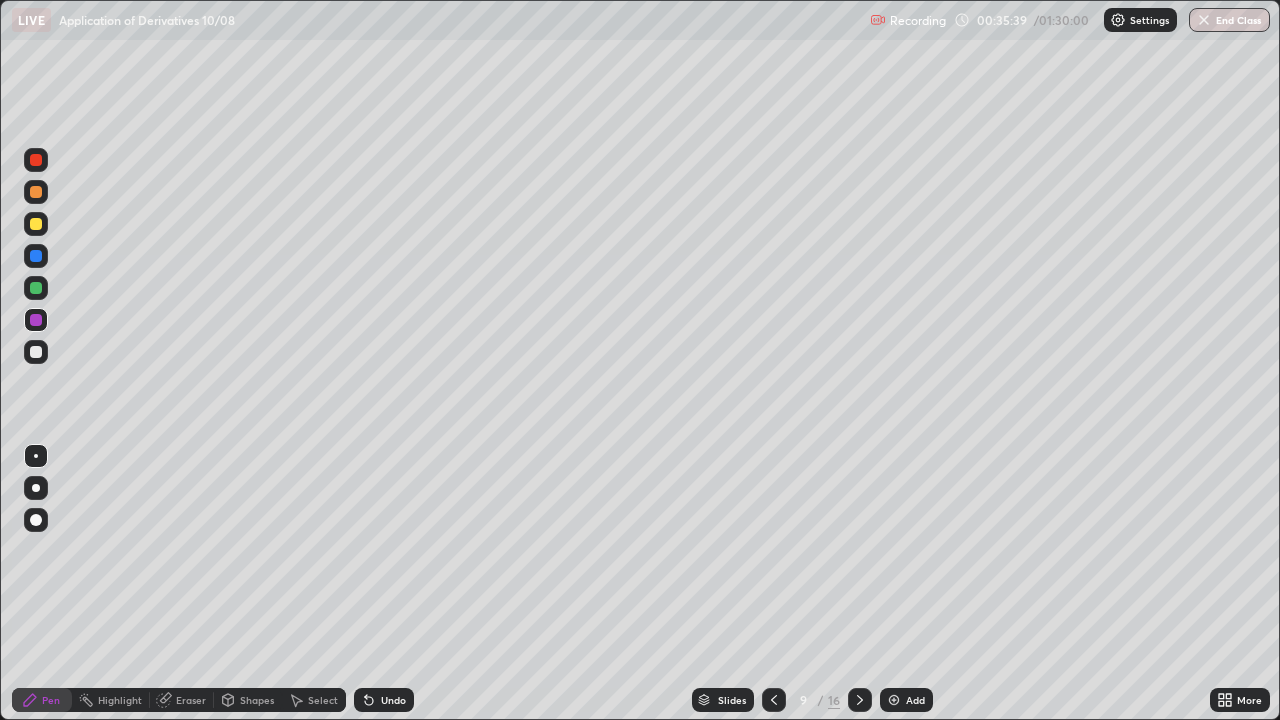 click 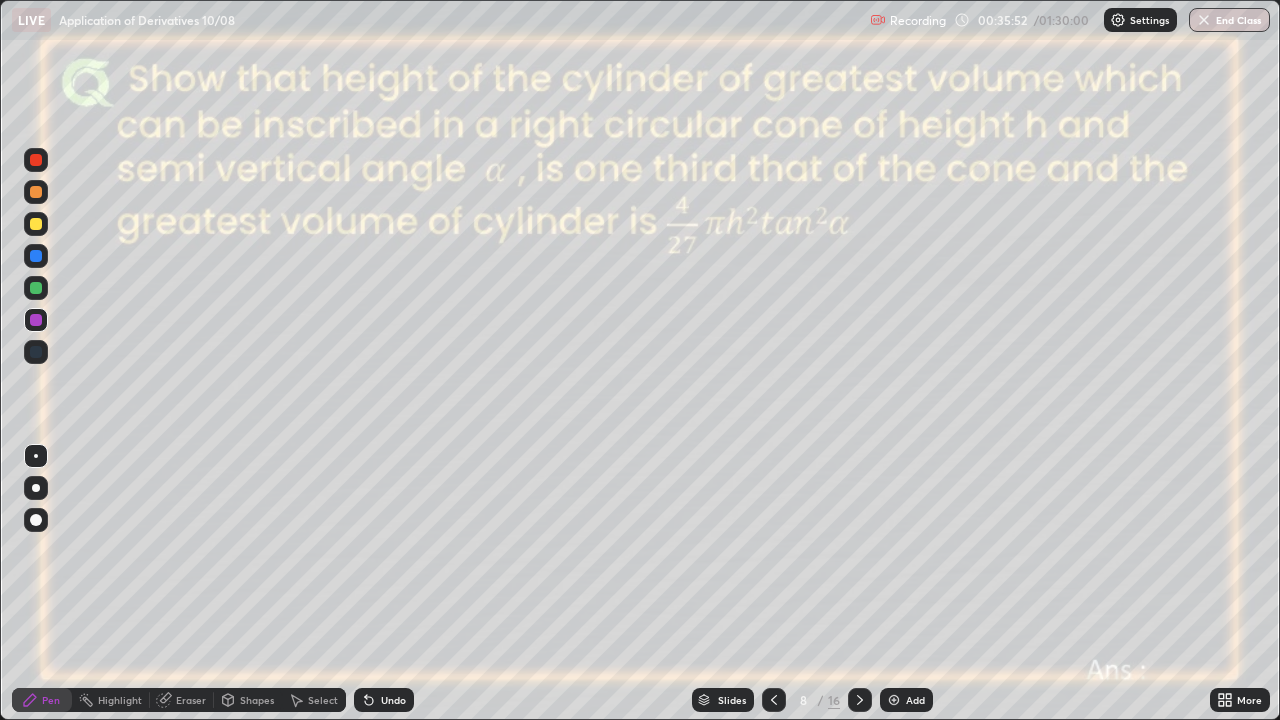 click 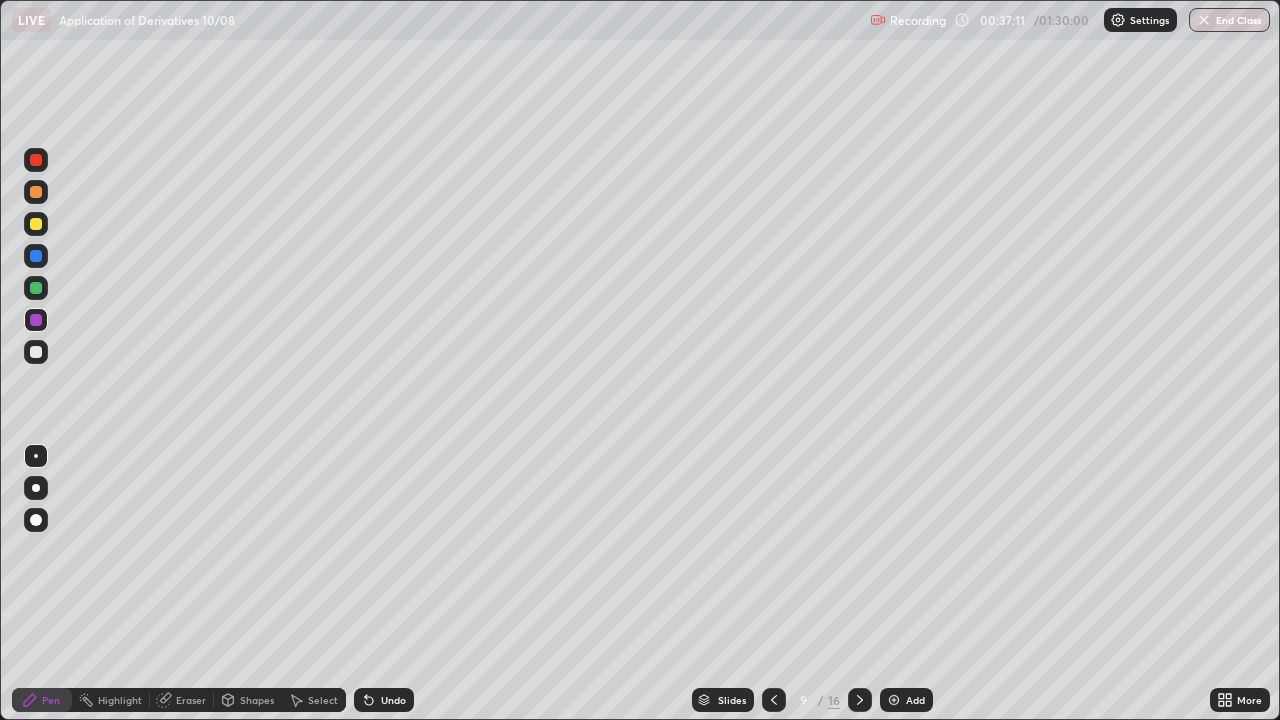 click 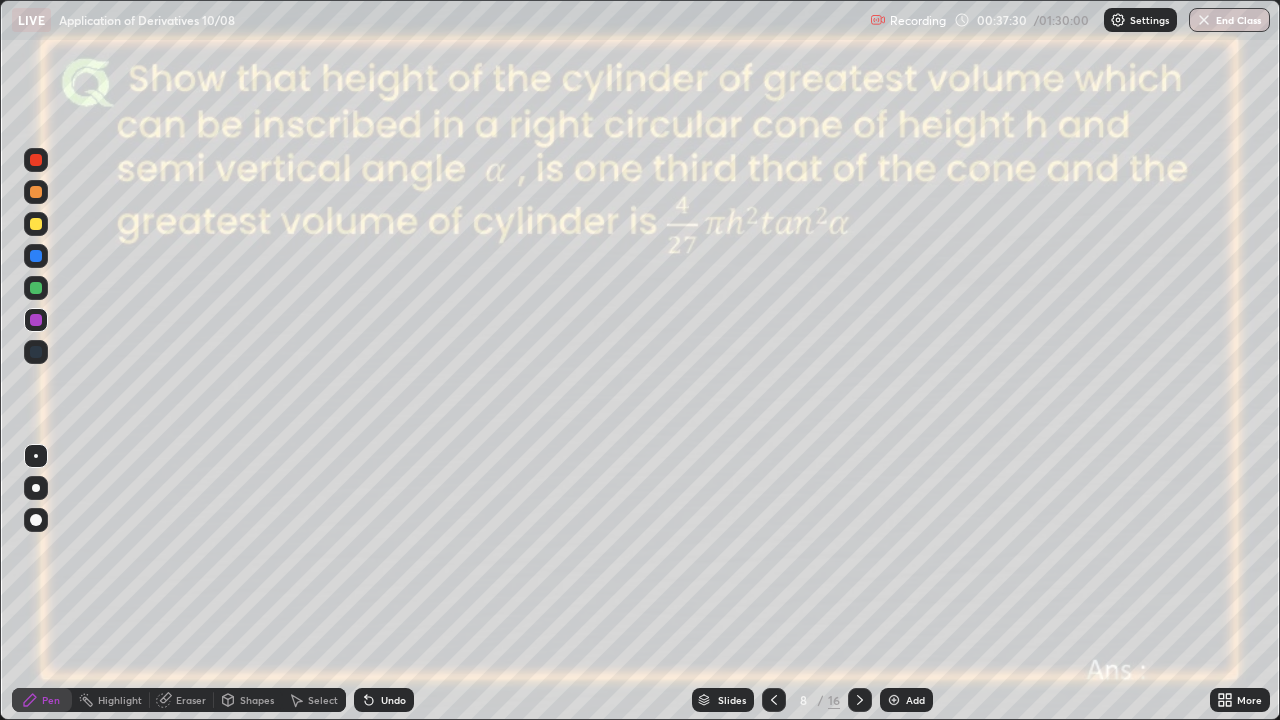 click 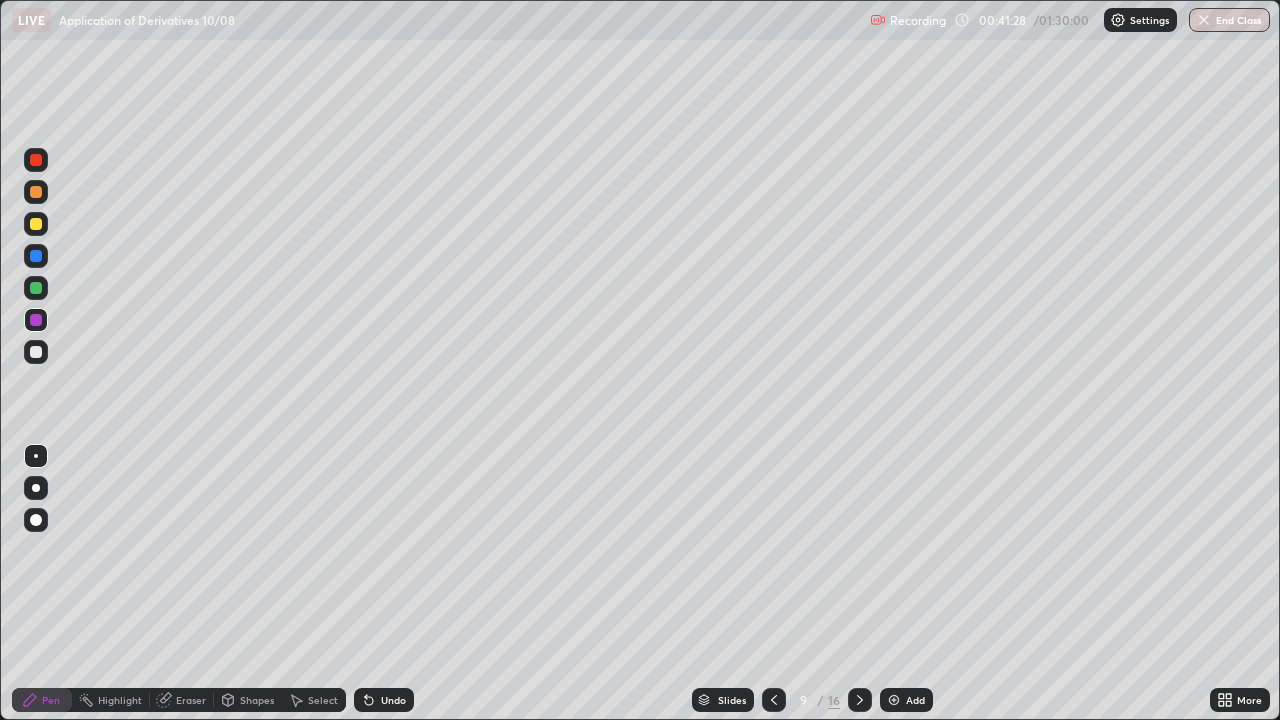 click 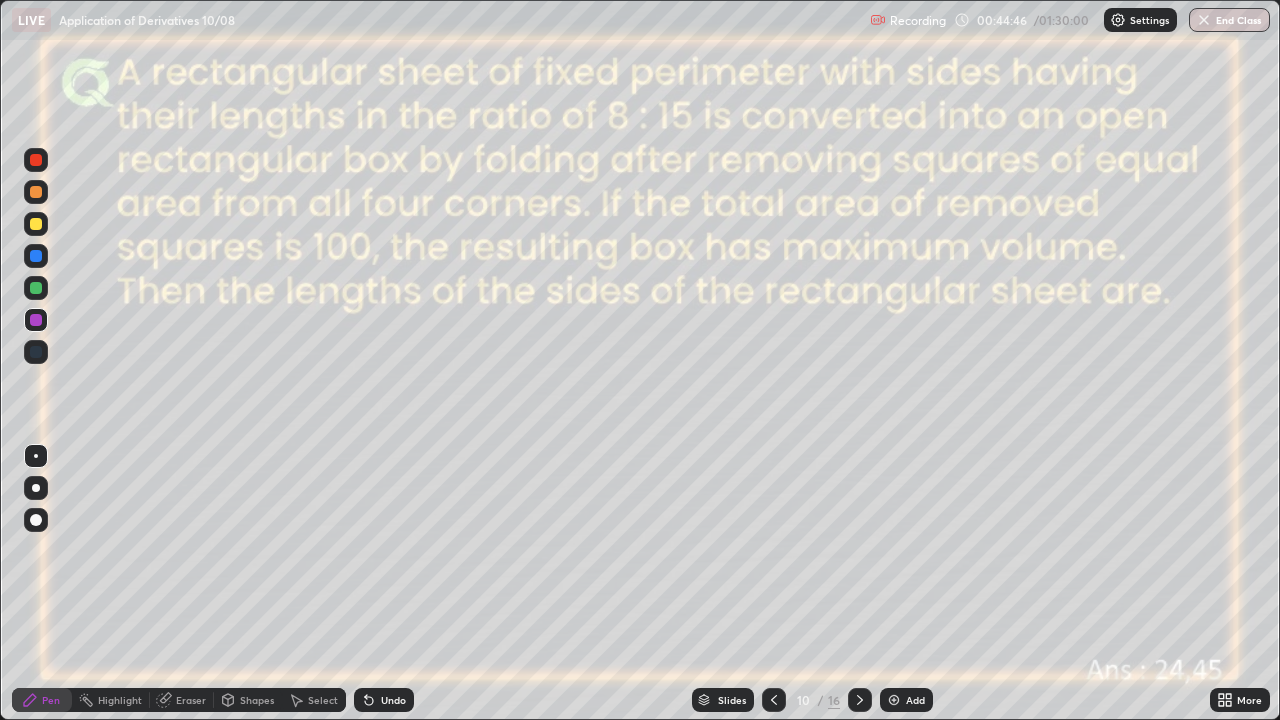 click on "Undo" at bounding box center [393, 700] 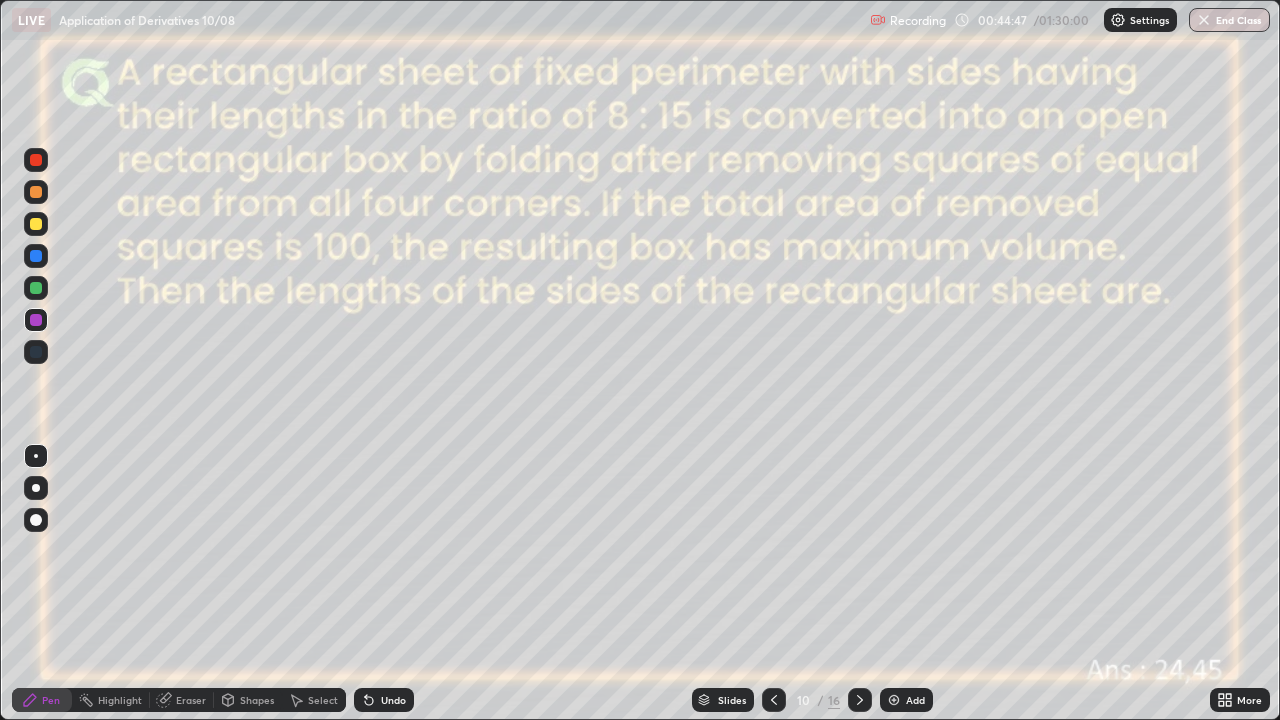 click on "Shapes" at bounding box center [257, 700] 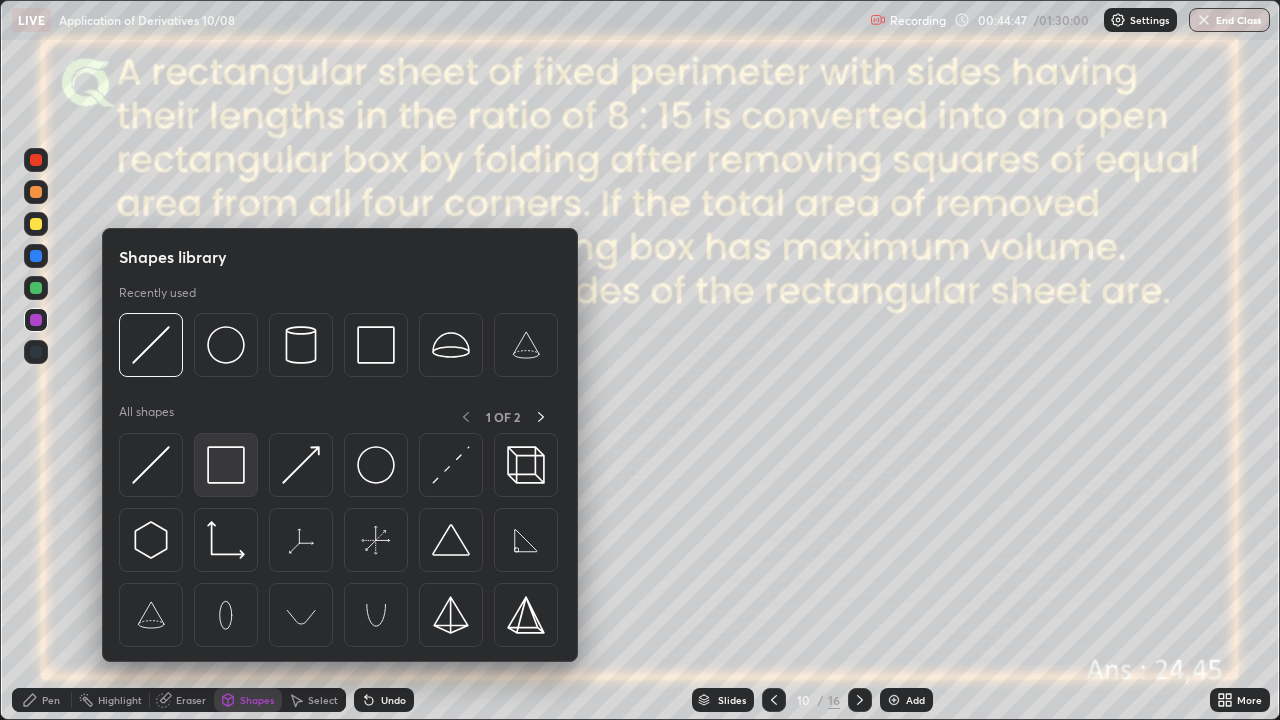 click at bounding box center (226, 465) 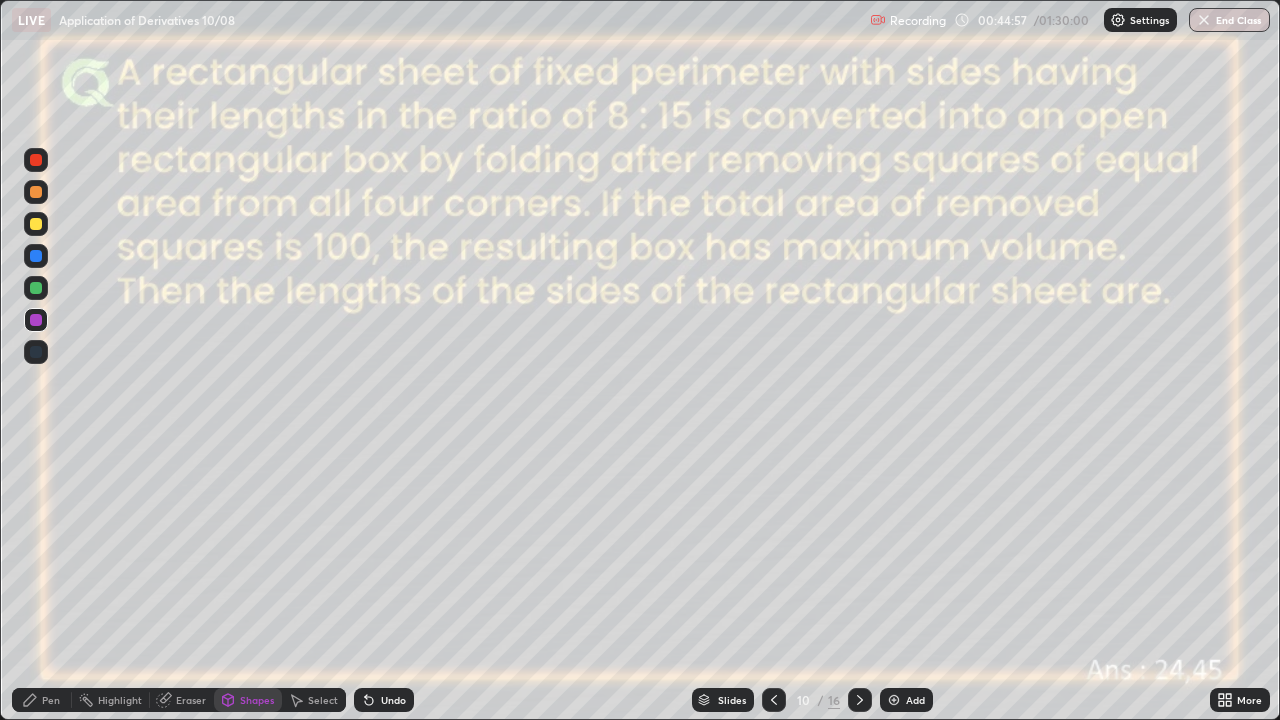 click 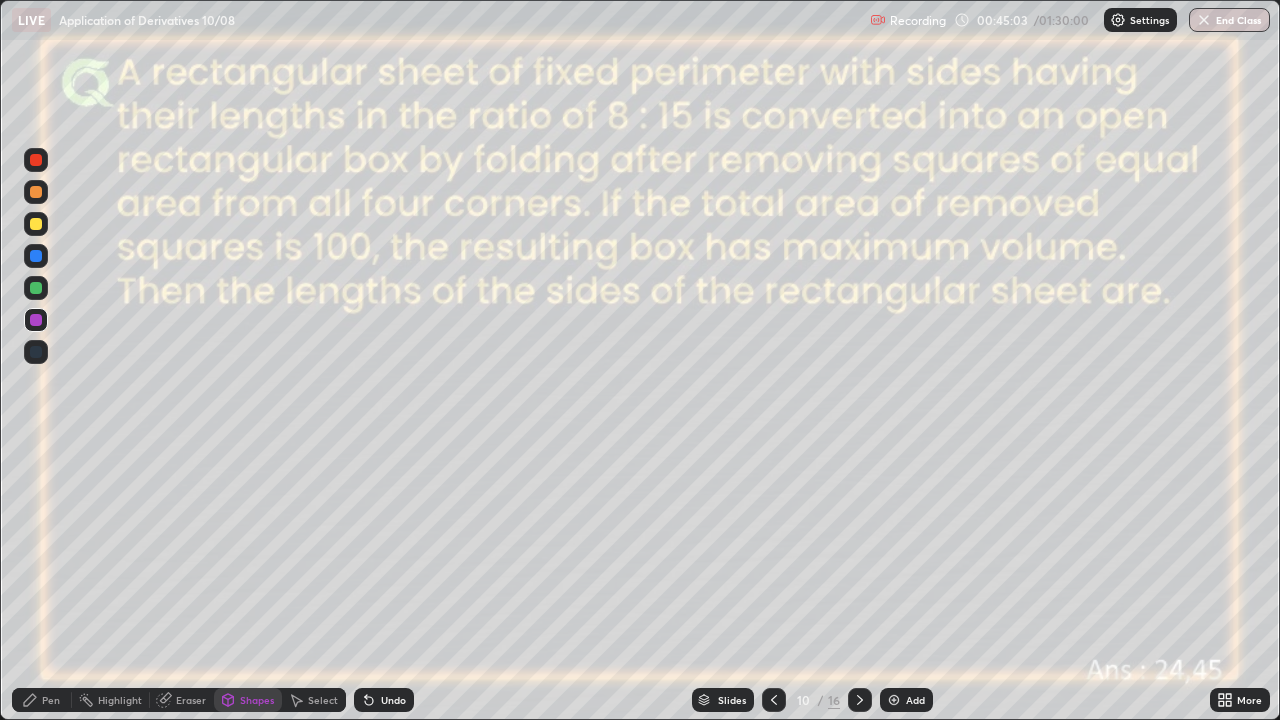 click at bounding box center (894, 700) 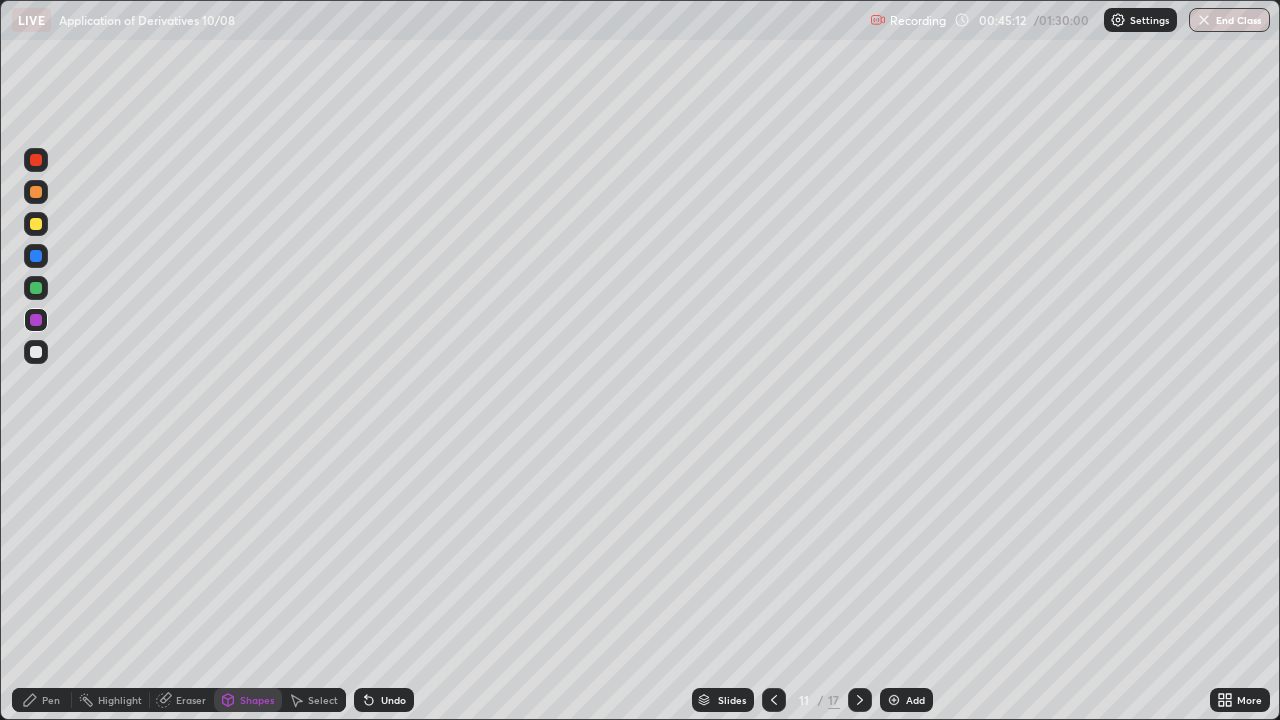 click on "Pen" at bounding box center [51, 700] 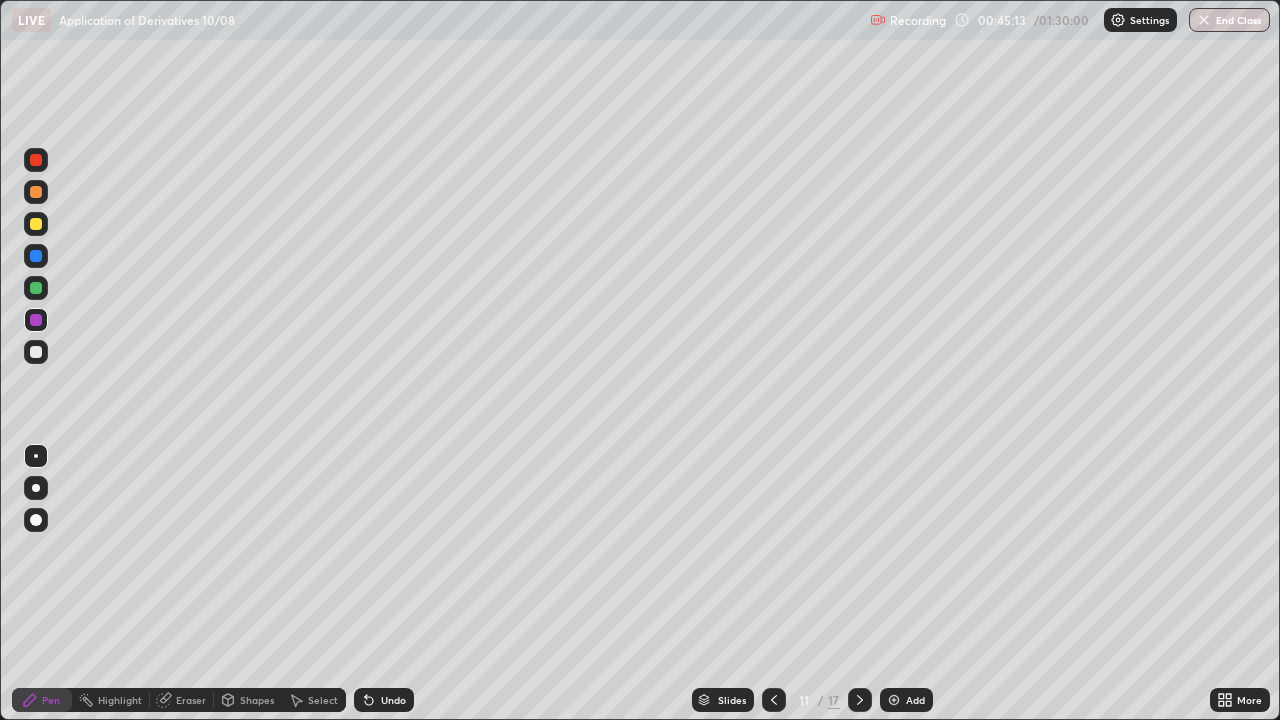 click 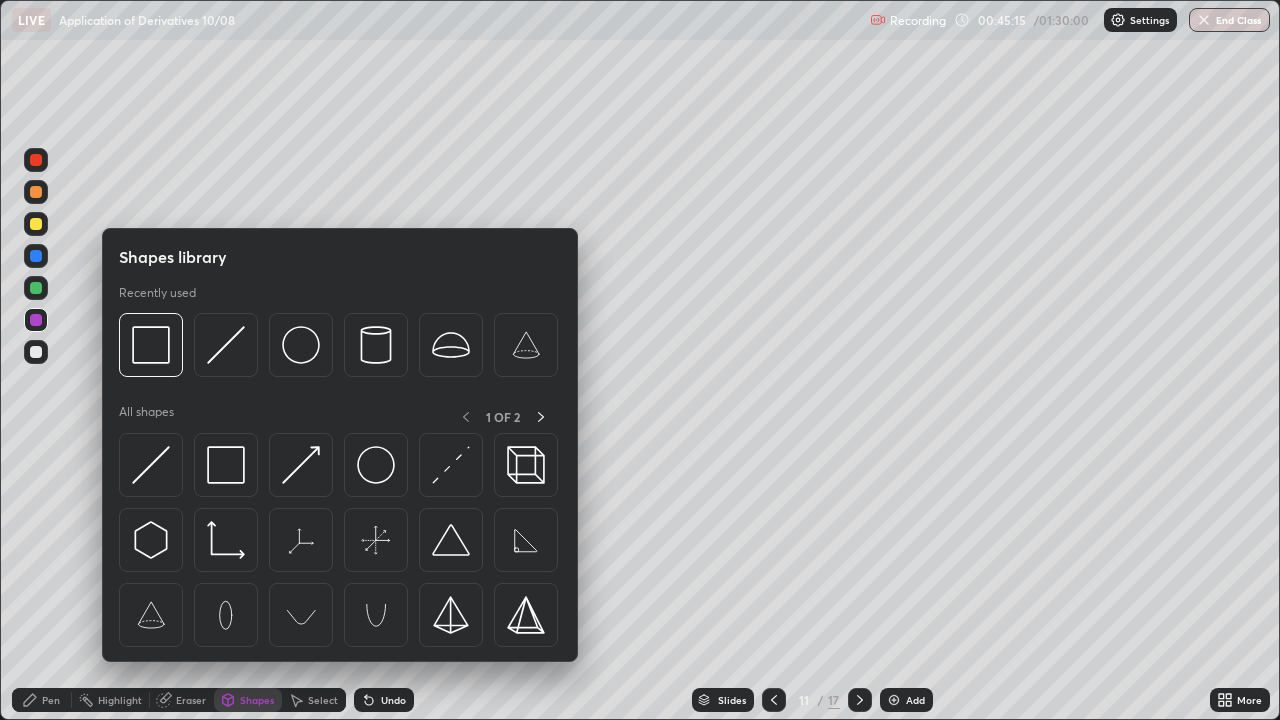 click at bounding box center [36, 288] 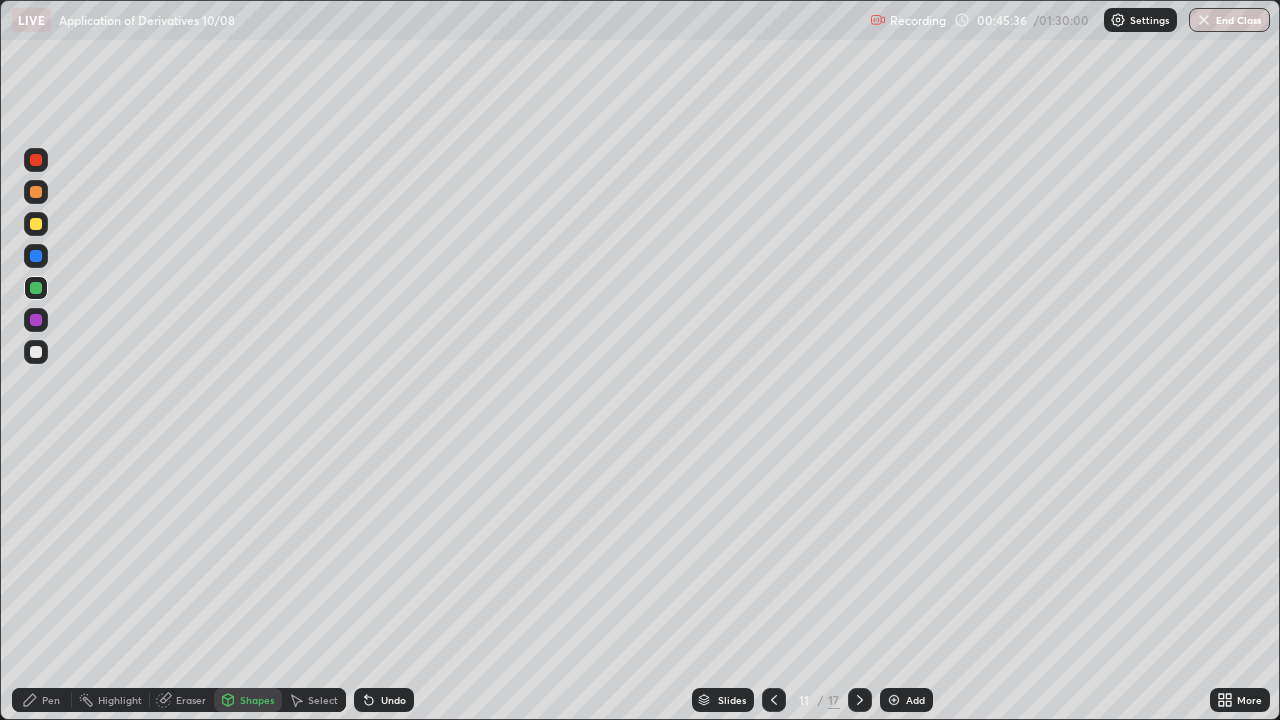 click at bounding box center [36, 352] 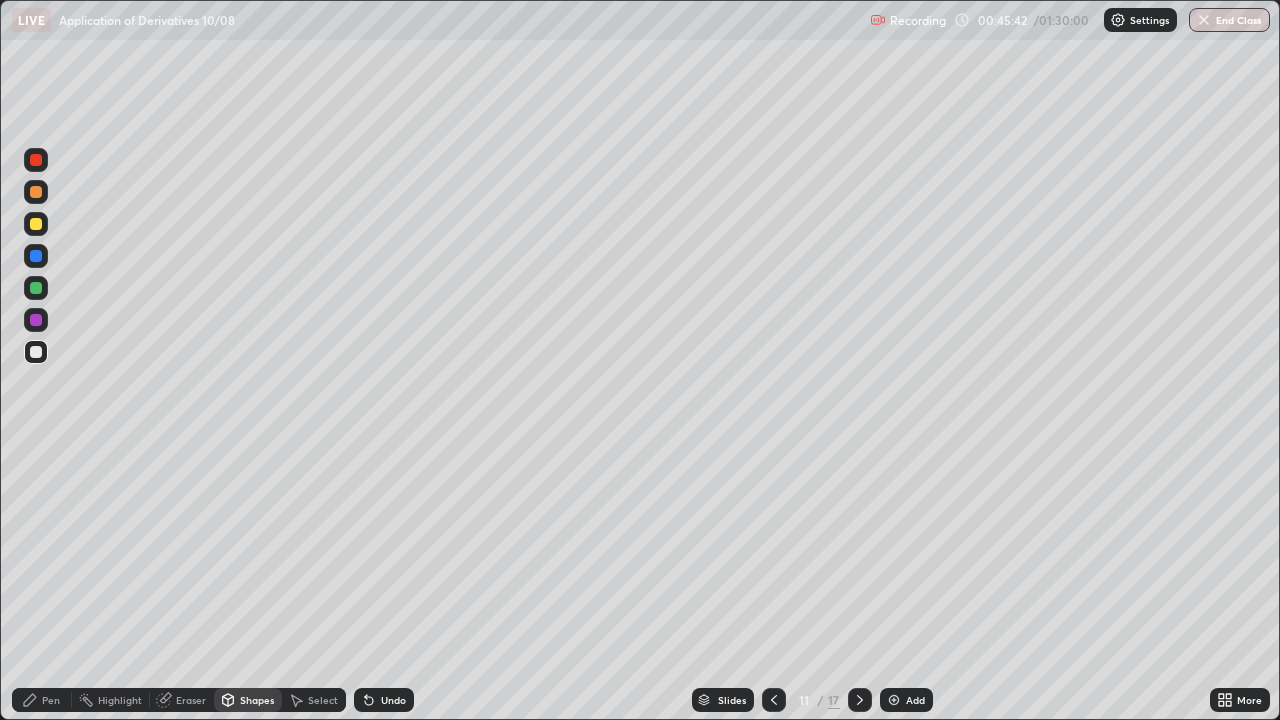 click at bounding box center [36, 224] 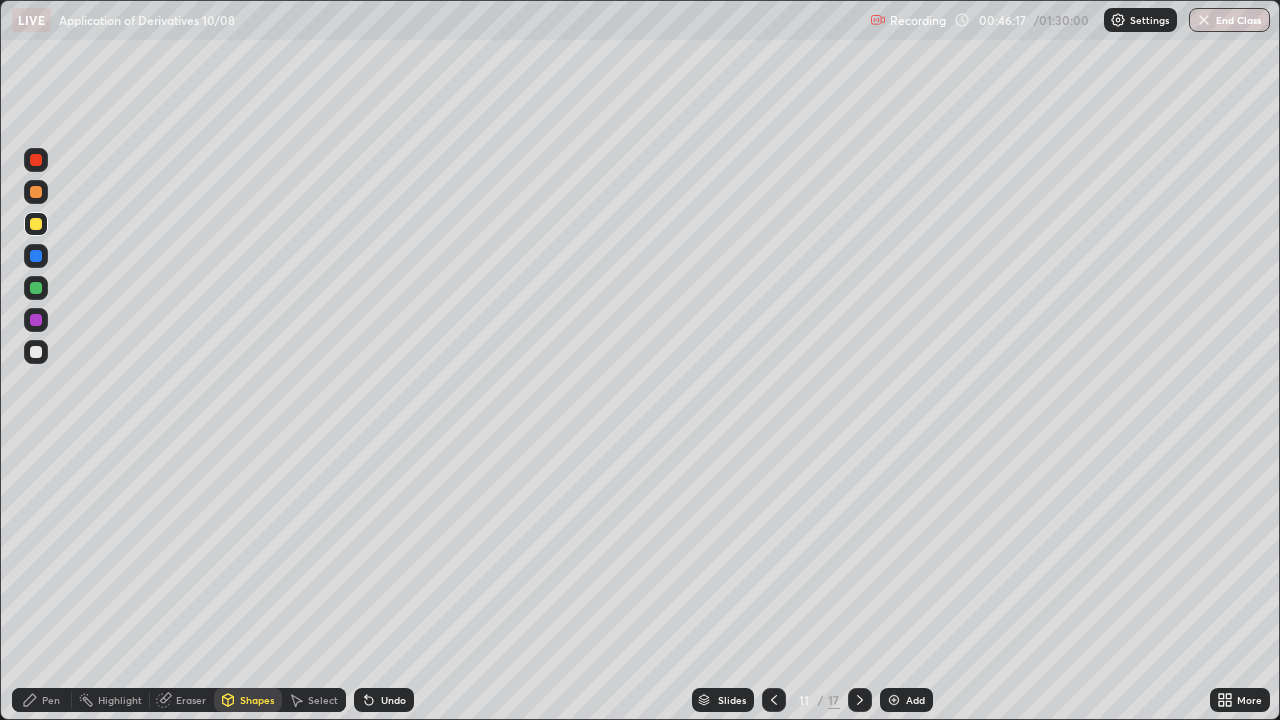 click 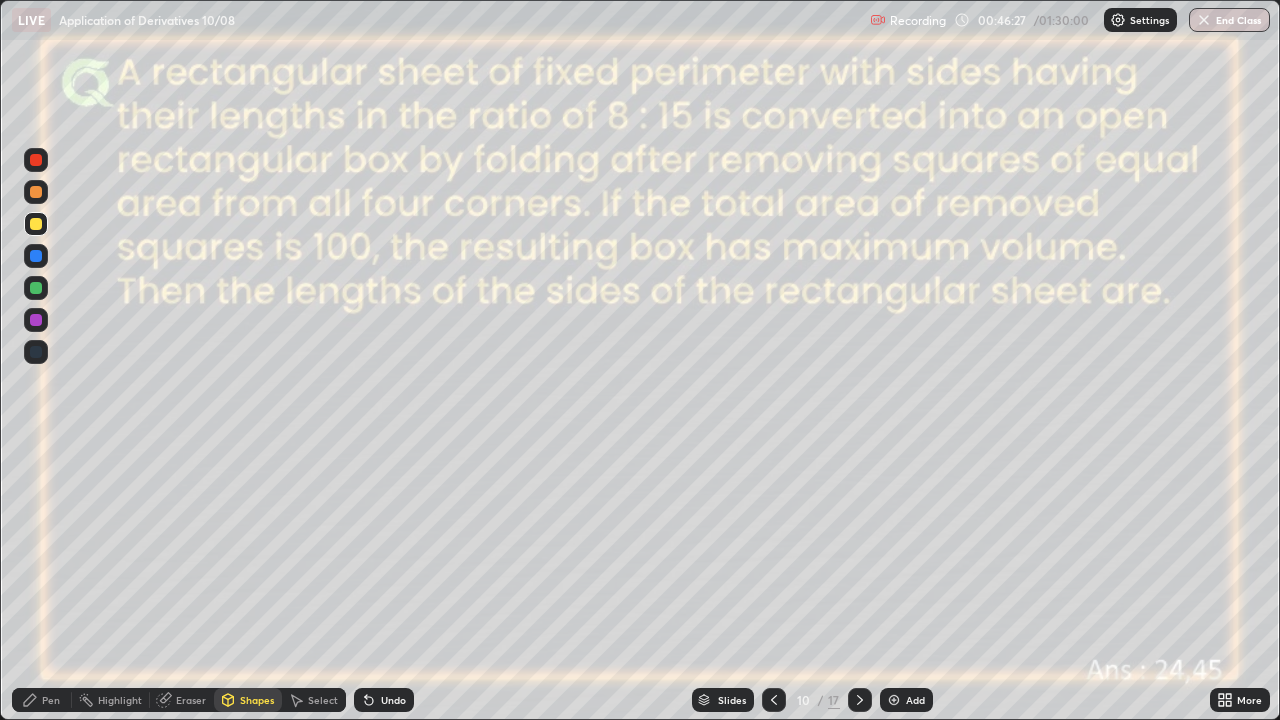 click 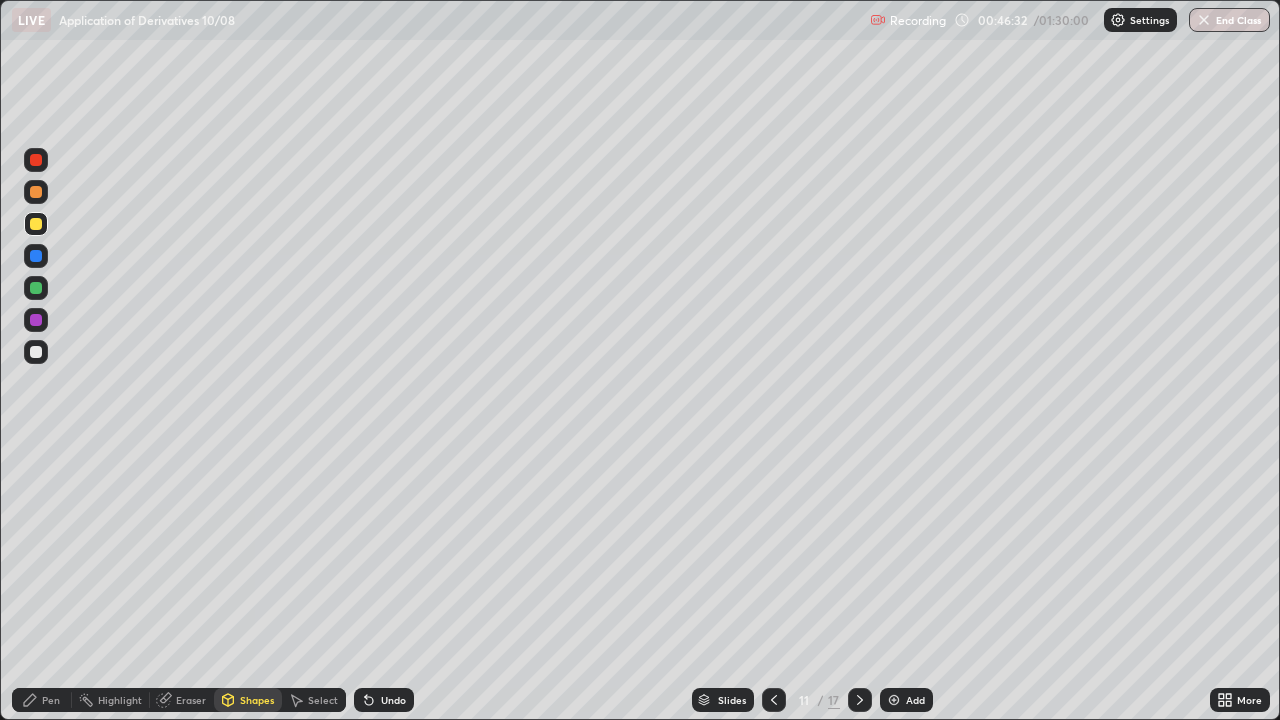 click at bounding box center (36, 320) 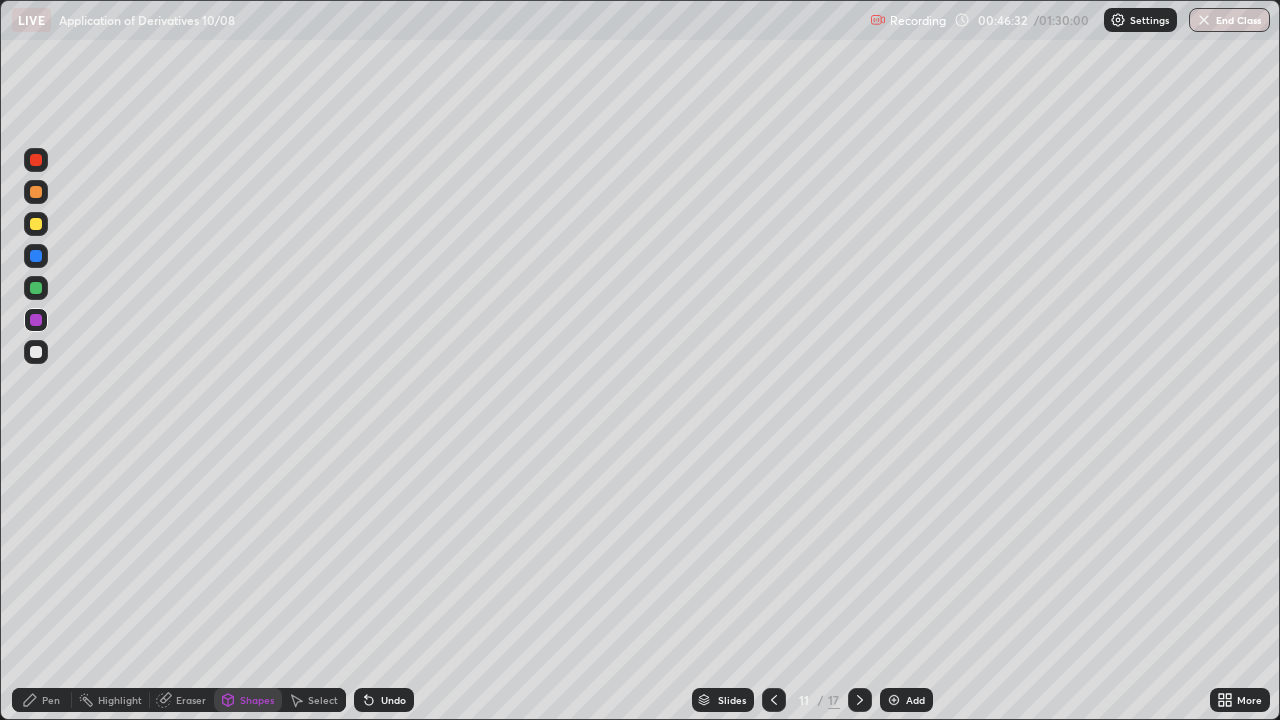 click at bounding box center (36, 352) 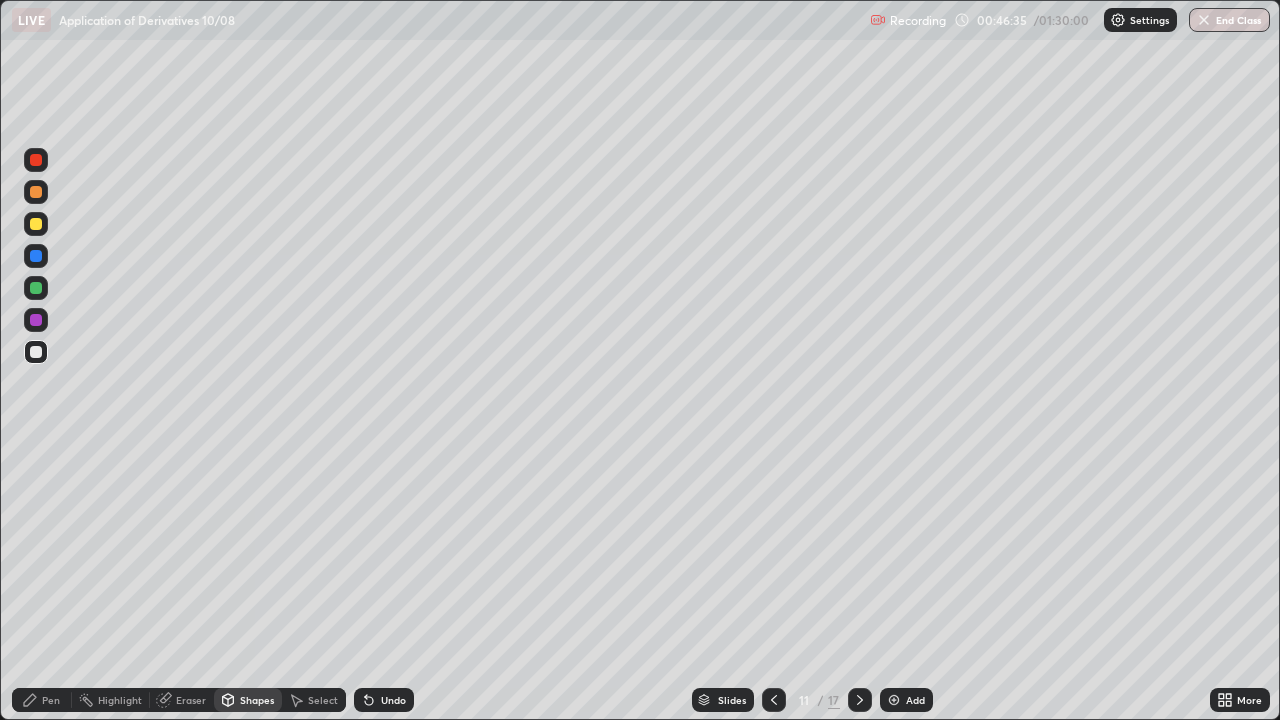click 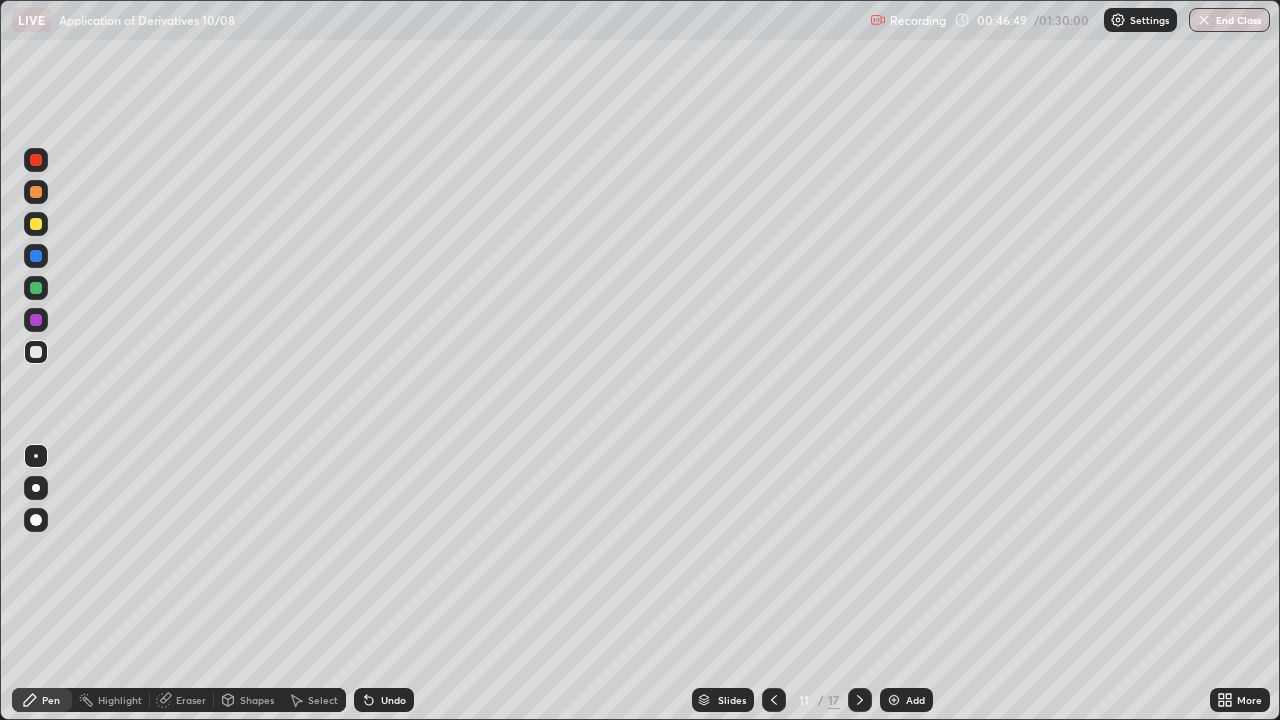 click 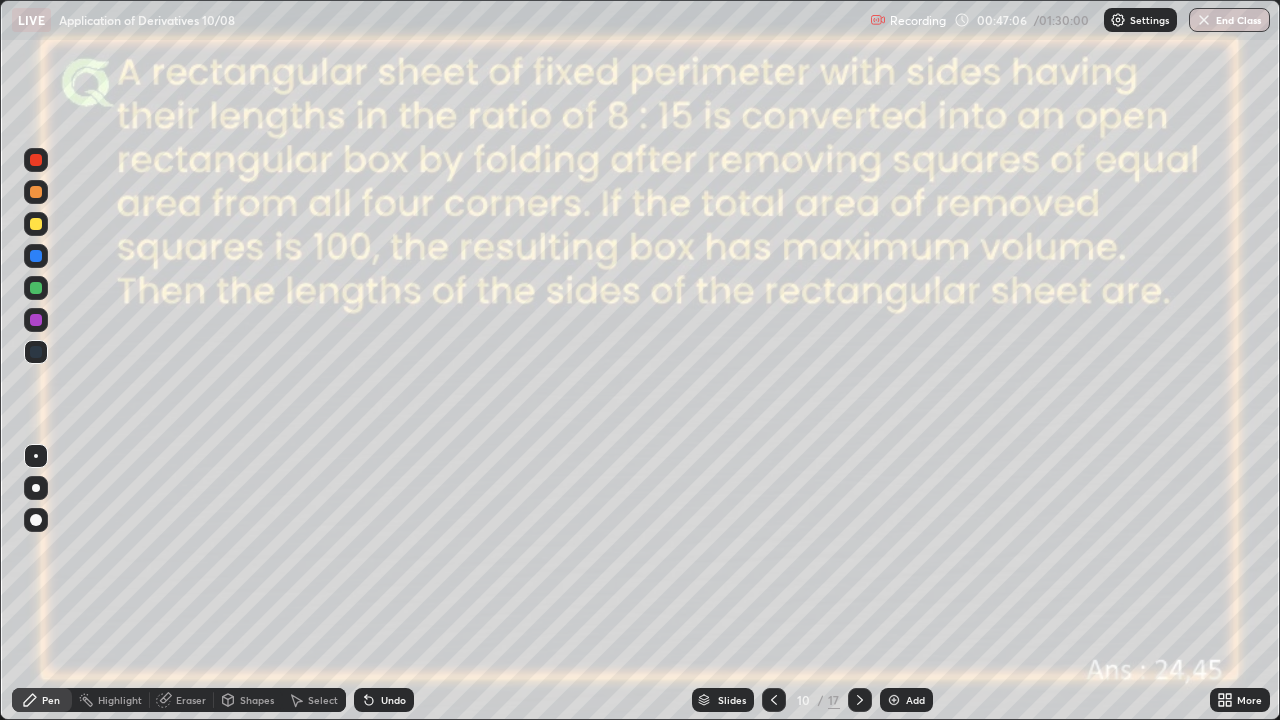 click 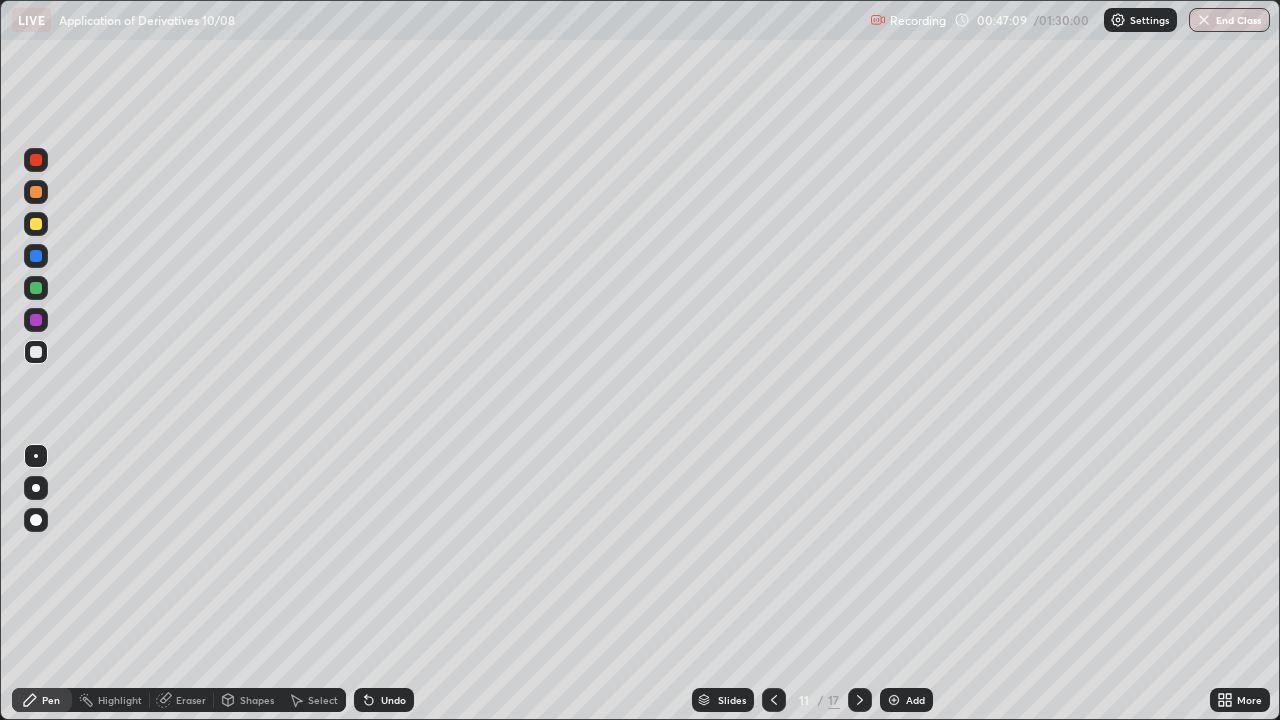 click at bounding box center [36, 224] 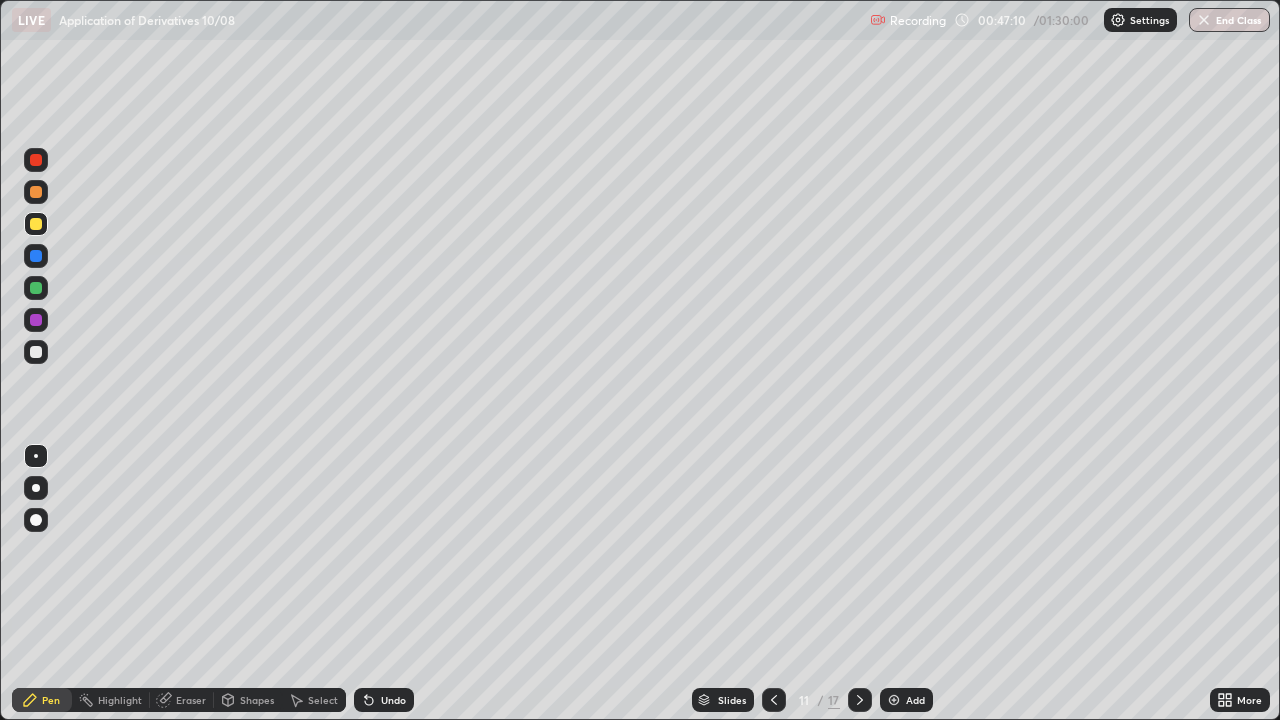 click at bounding box center [36, 160] 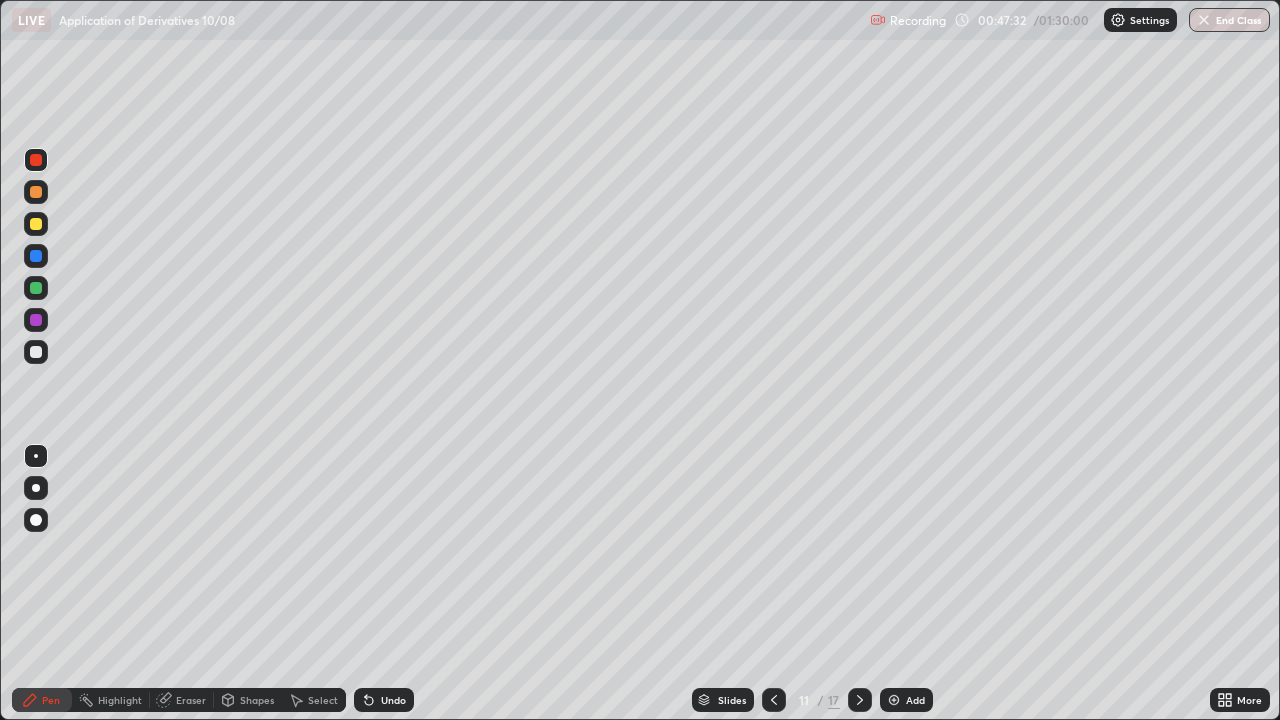 click at bounding box center [36, 256] 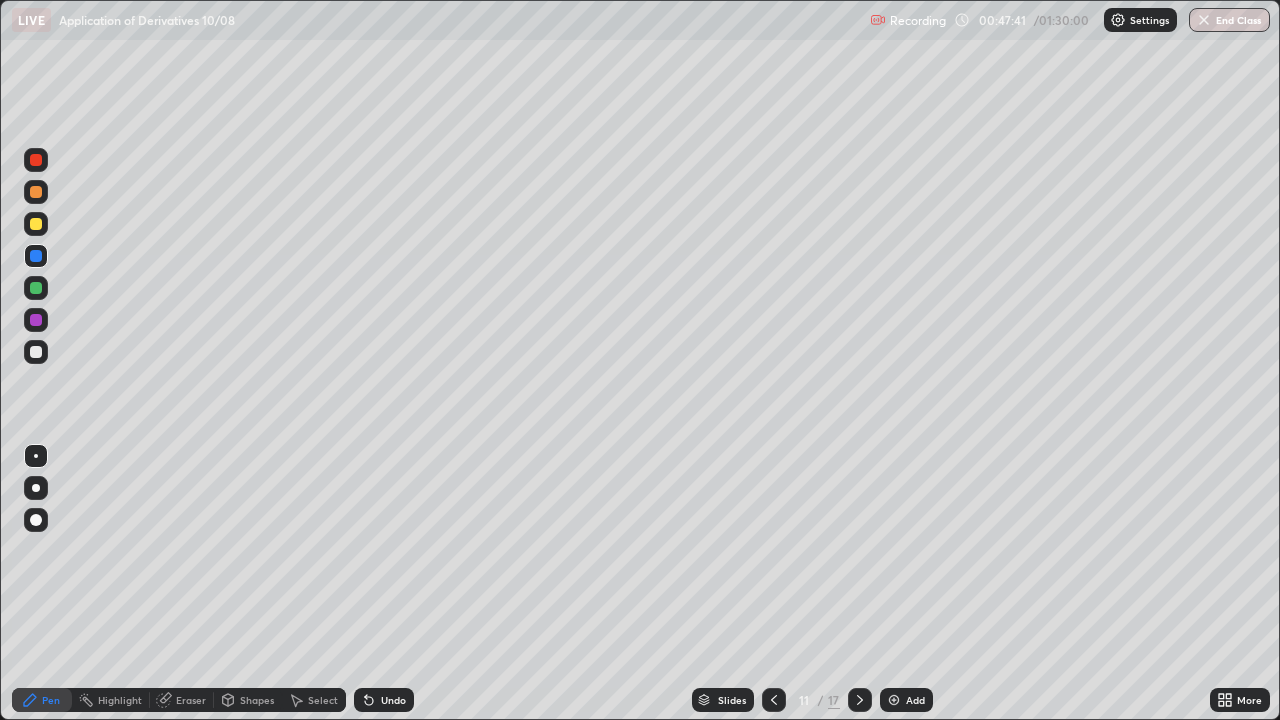 click 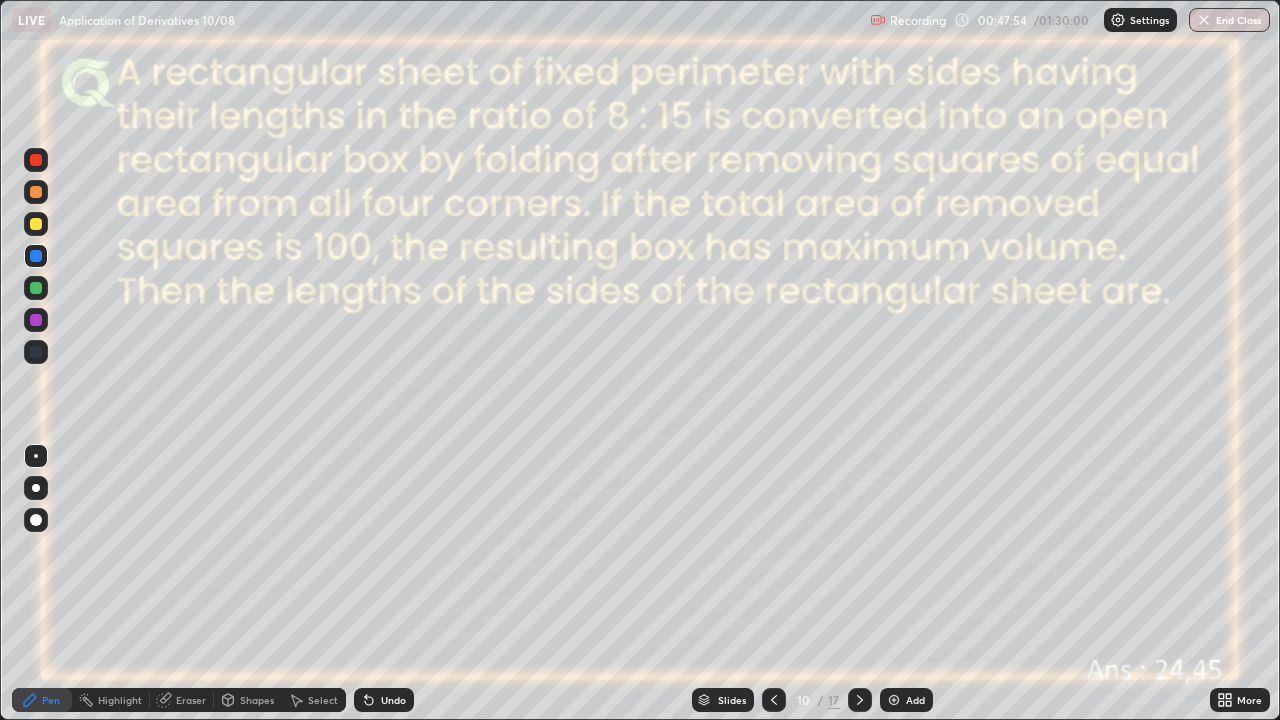 click 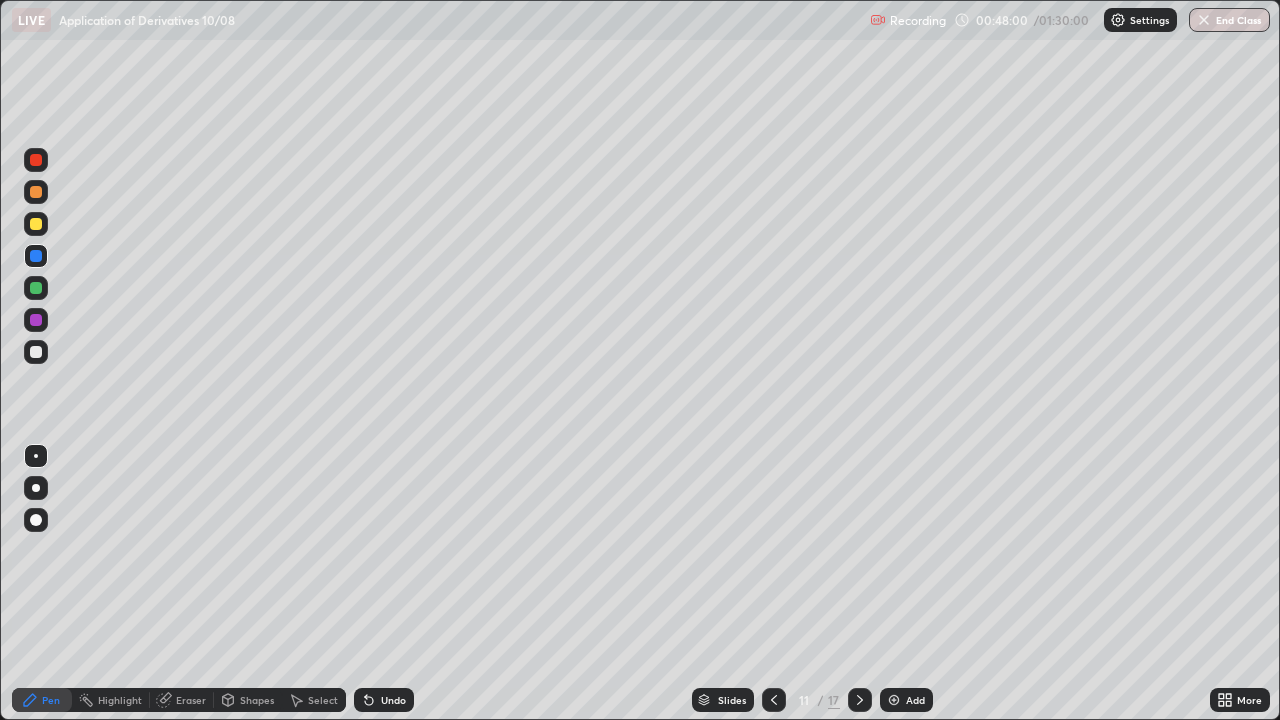 click at bounding box center (36, 352) 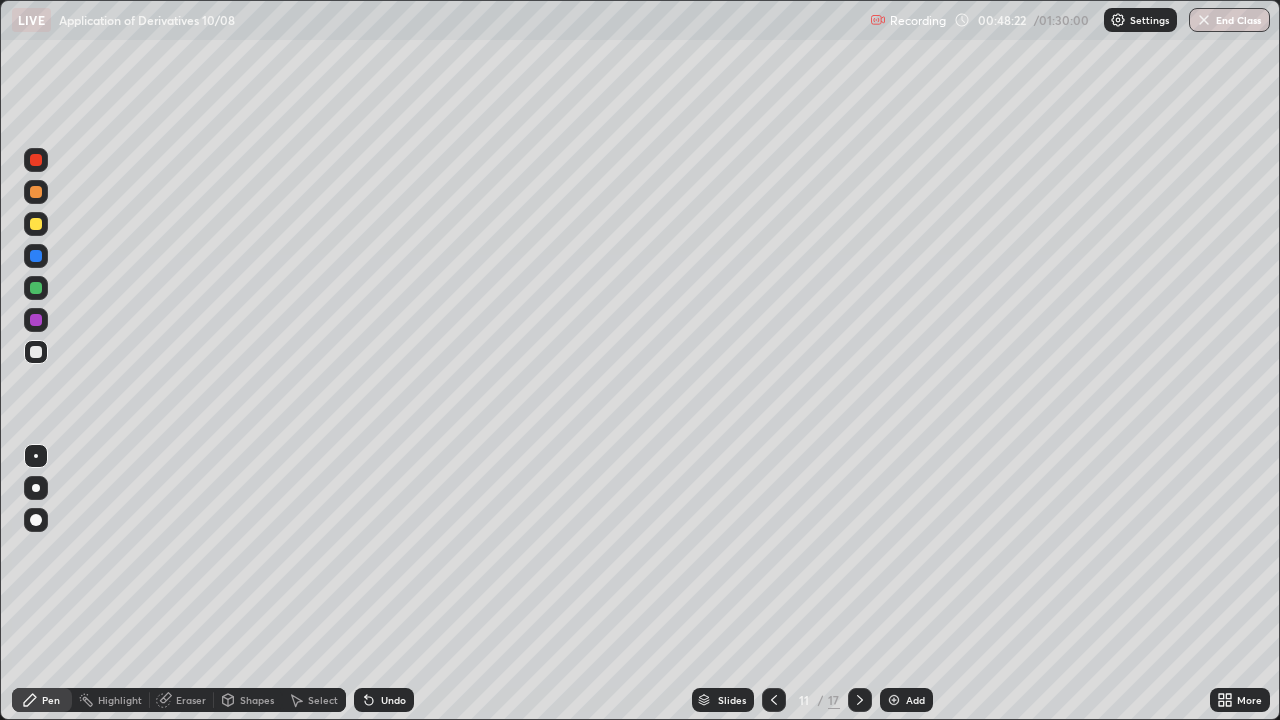 click 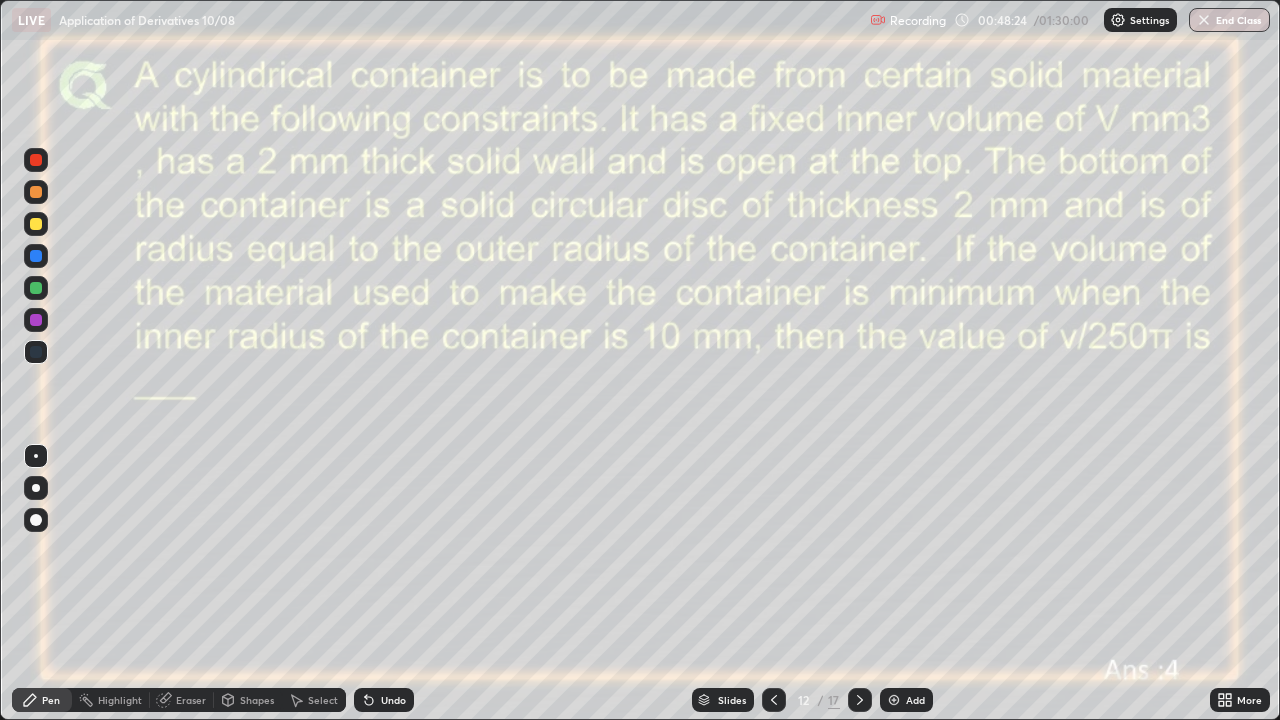 click 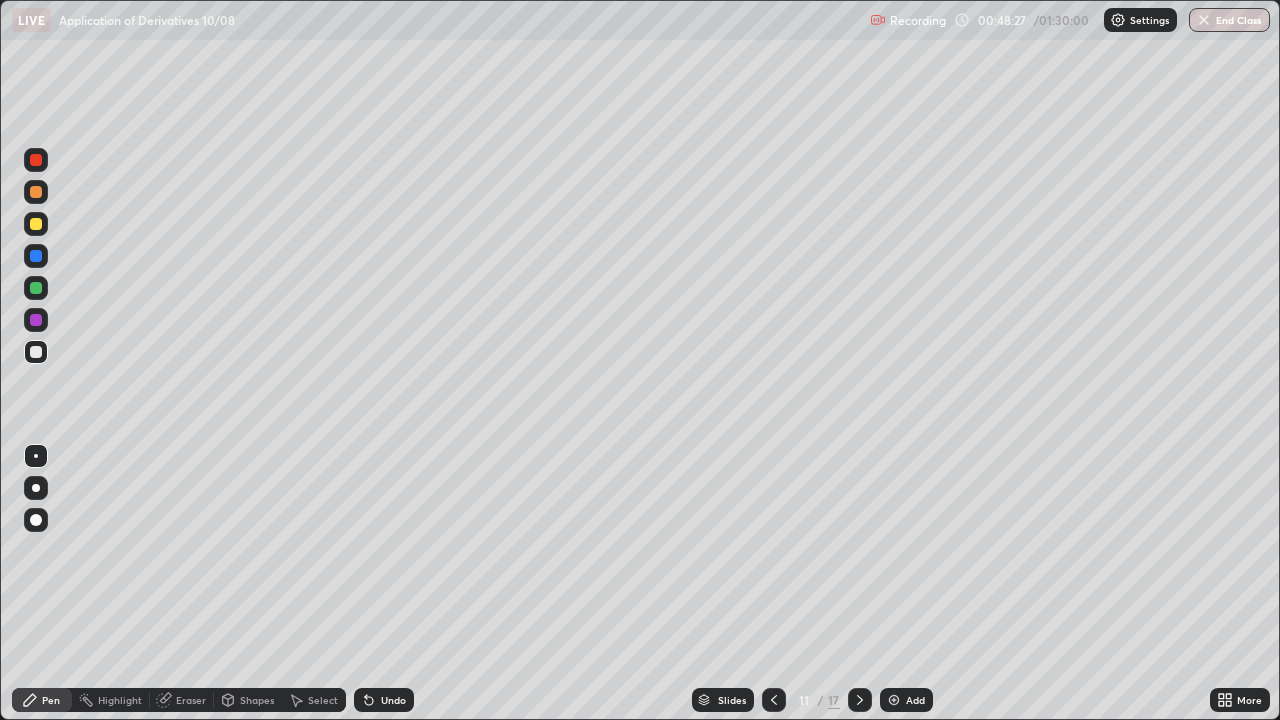 click 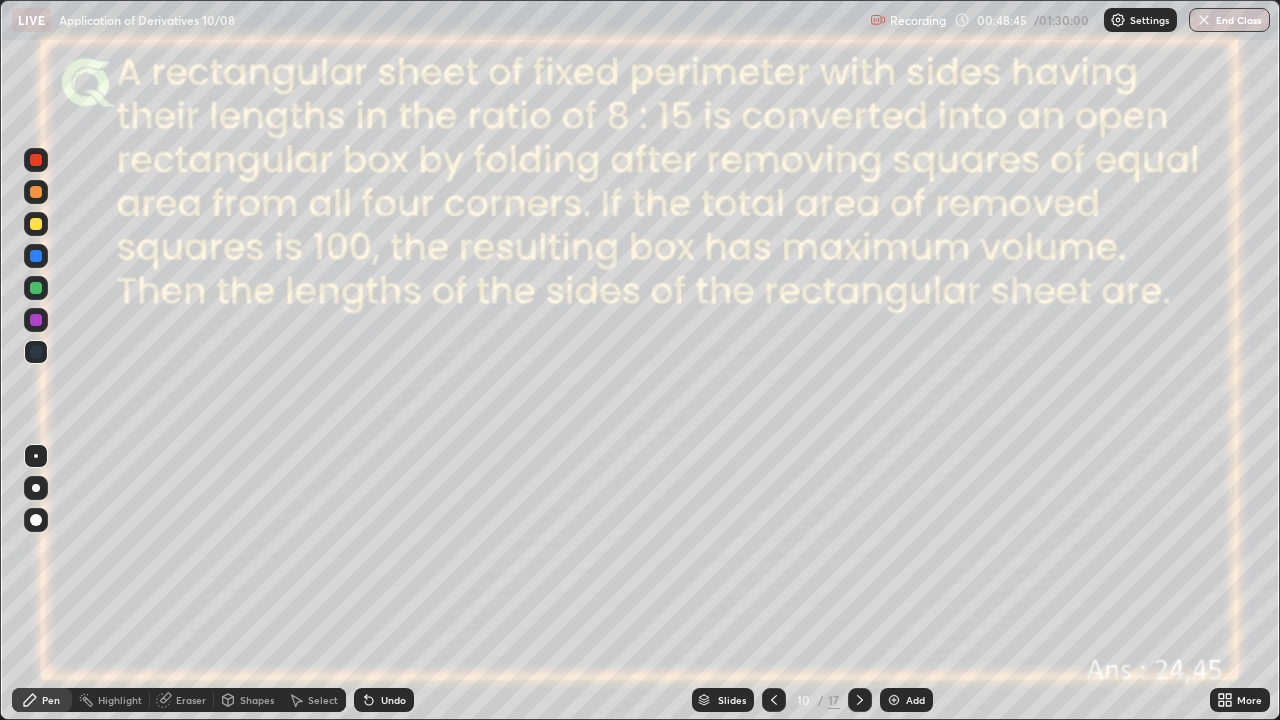 click 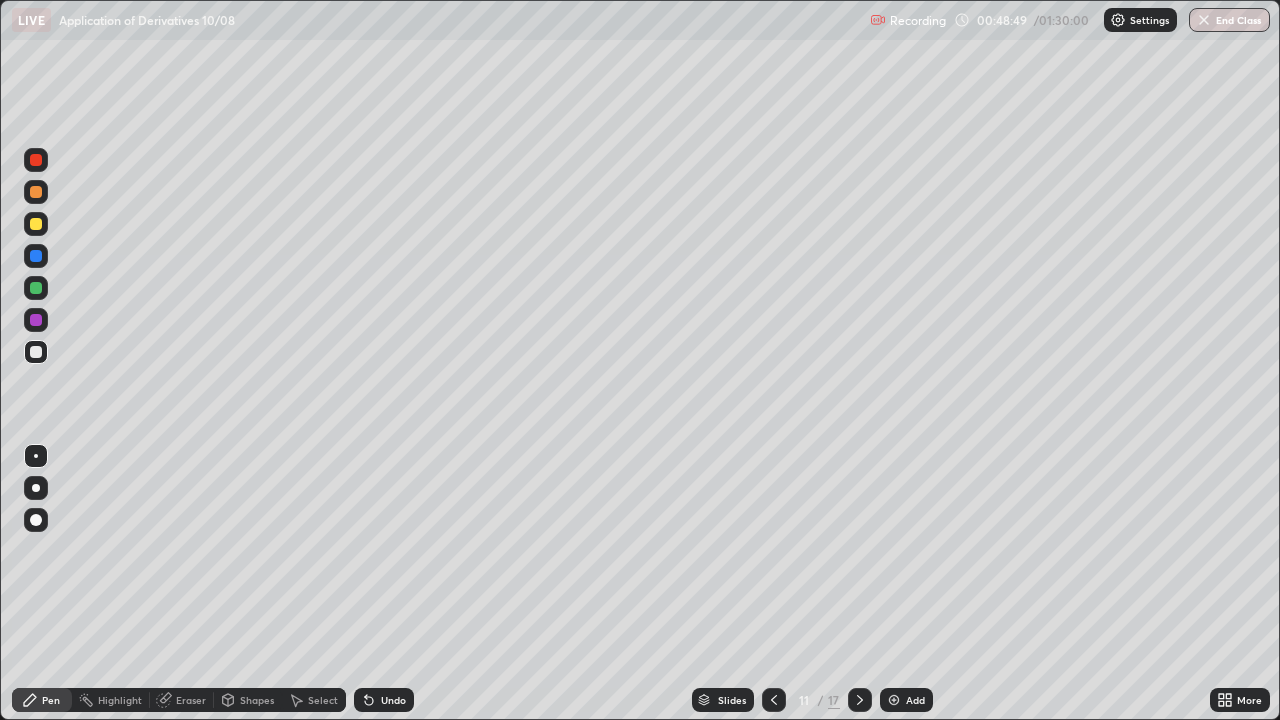 click at bounding box center (36, 352) 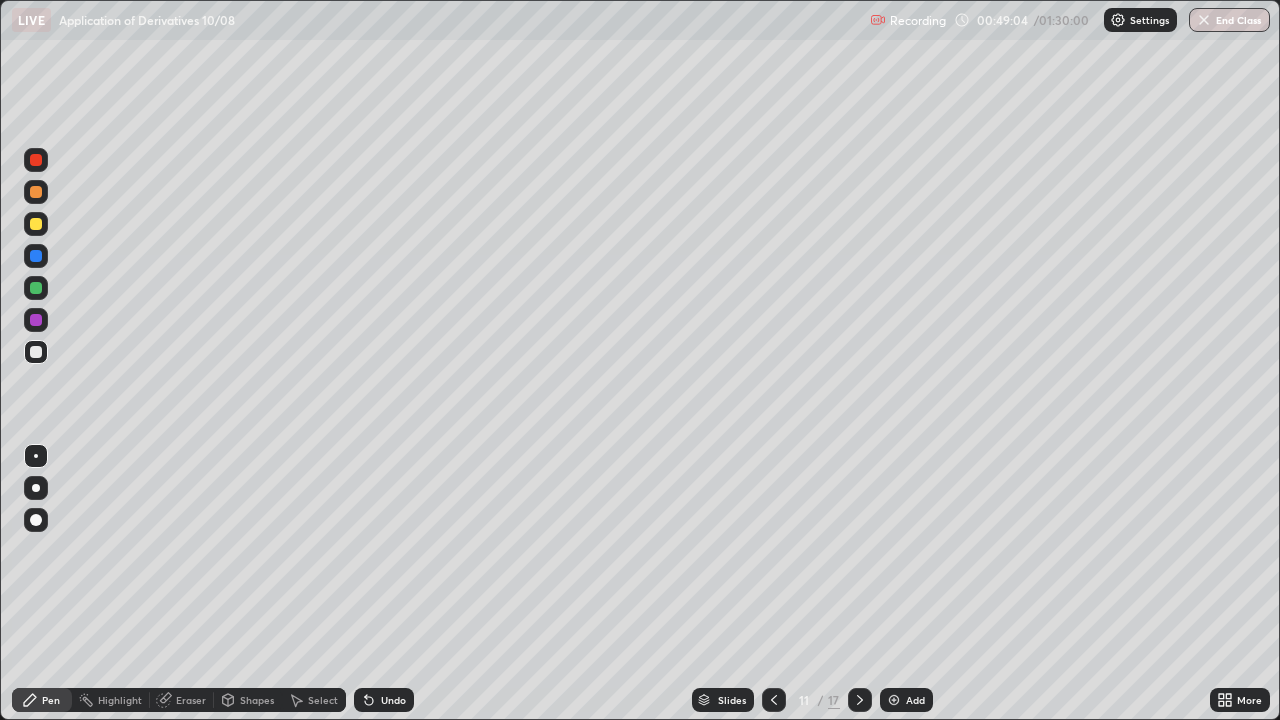 click 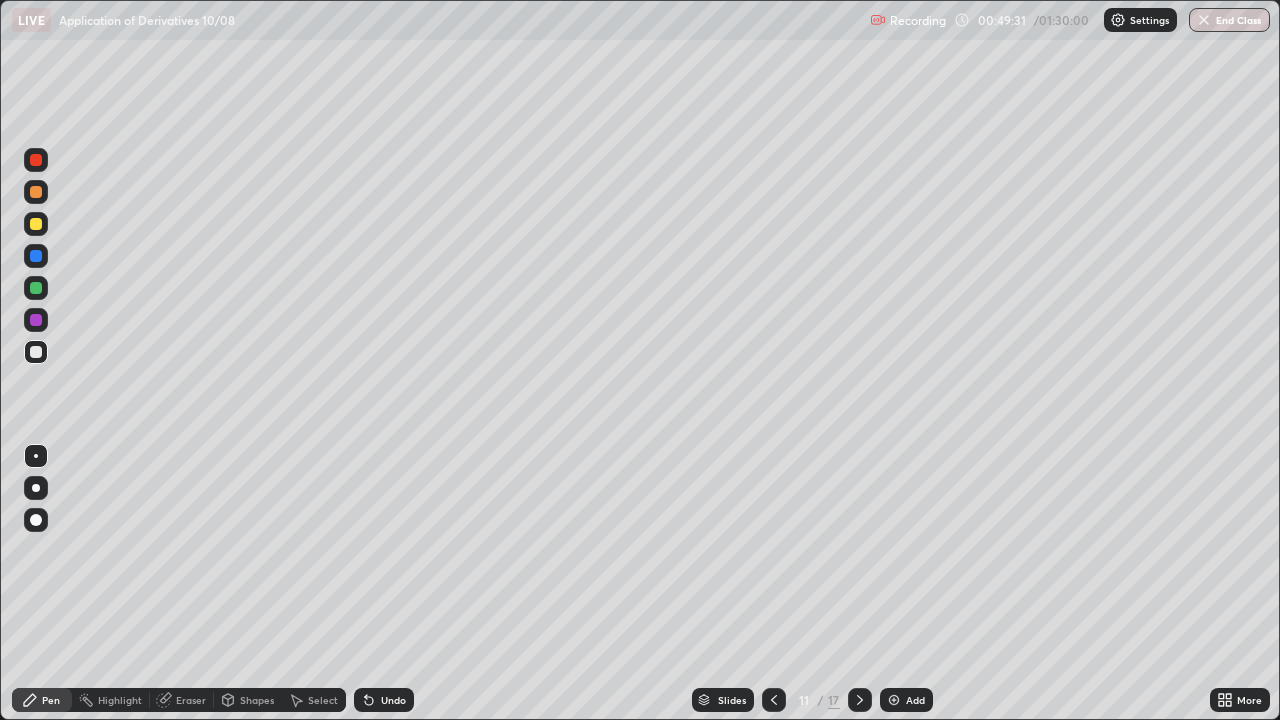 click at bounding box center (894, 700) 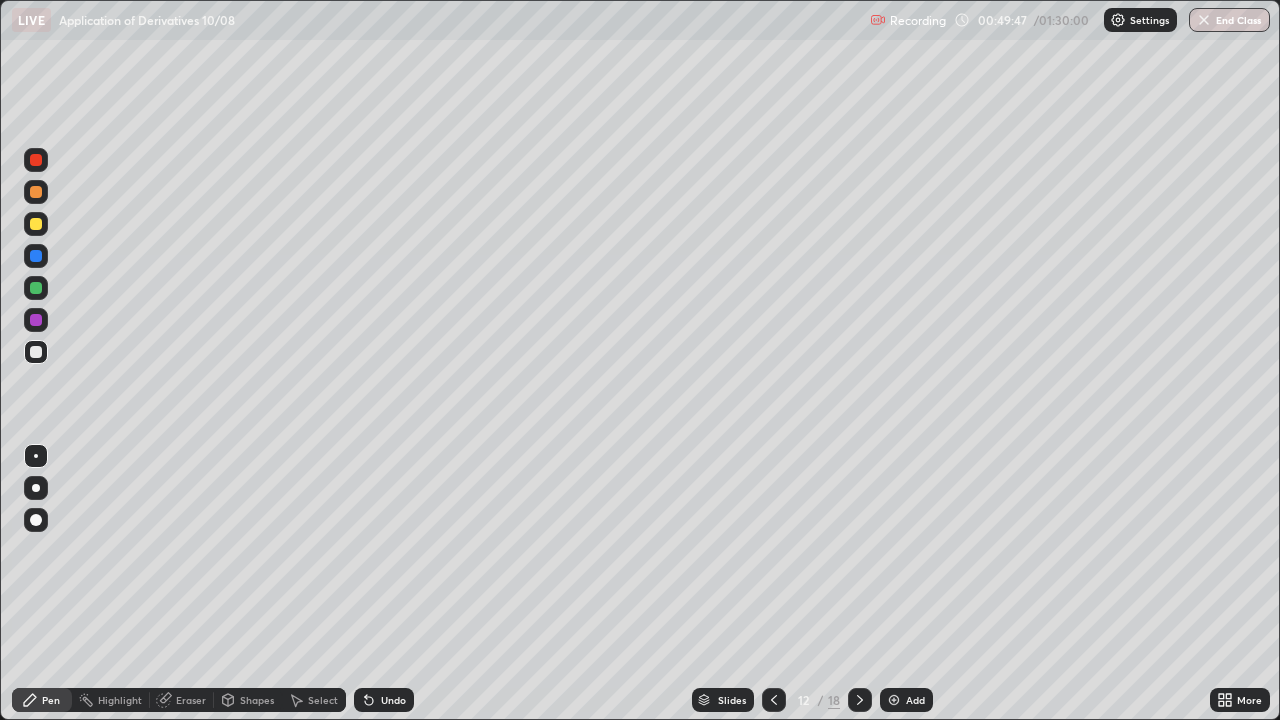 click at bounding box center [36, 320] 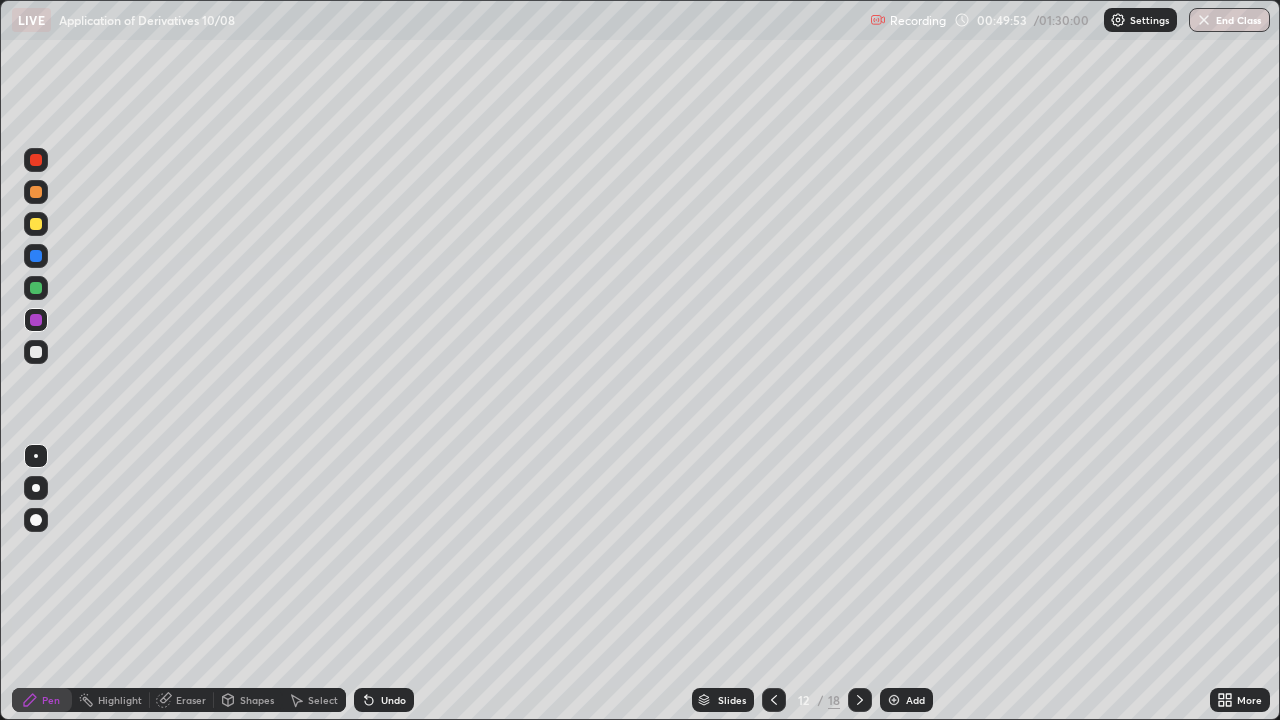 click 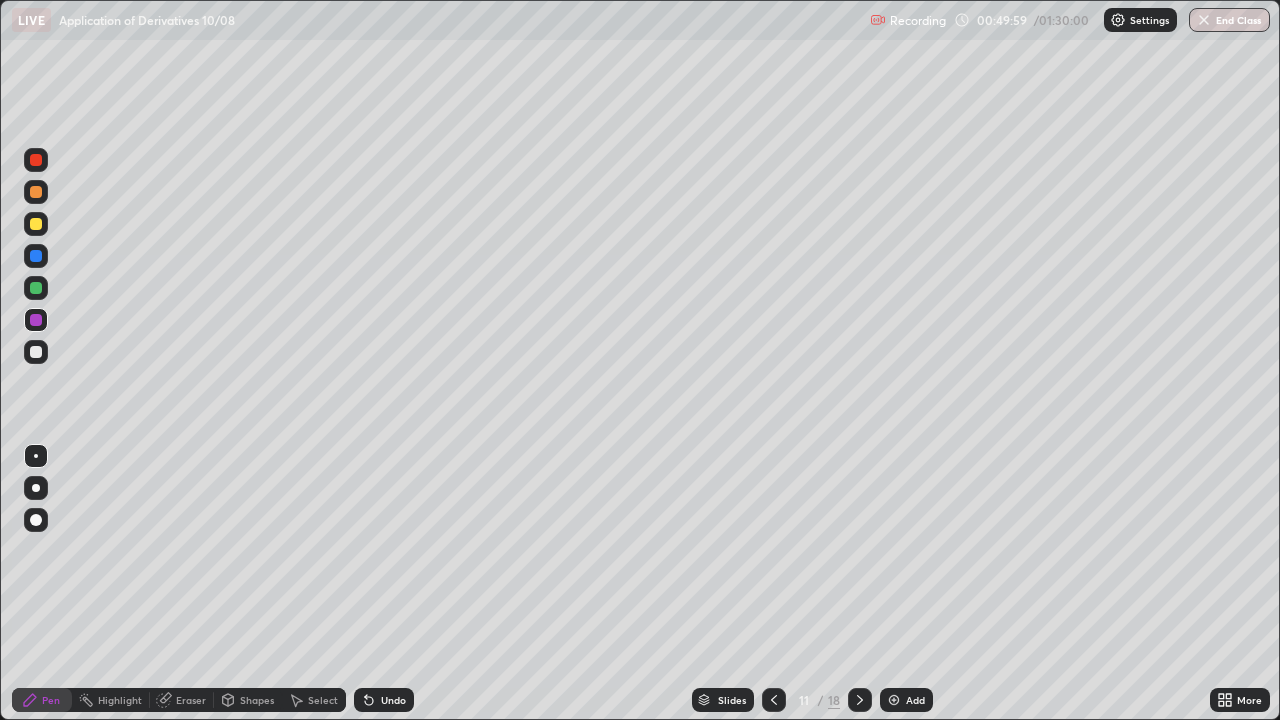click 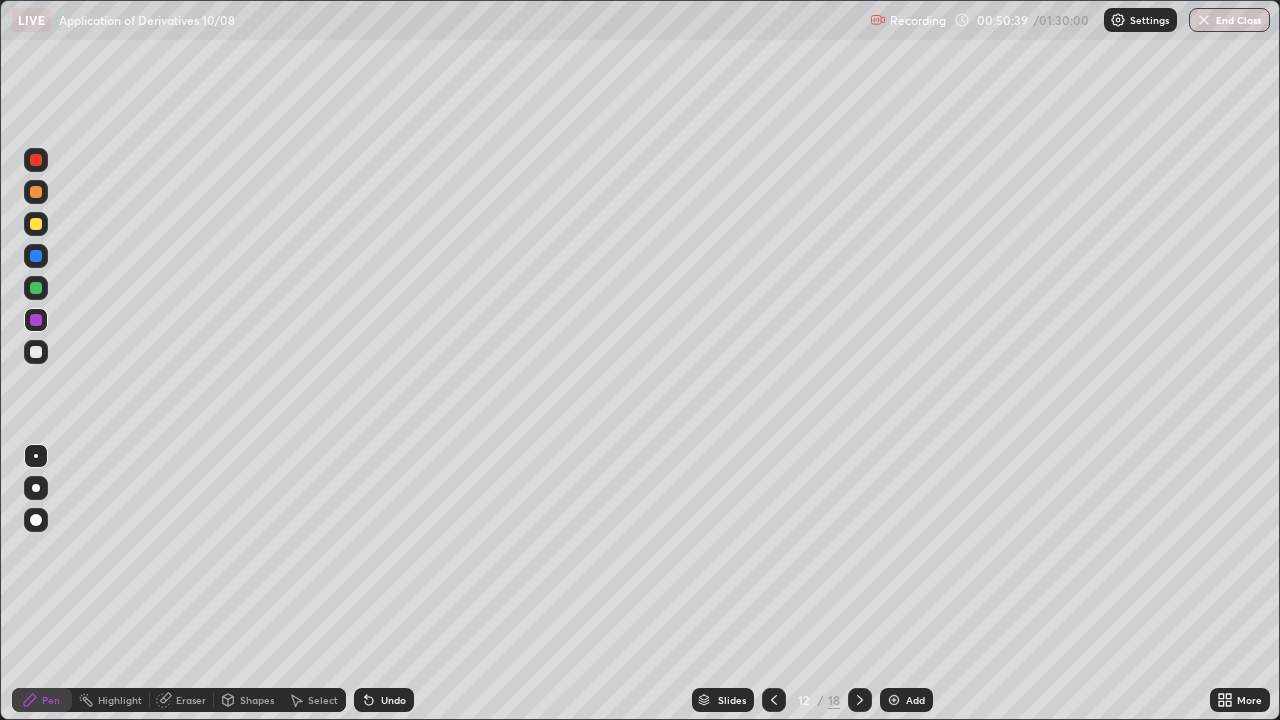 click 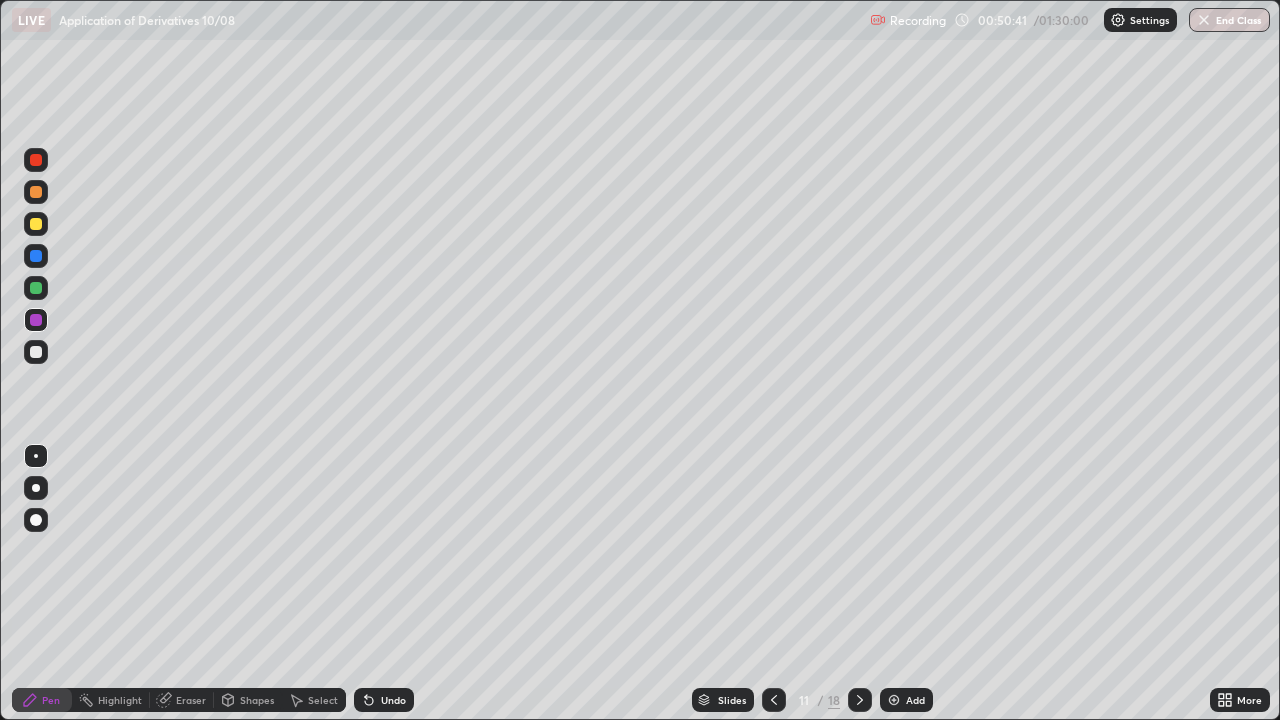 click at bounding box center (774, 700) 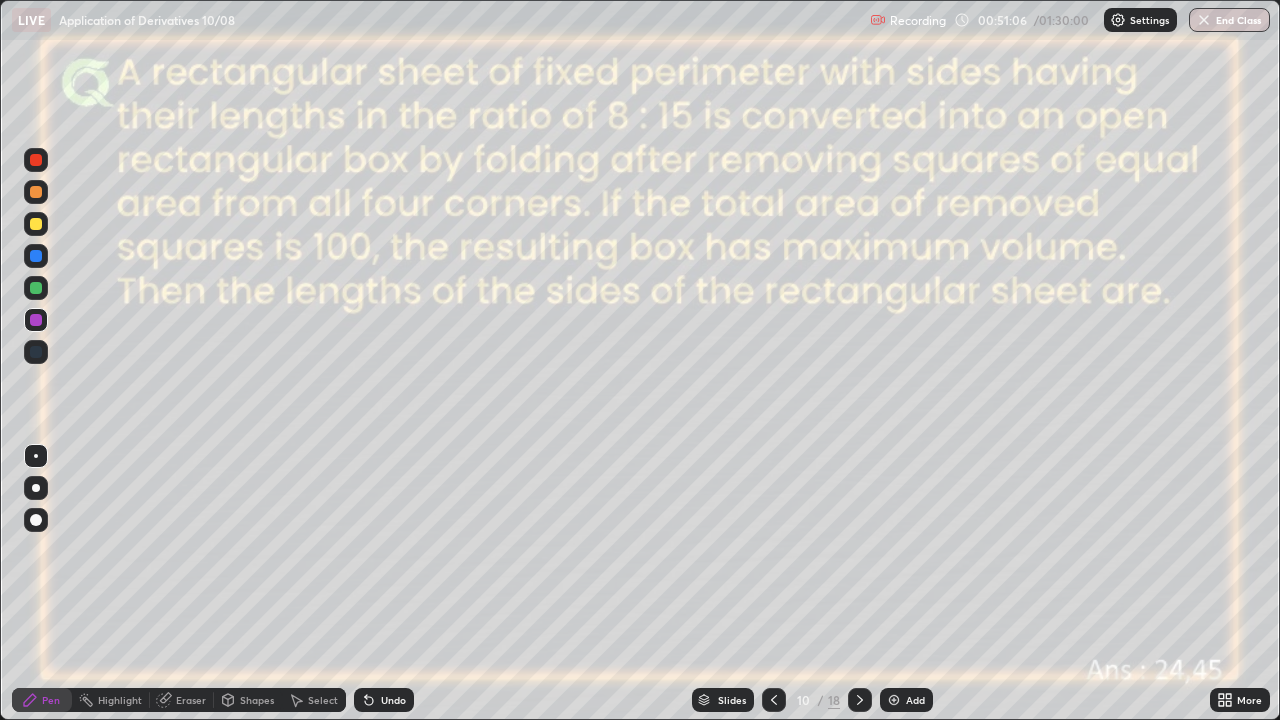 click 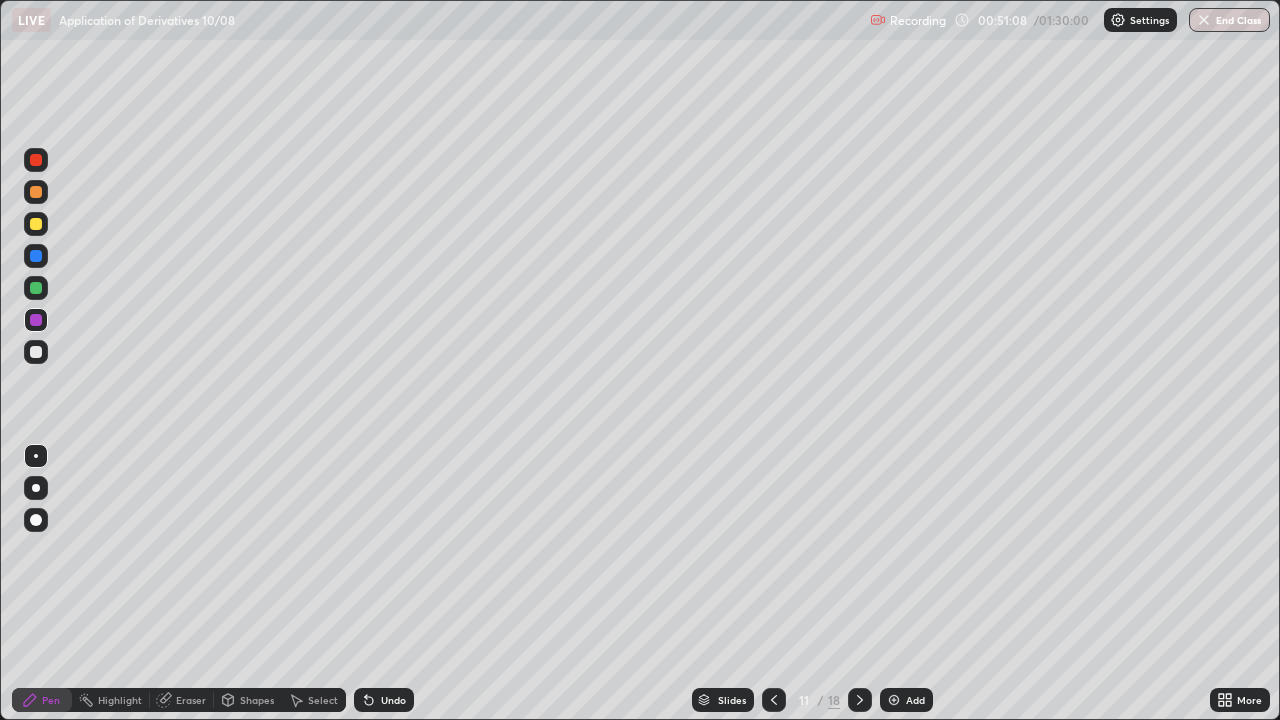 click 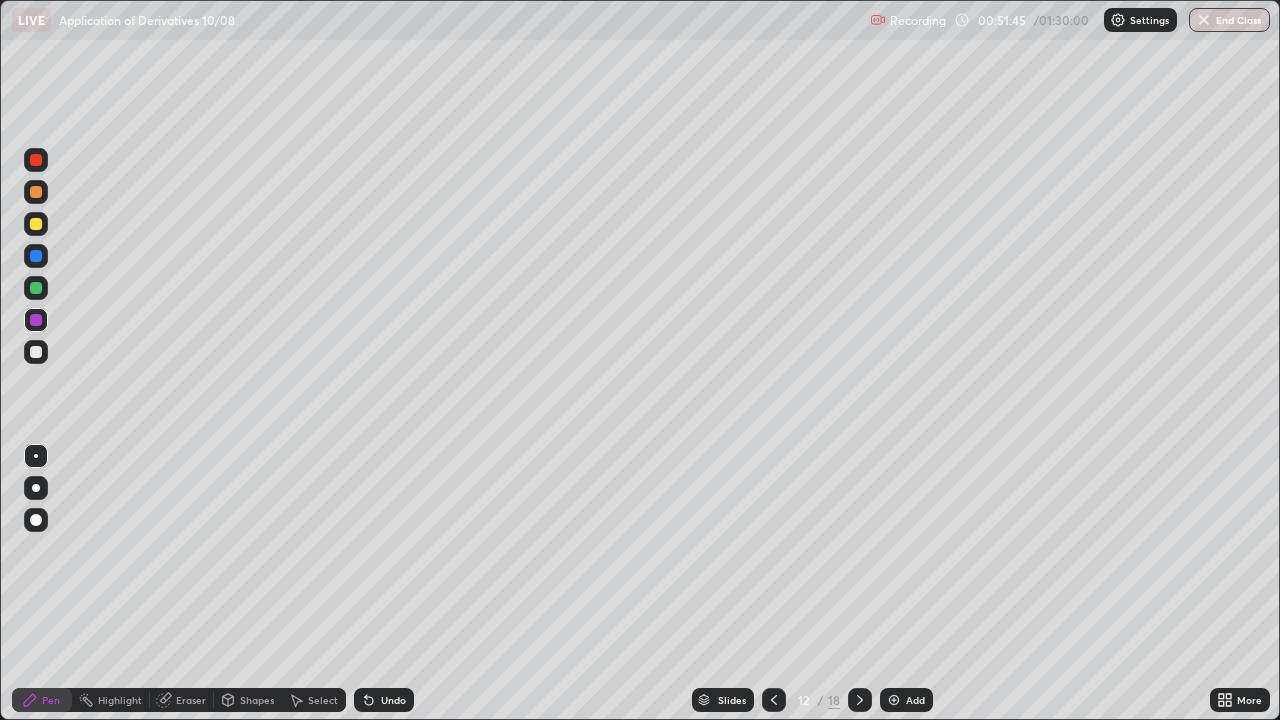 click 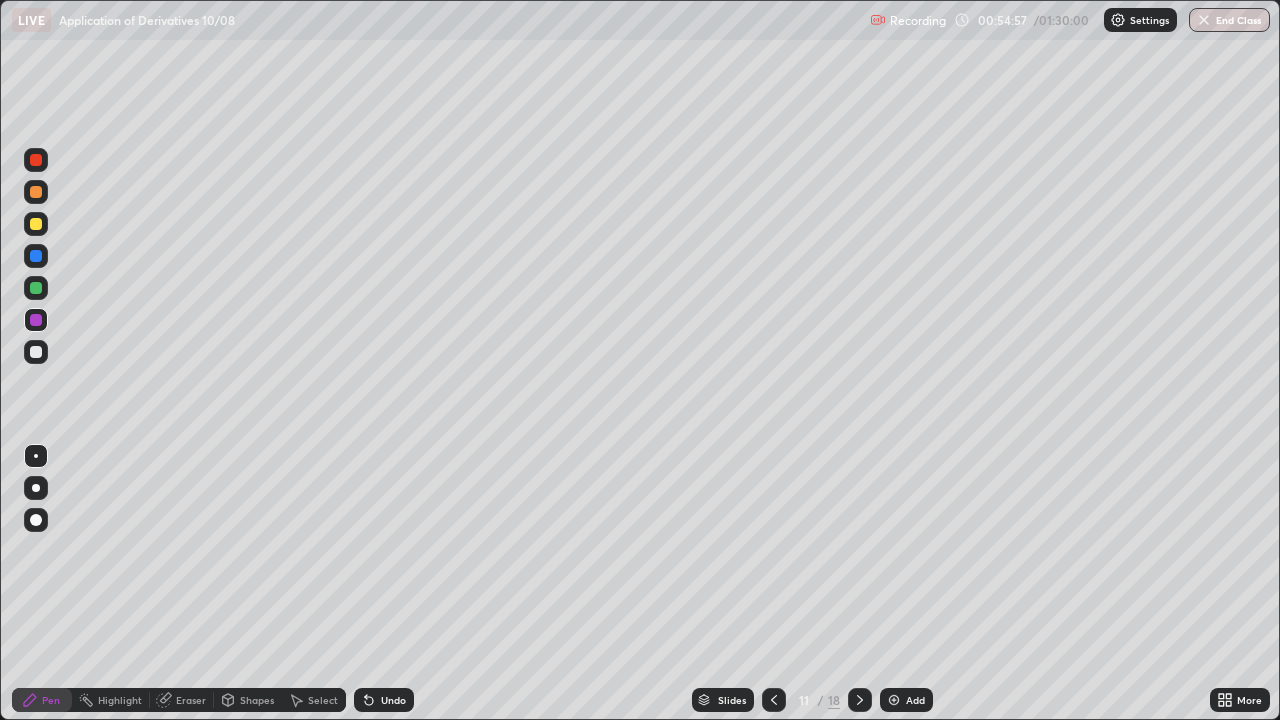click 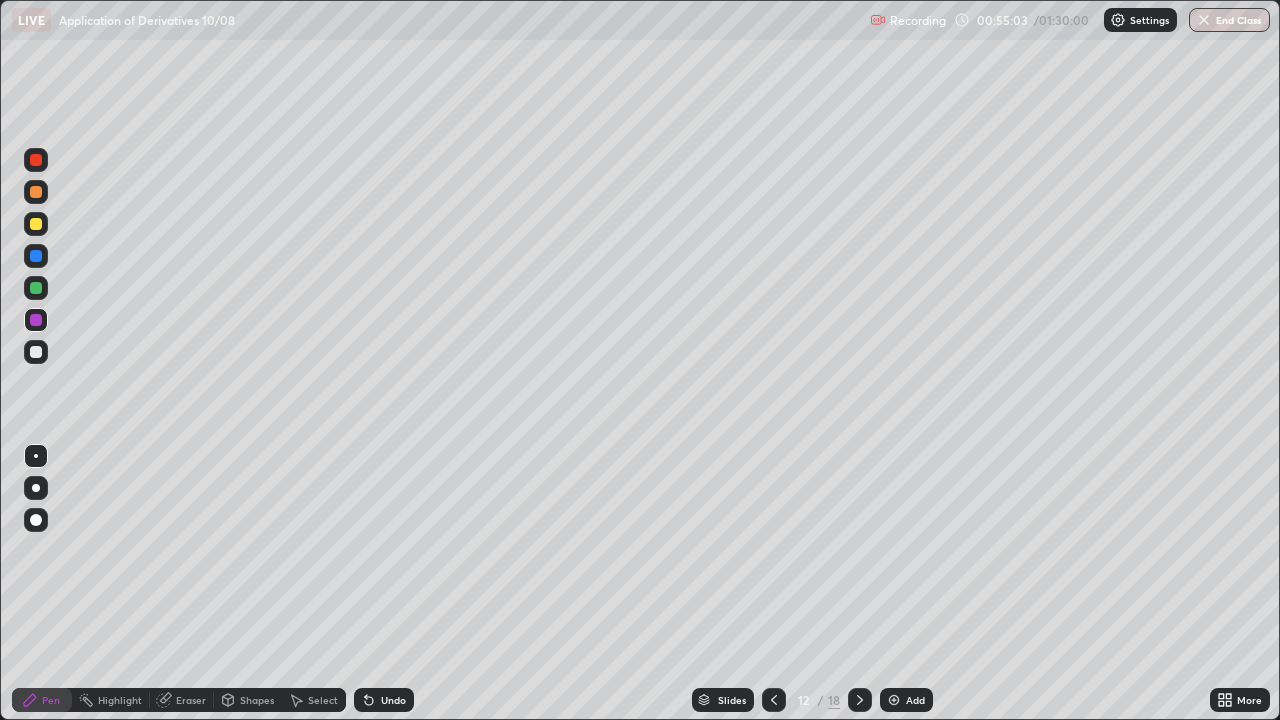 click 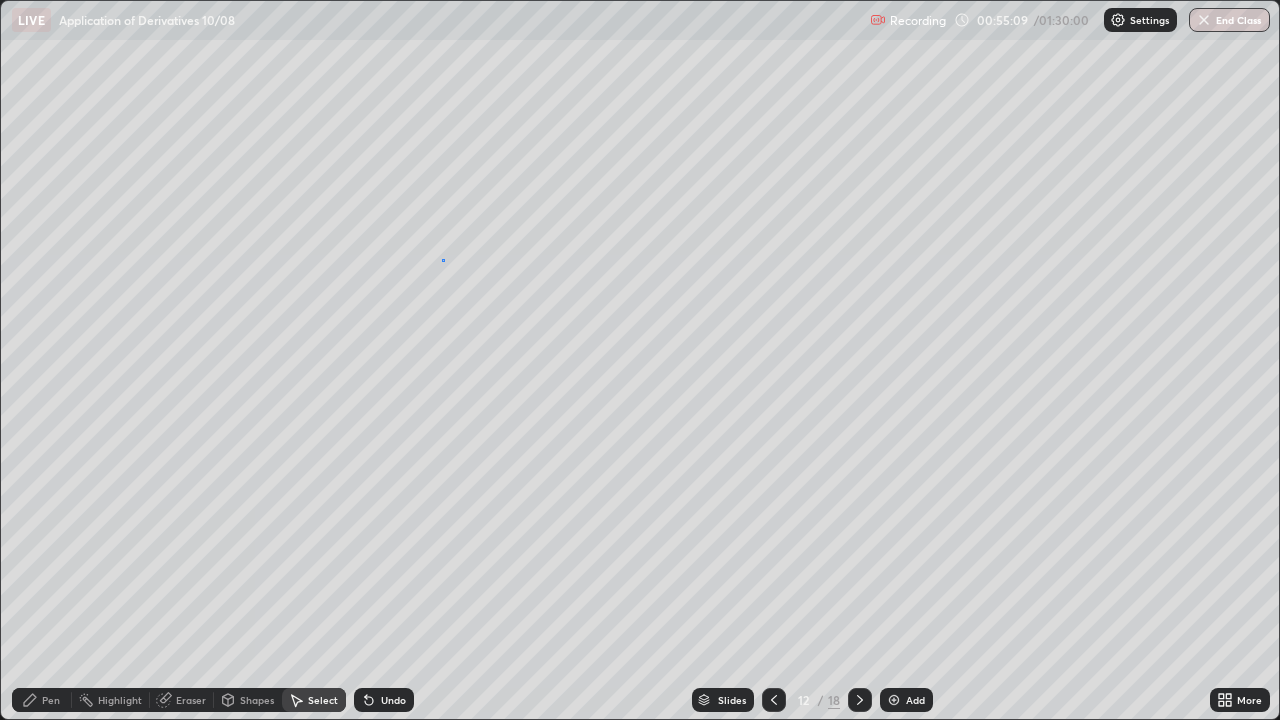 click on "0 ° Undo Copy Paste here Duplicate Duplicate to new slide Delete" at bounding box center (640, 360) 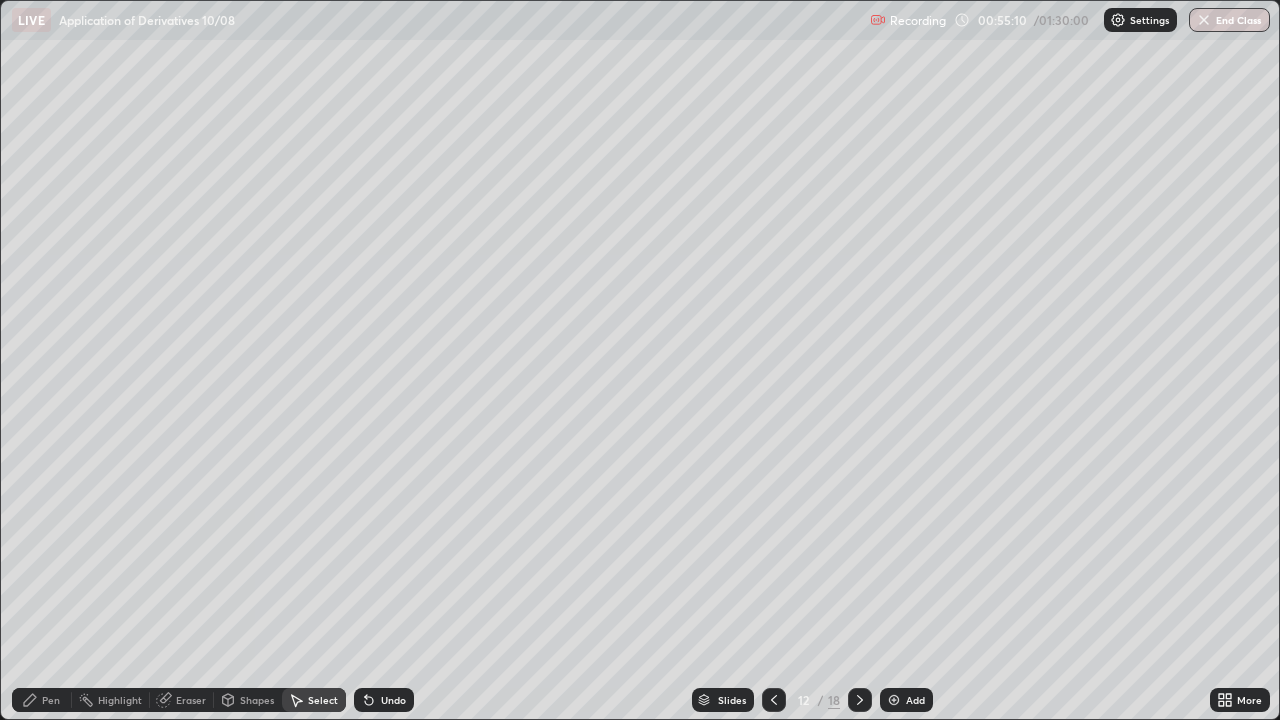 click on "Pen" at bounding box center [51, 700] 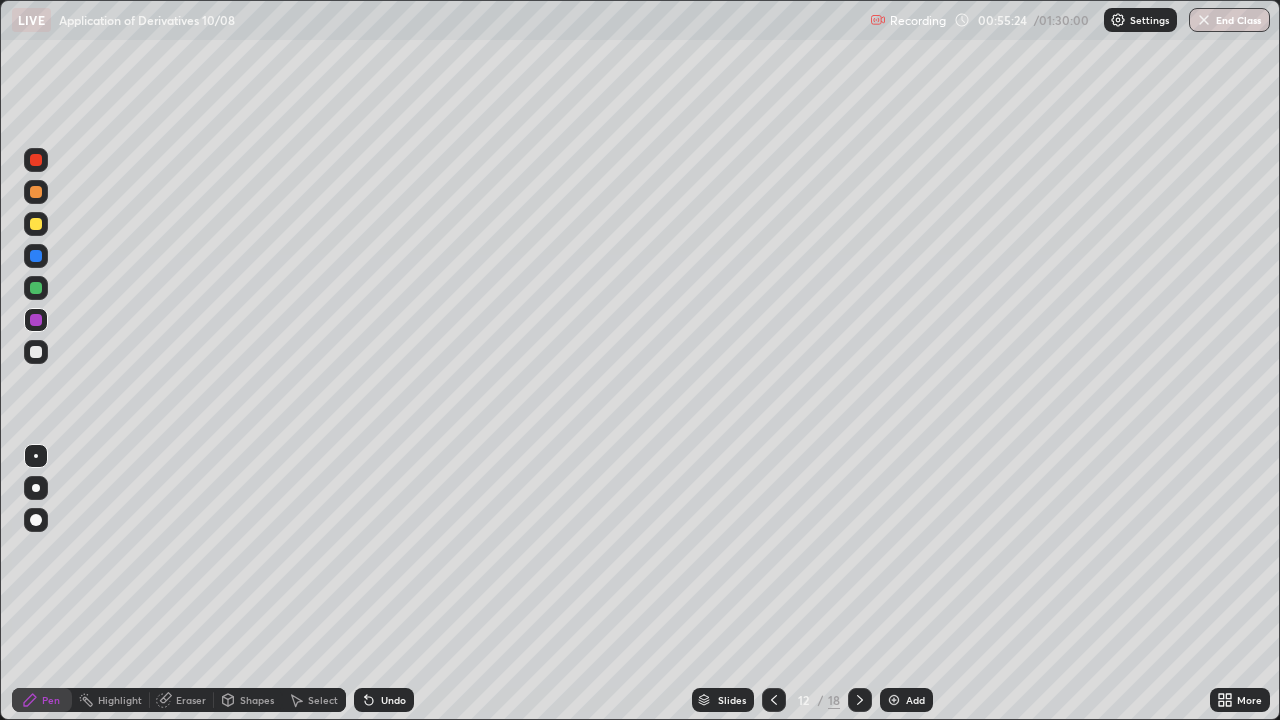 click 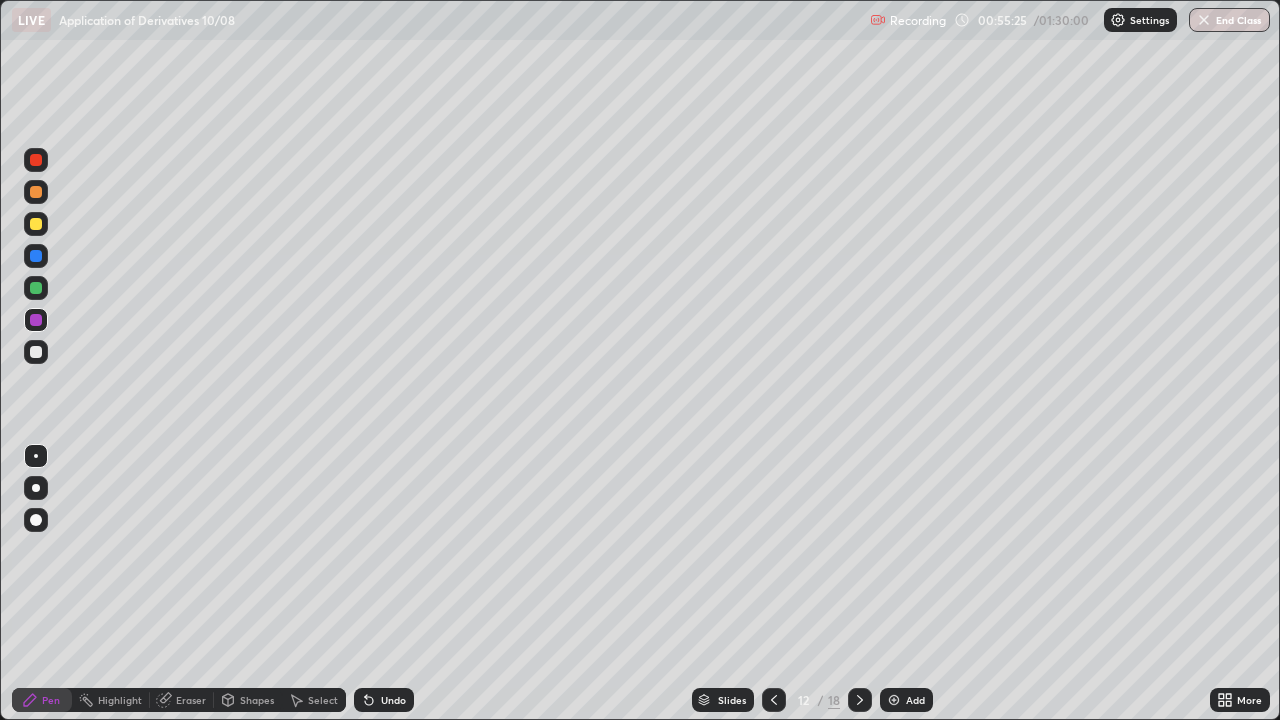 click 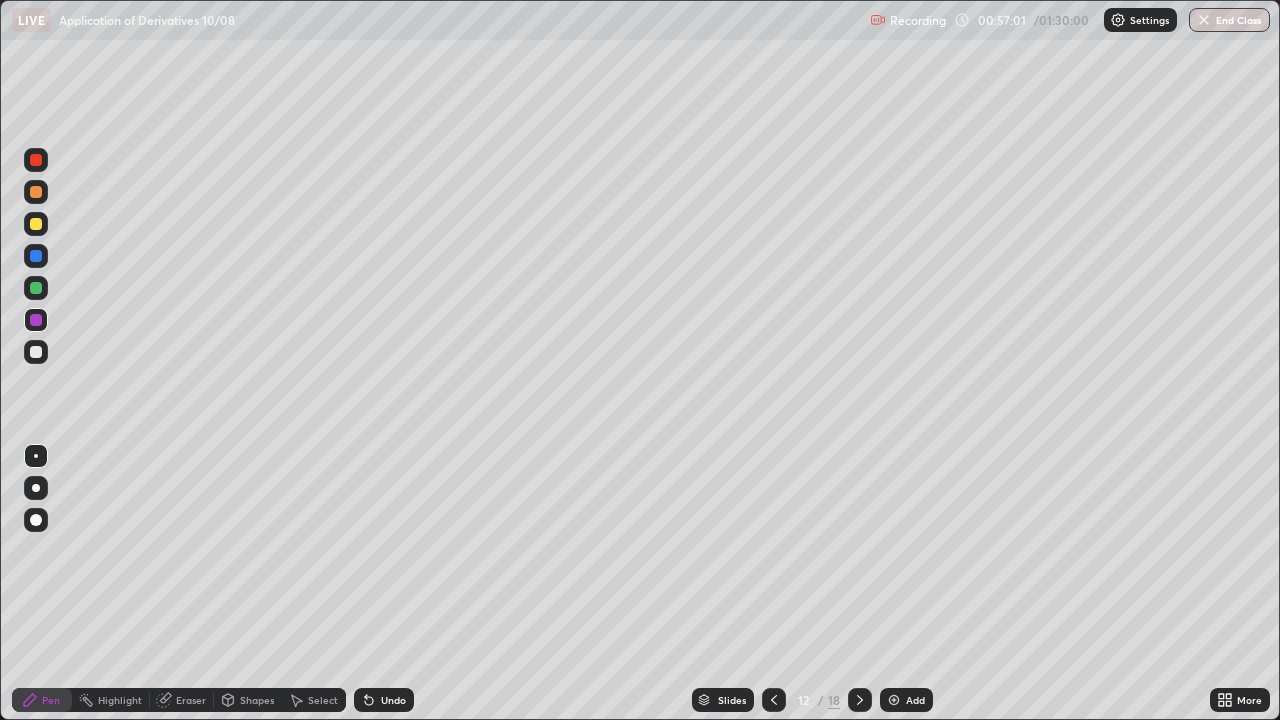 click on "Eraser" at bounding box center [191, 700] 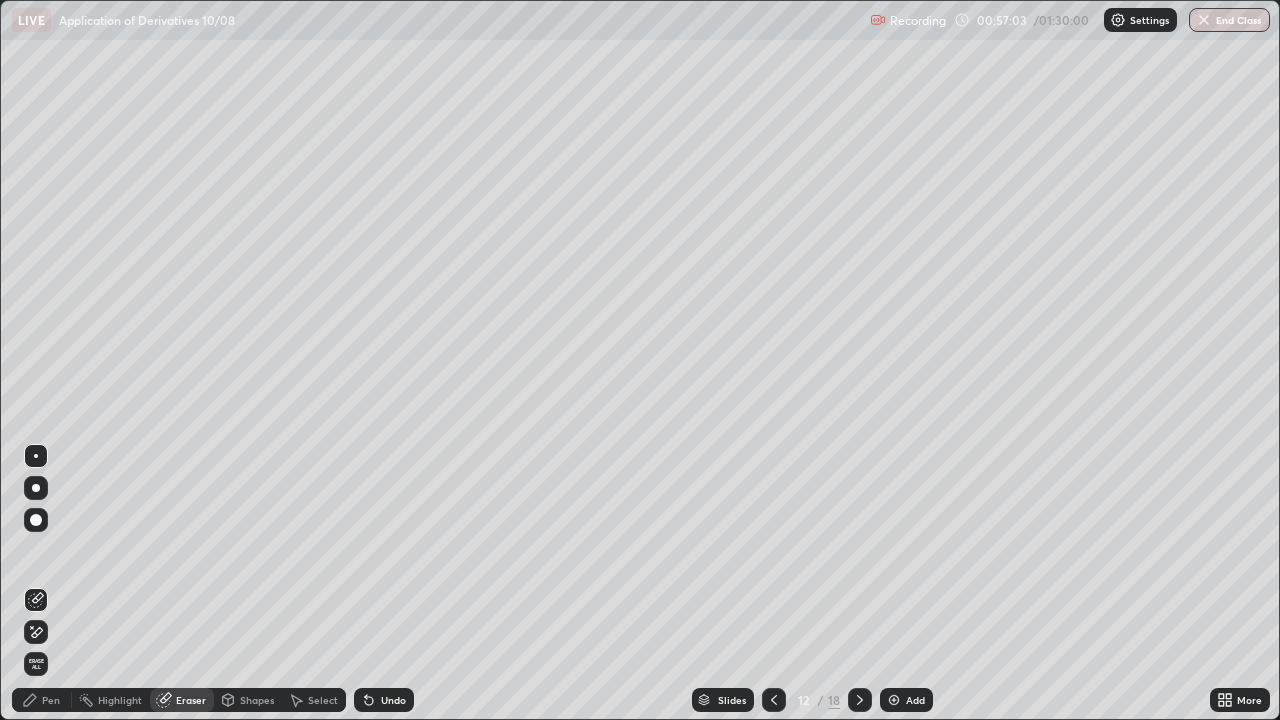 click on "Pen" at bounding box center [51, 700] 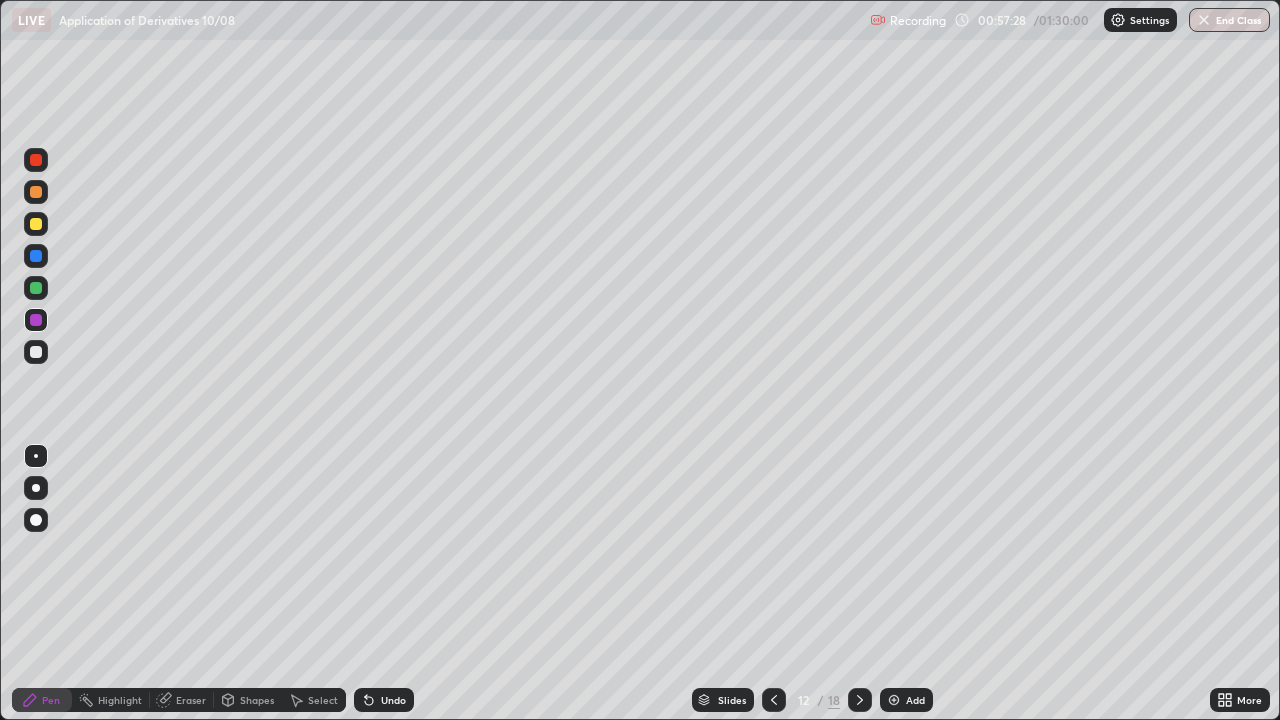 click 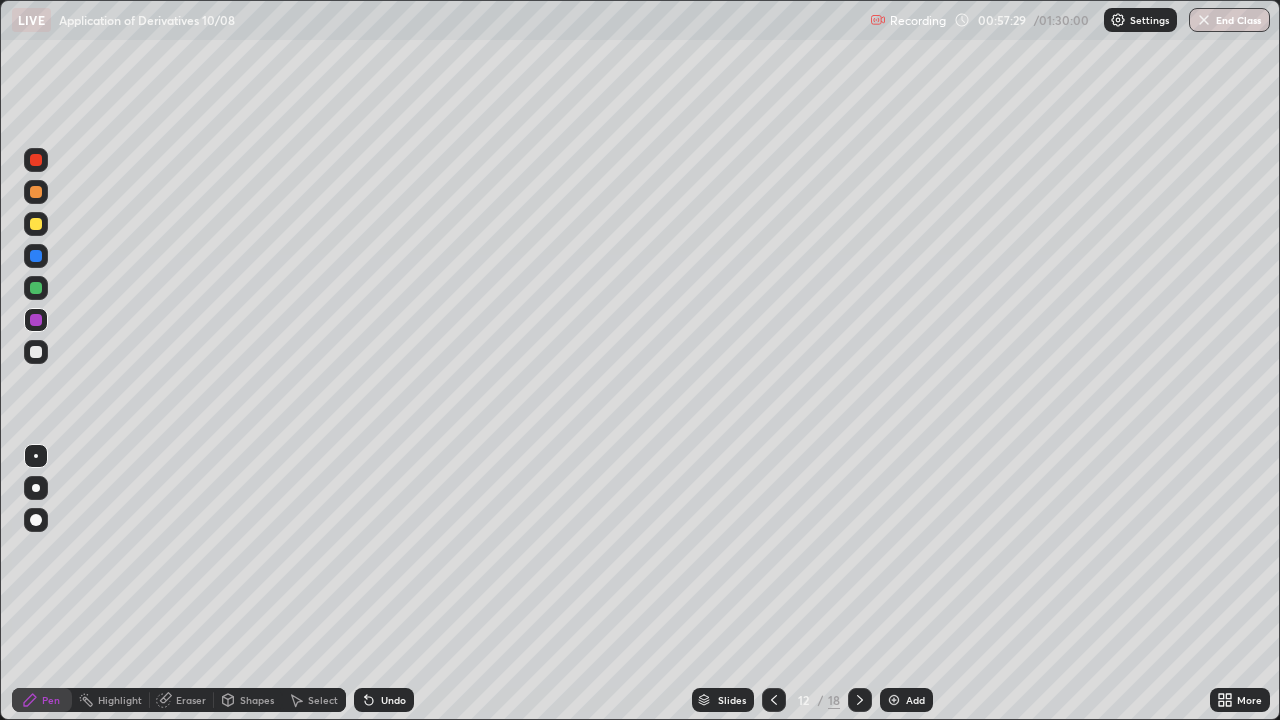 click 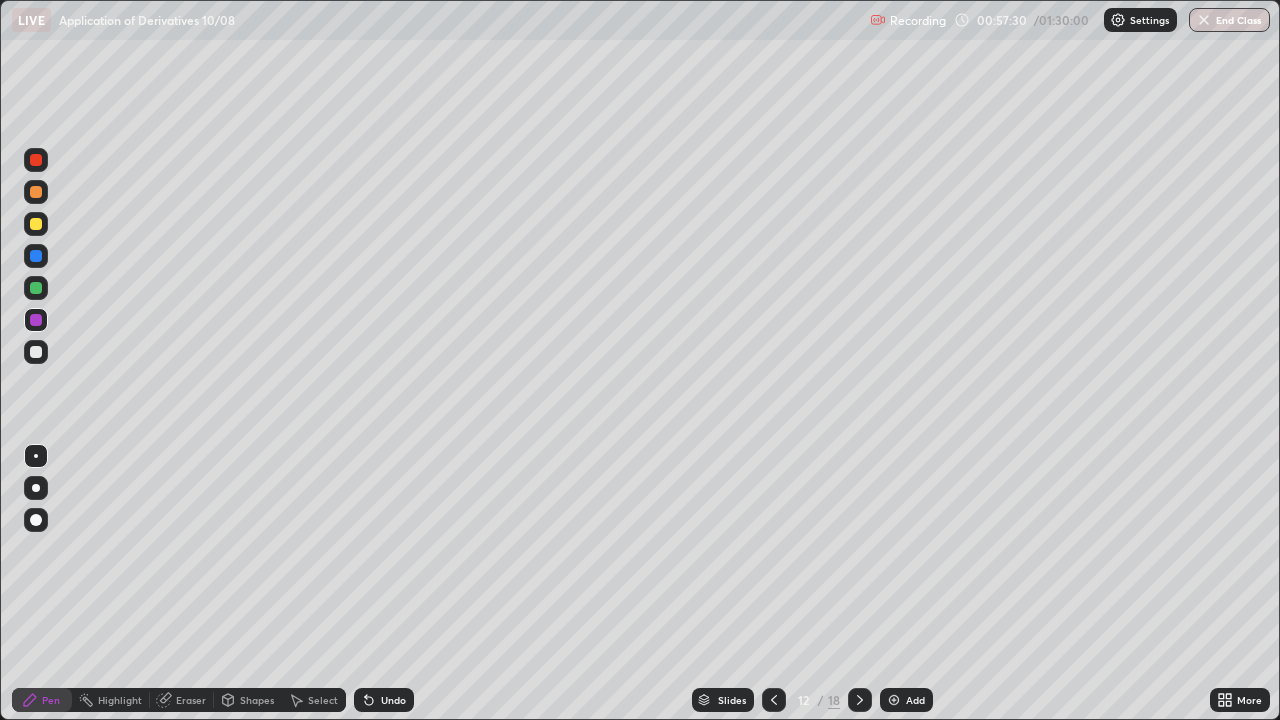 click 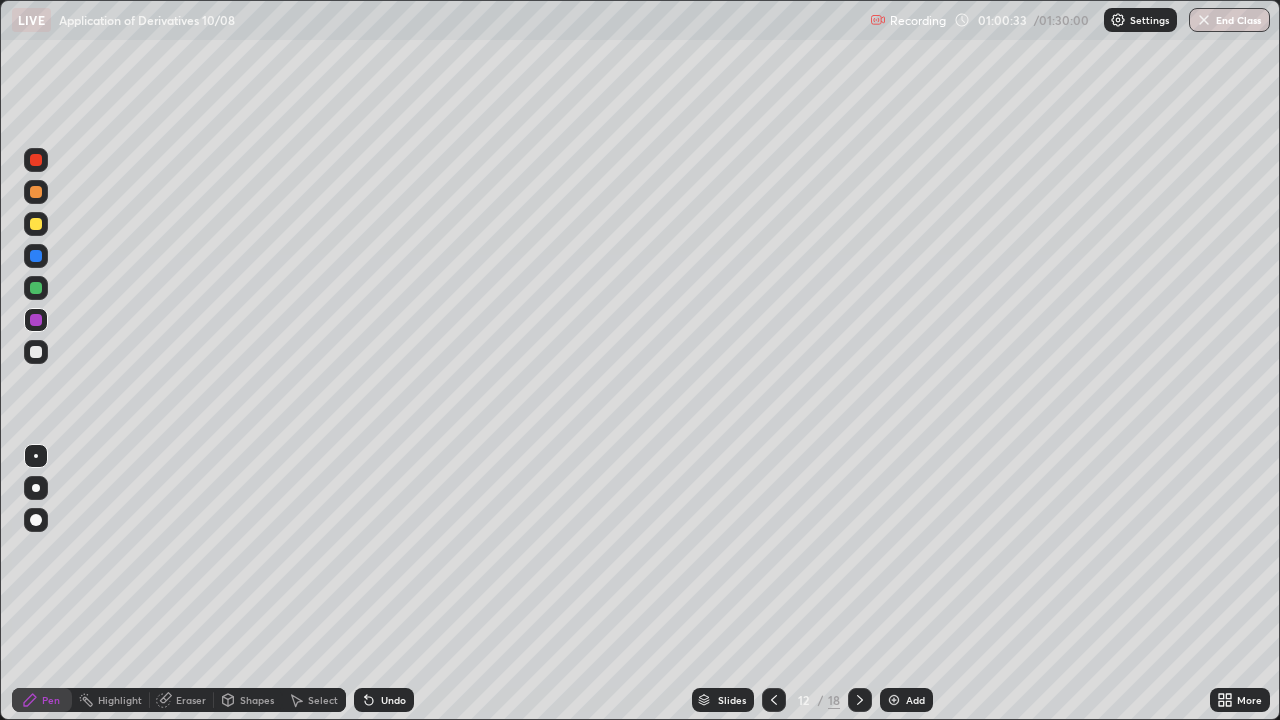 click 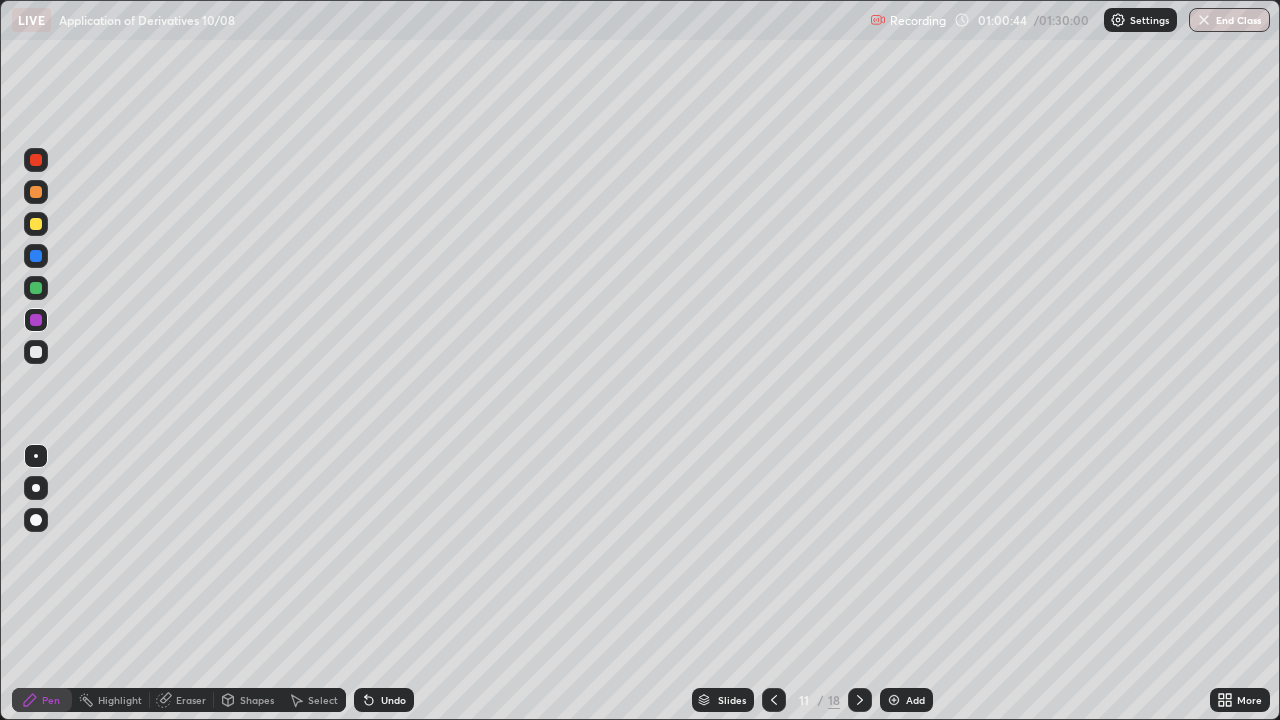 click 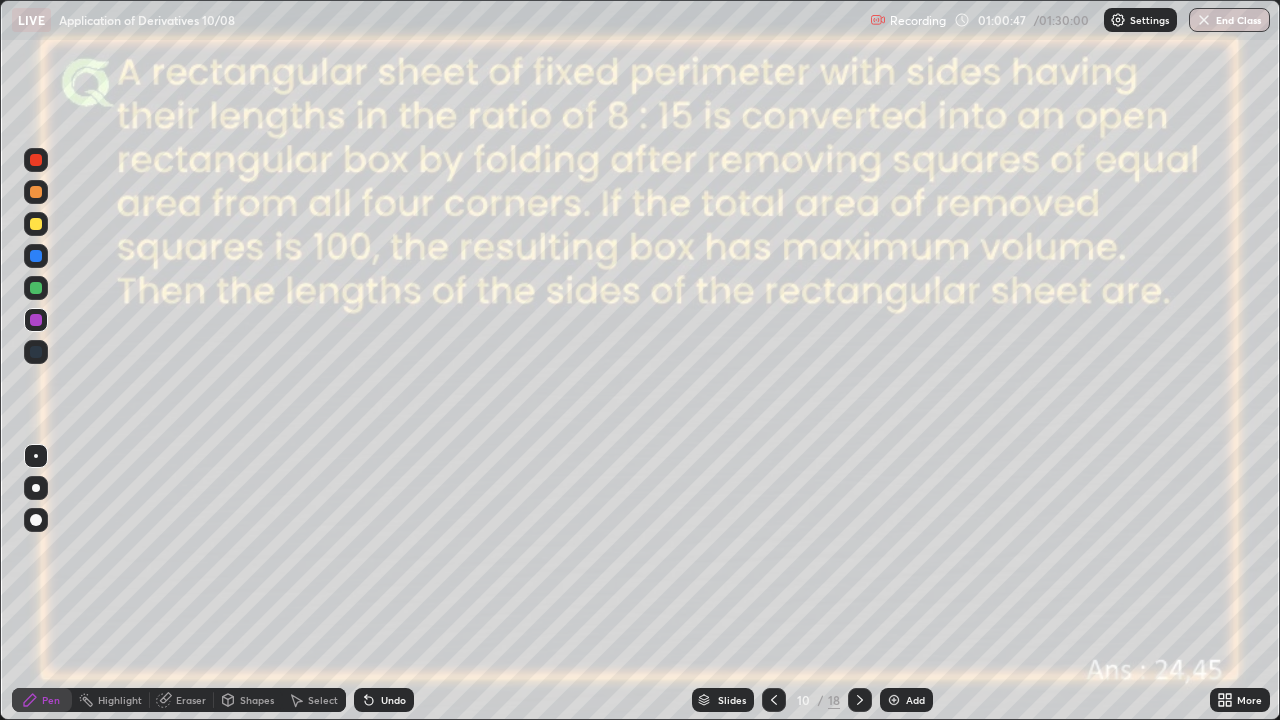 click 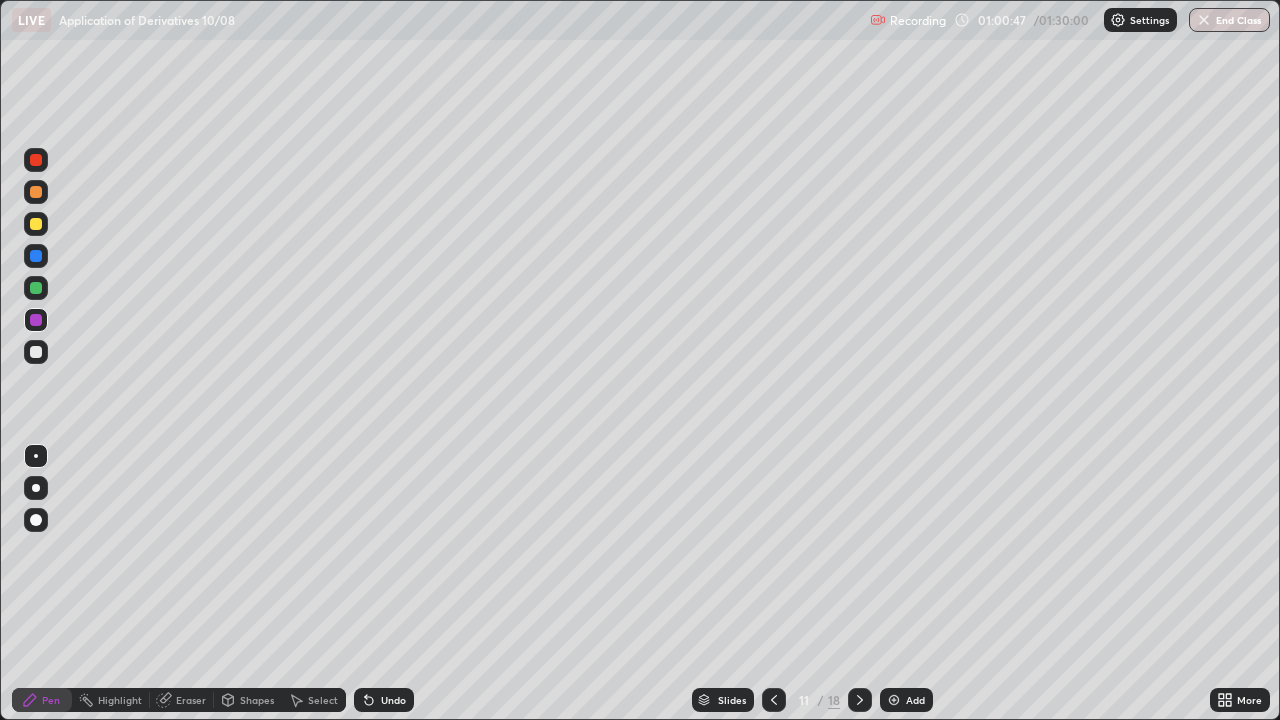 click 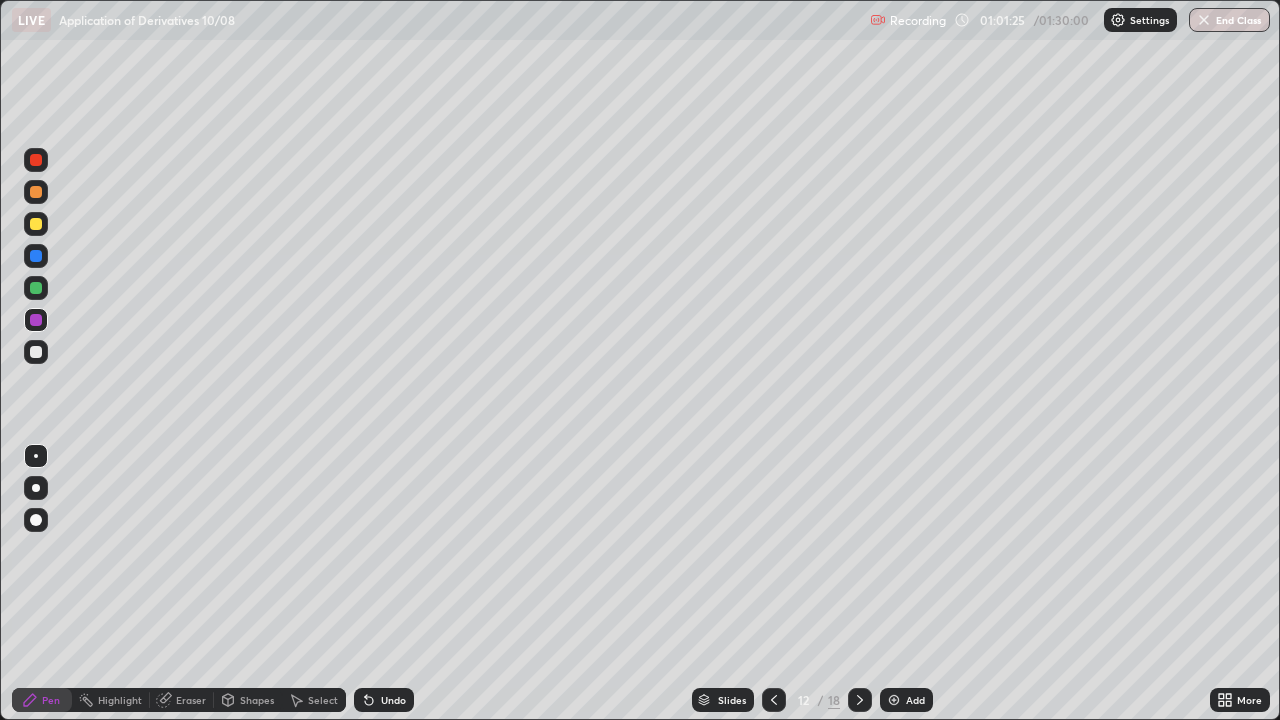 click 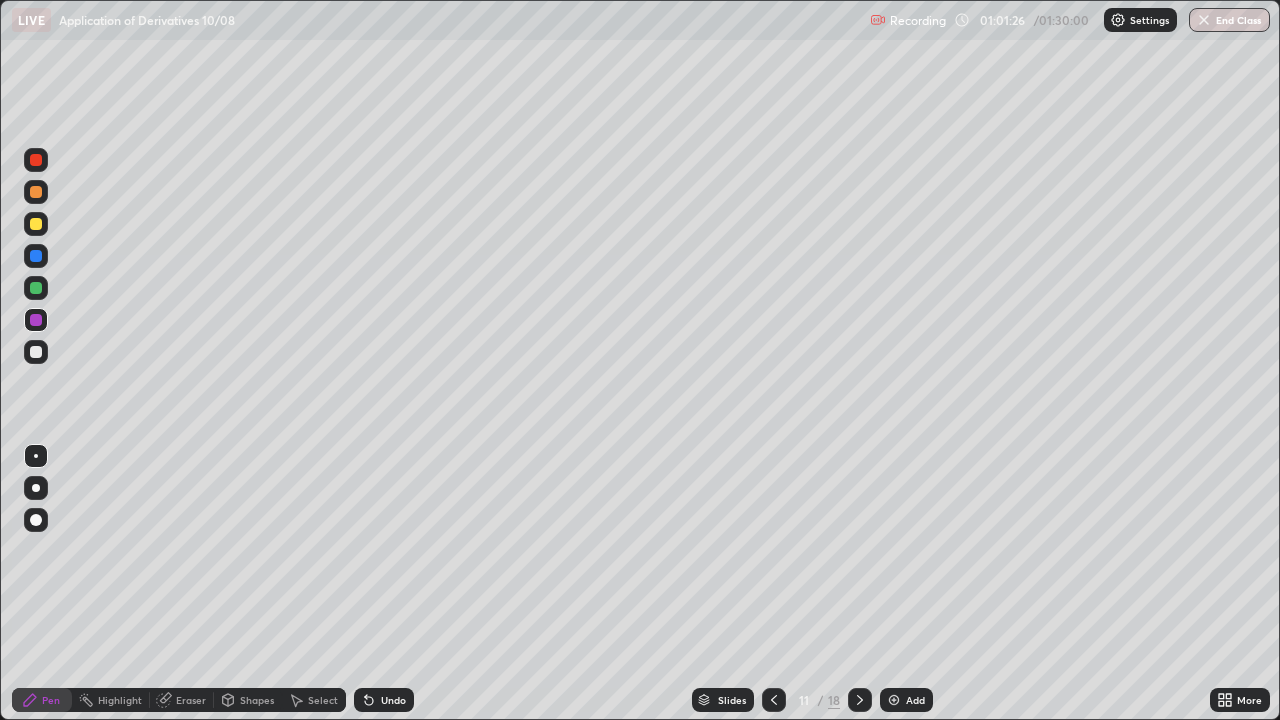 click at bounding box center [774, 700] 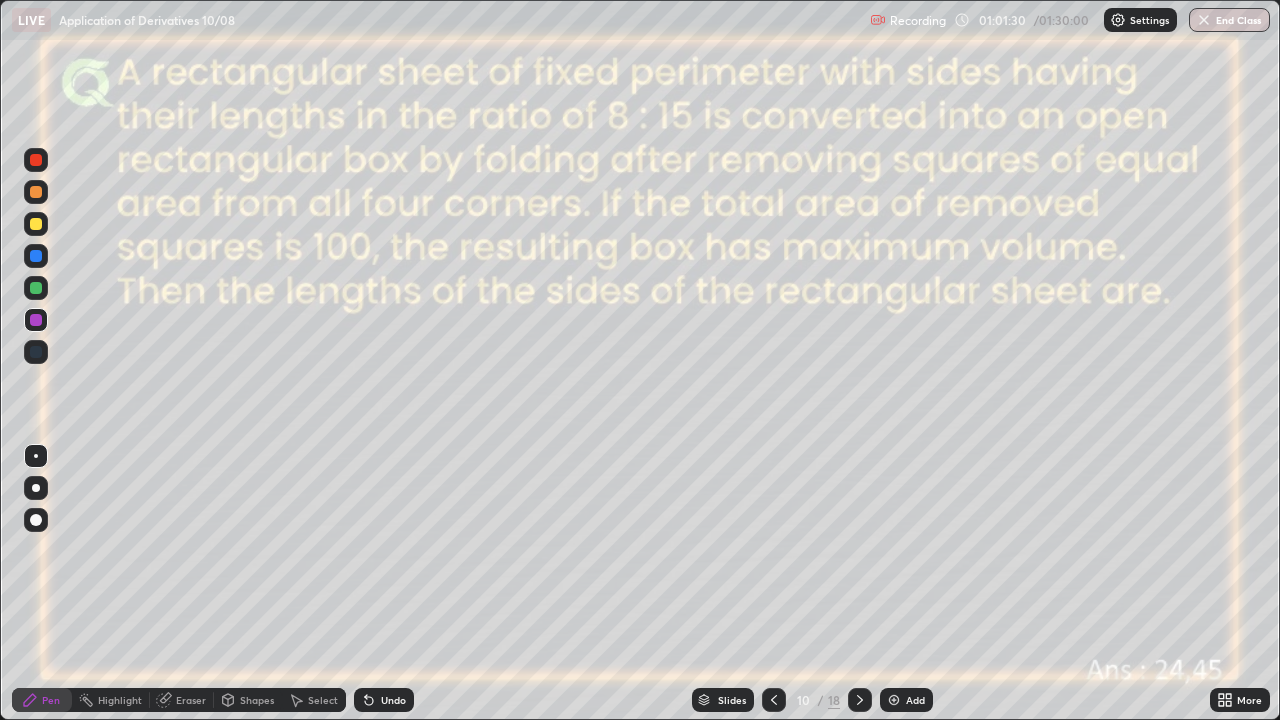 click 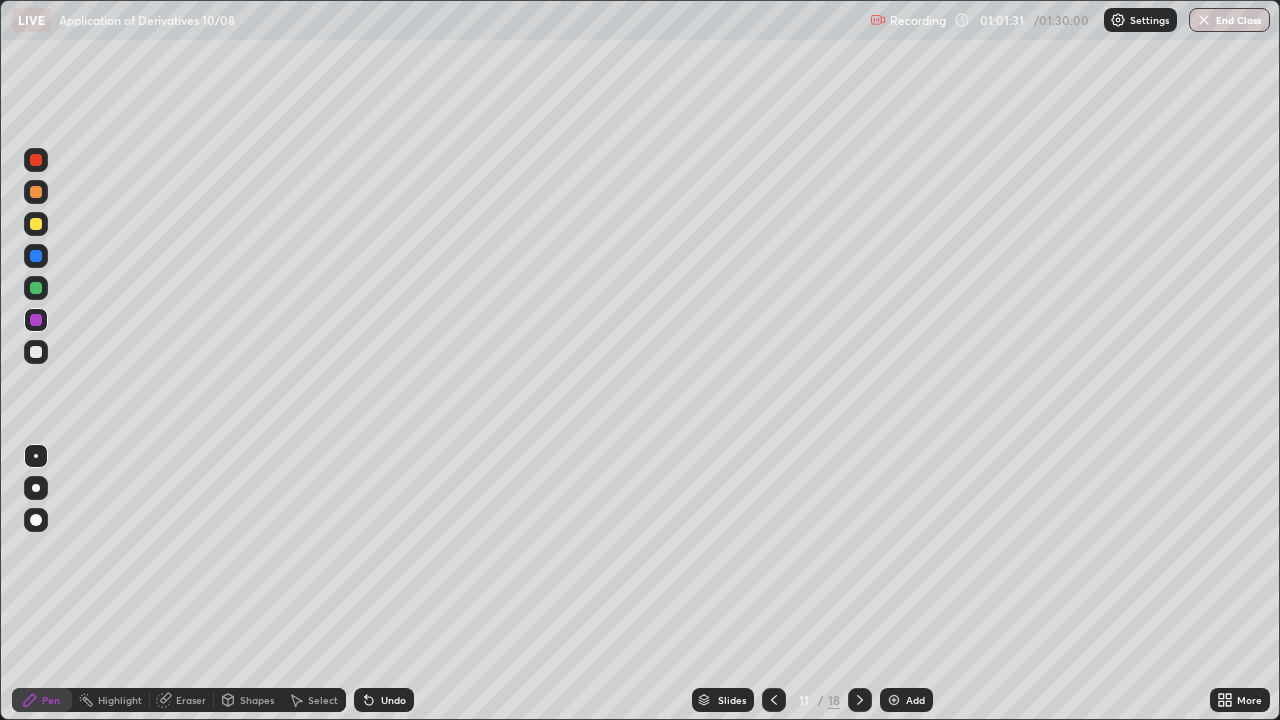 click 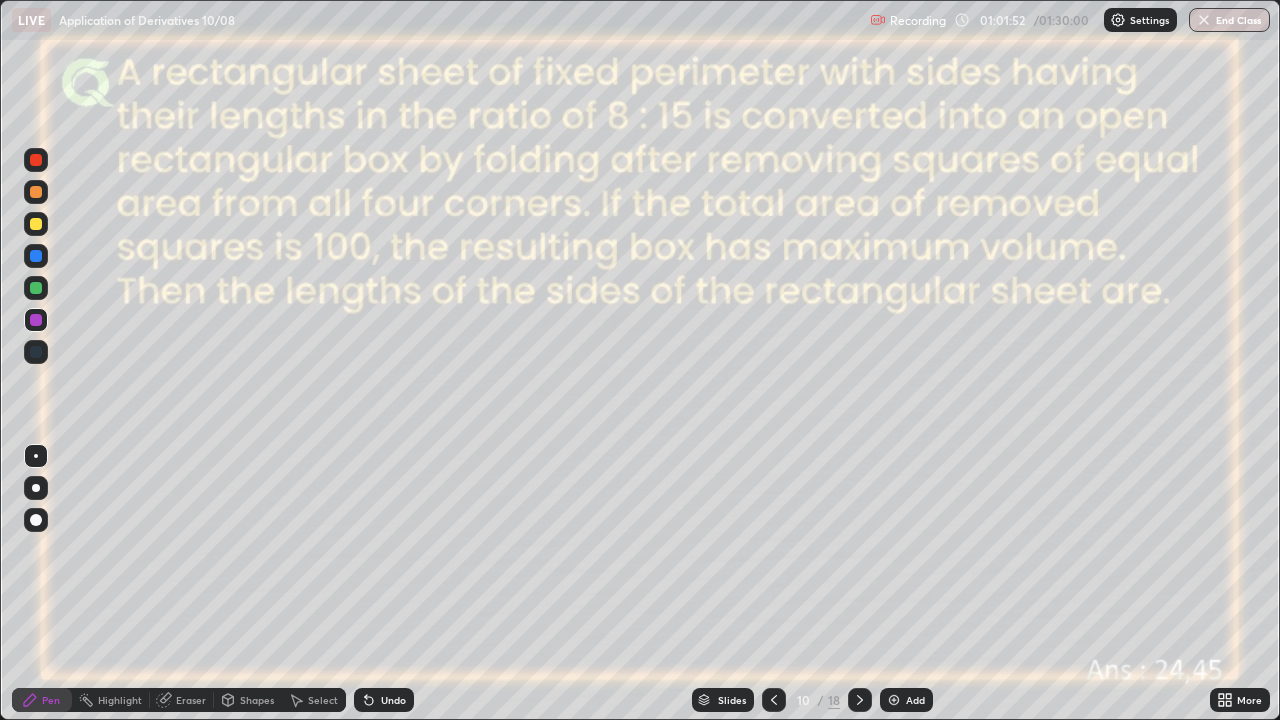 click 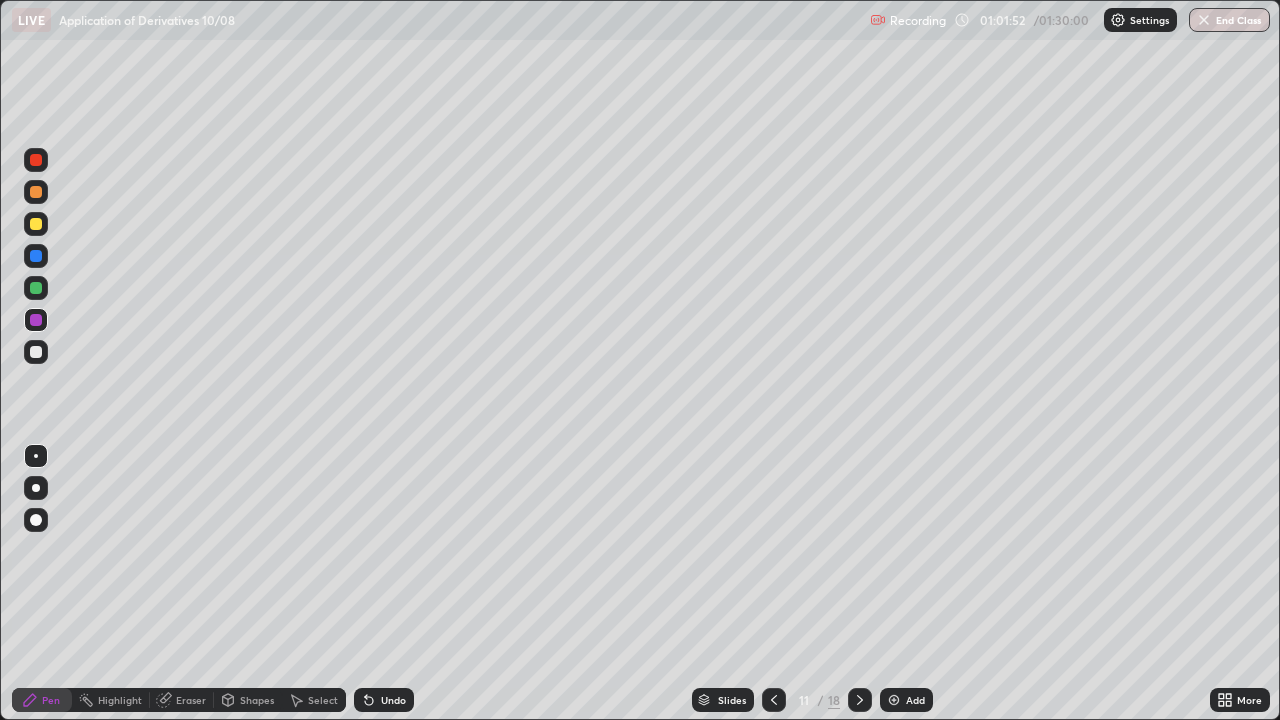 click 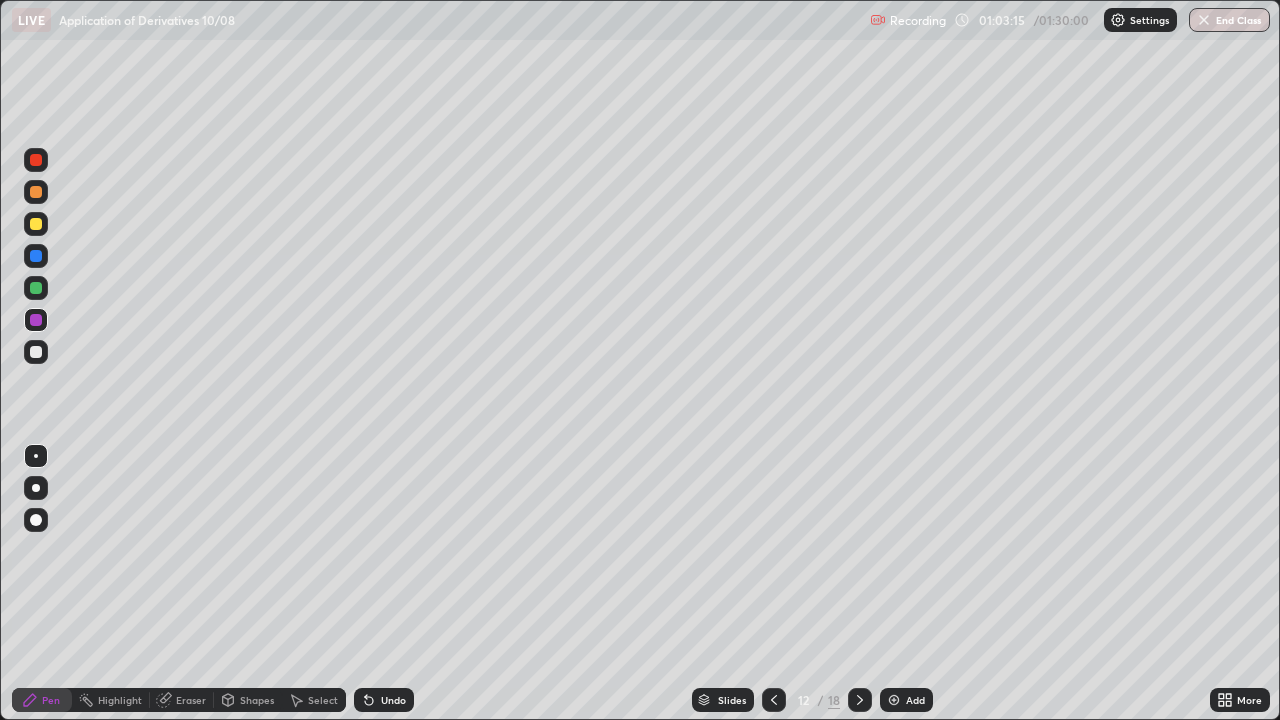 click 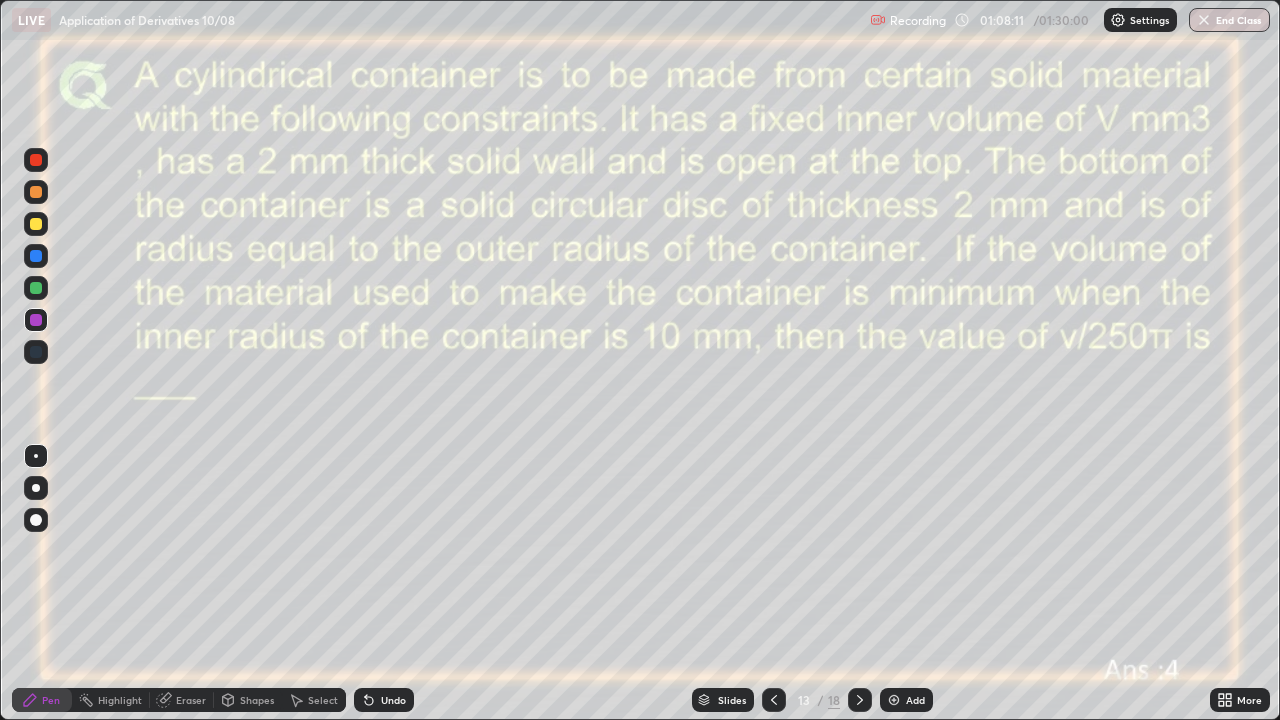 click at bounding box center (894, 700) 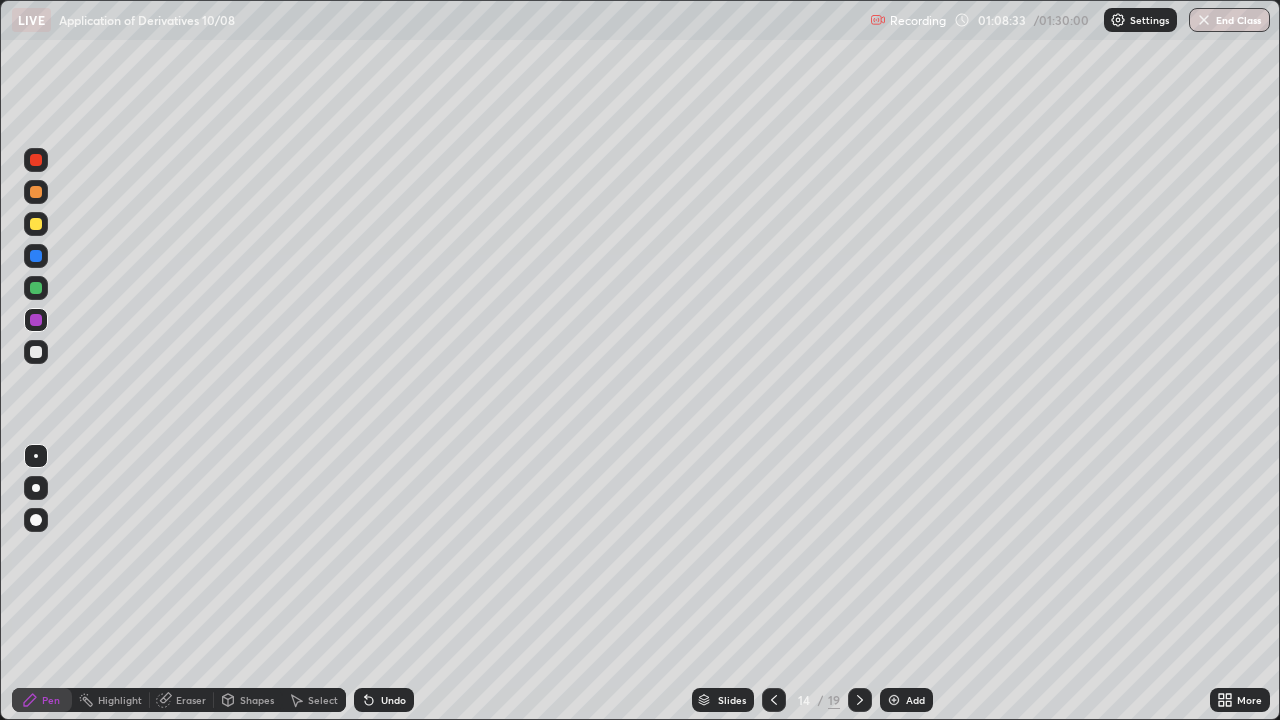 click 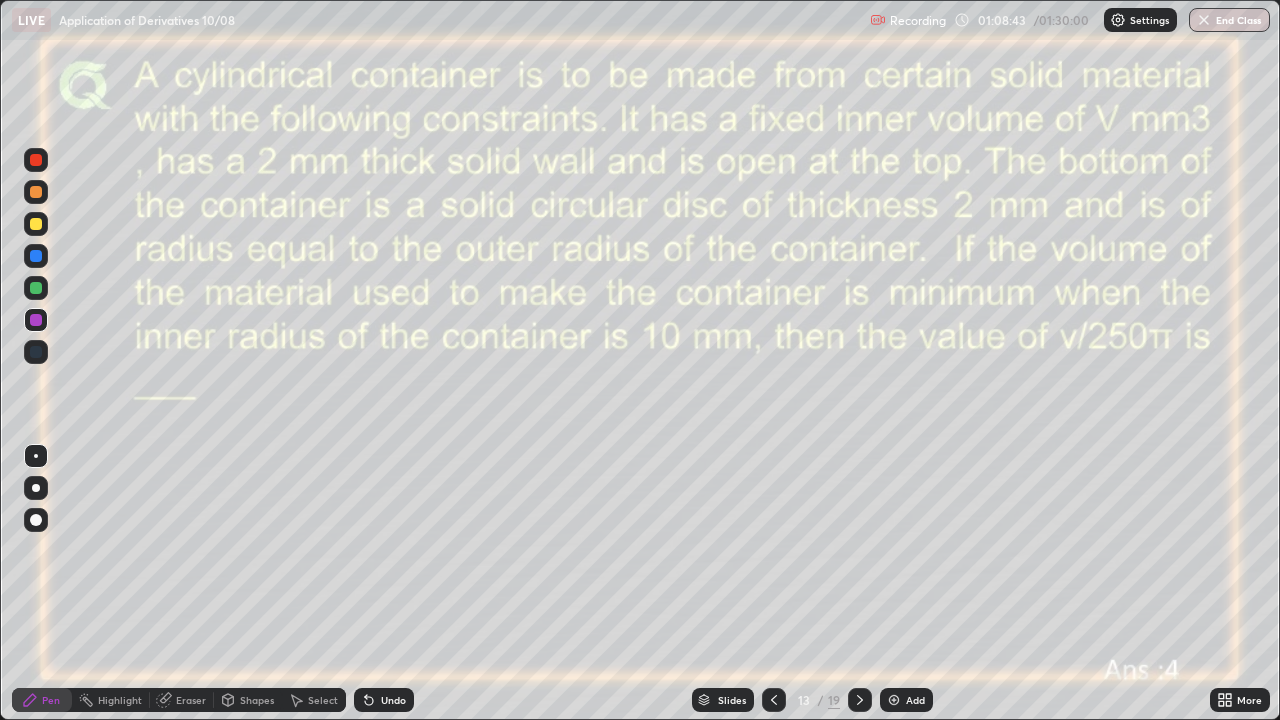 click 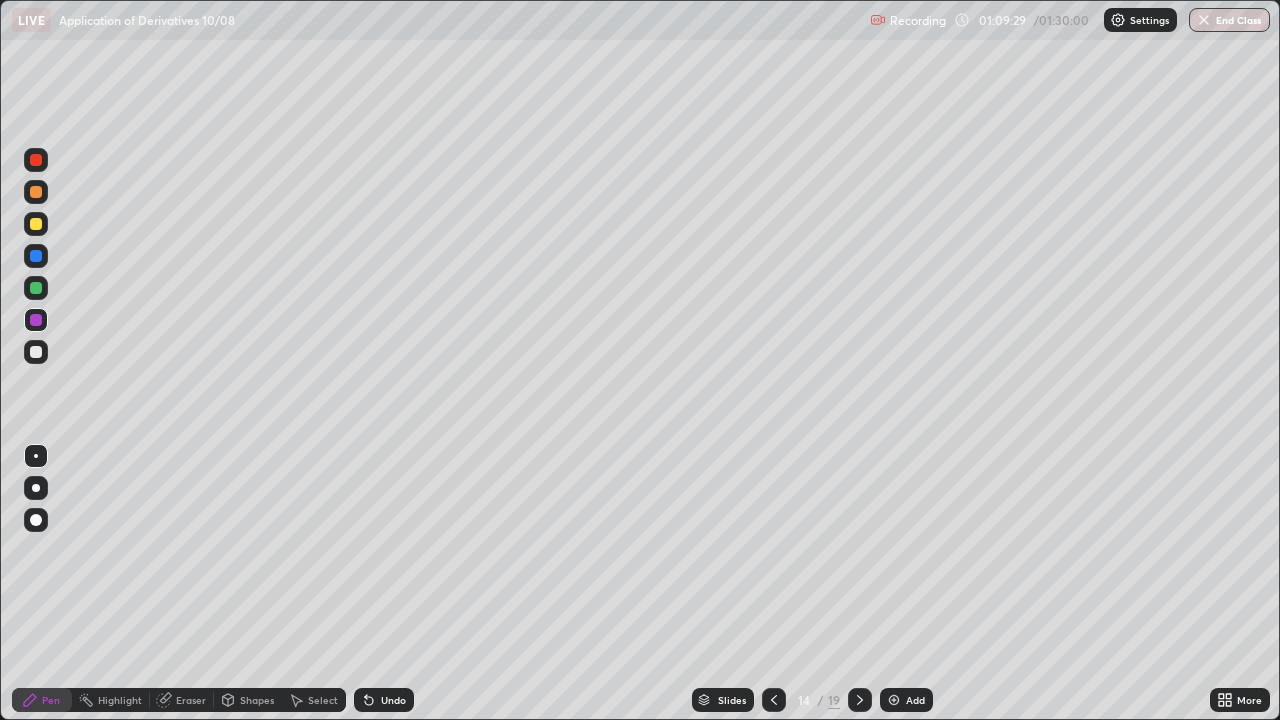 click at bounding box center (36, 352) 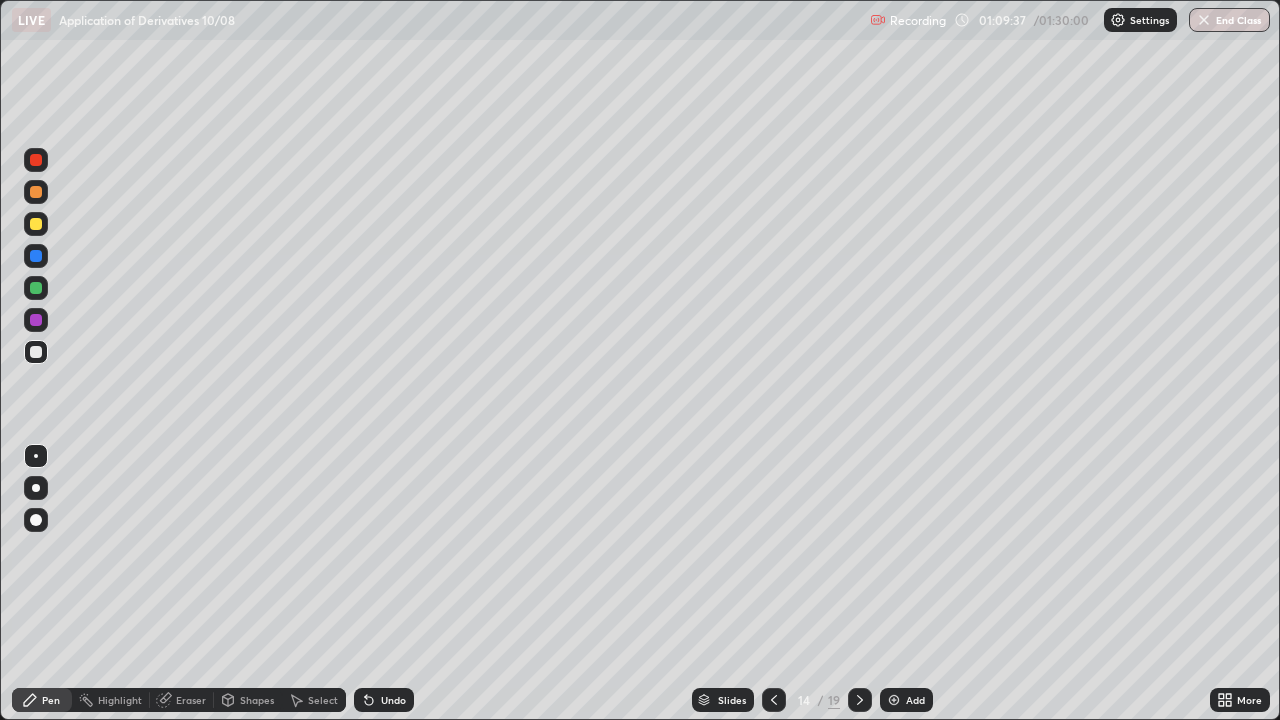 click 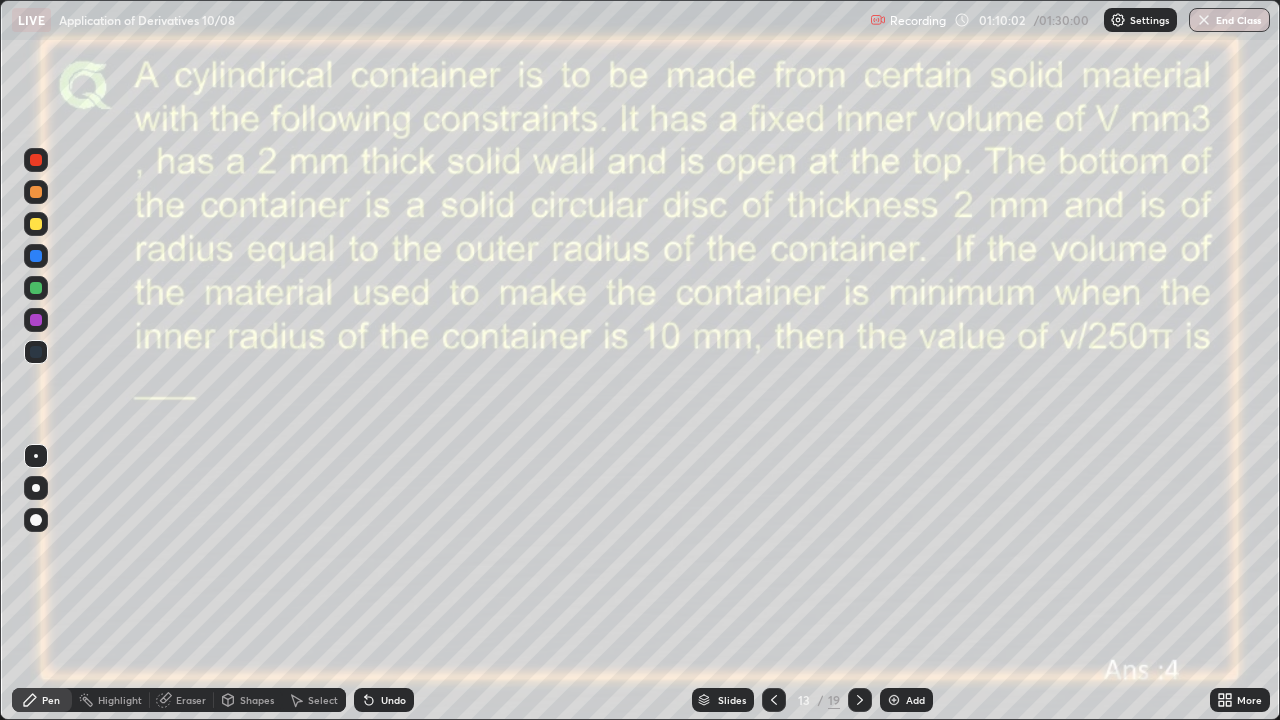 click 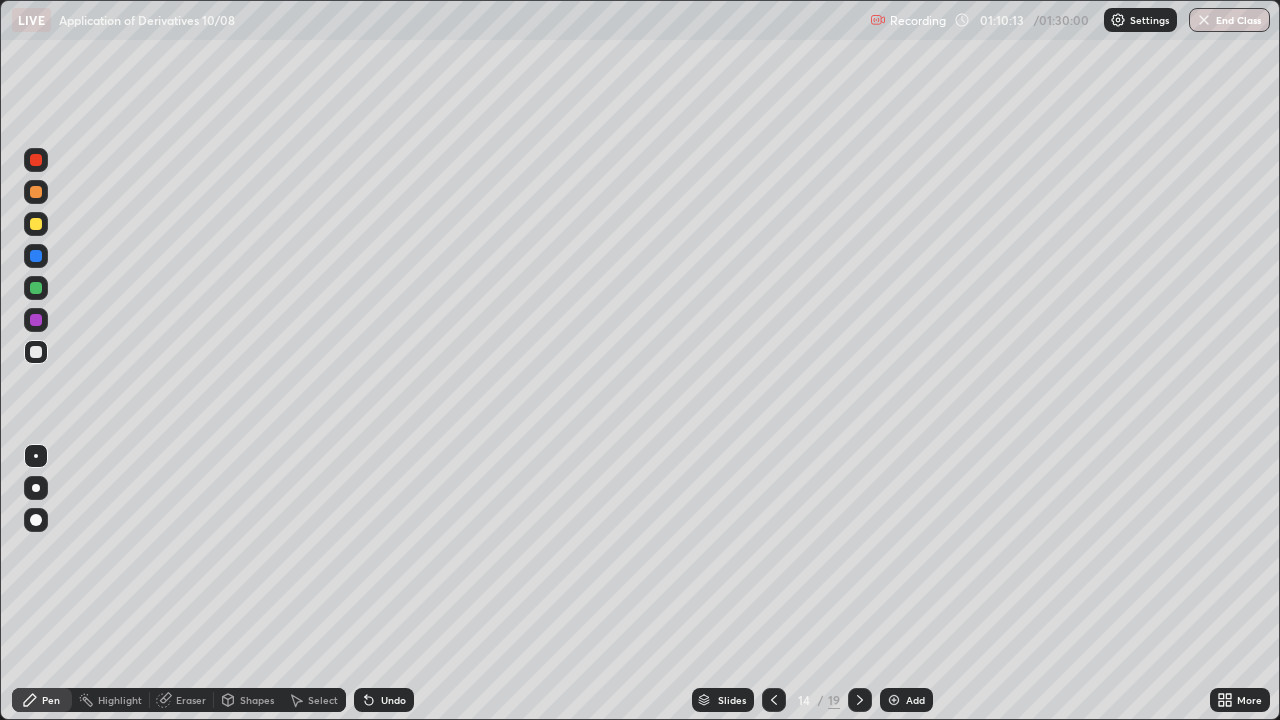 click 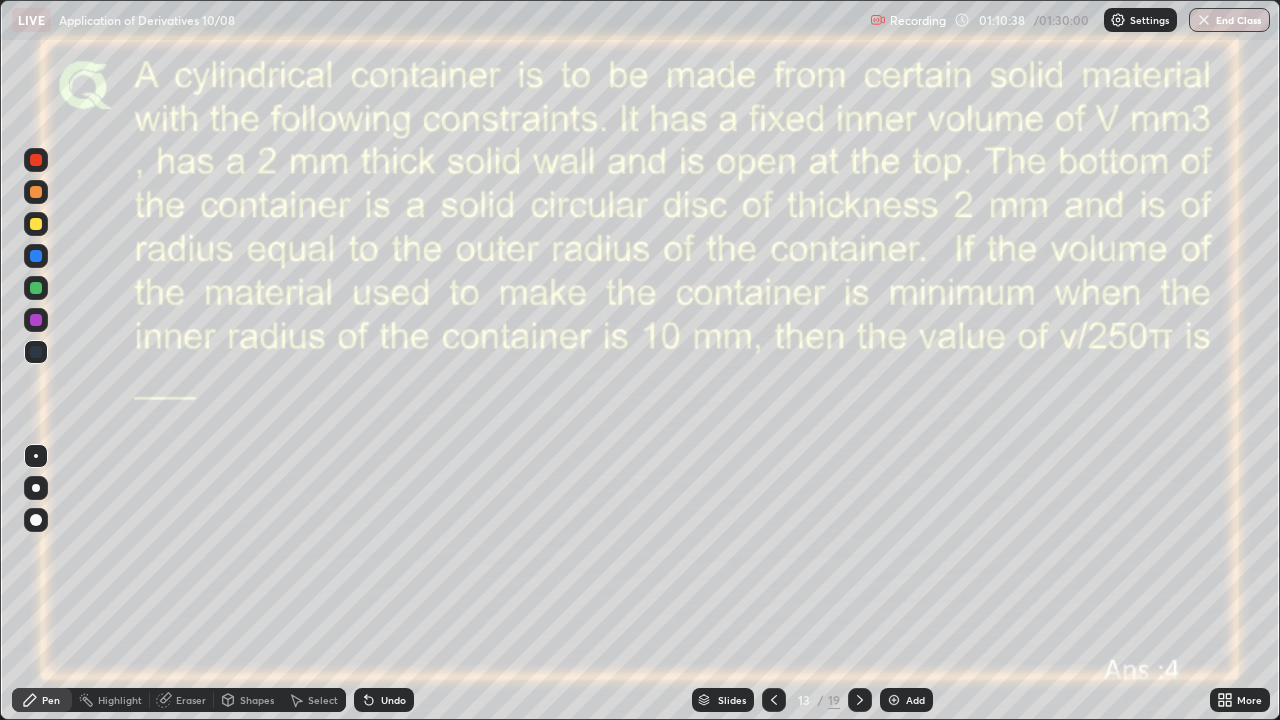 click 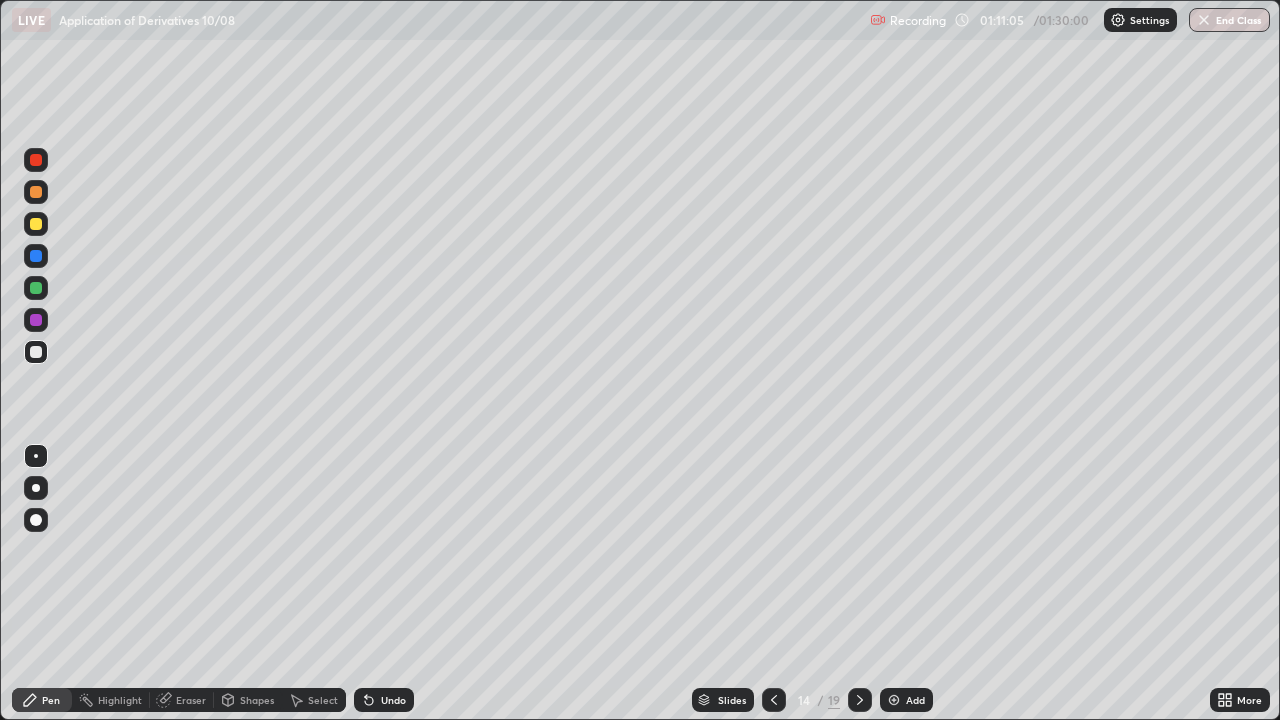 click at bounding box center [774, 700] 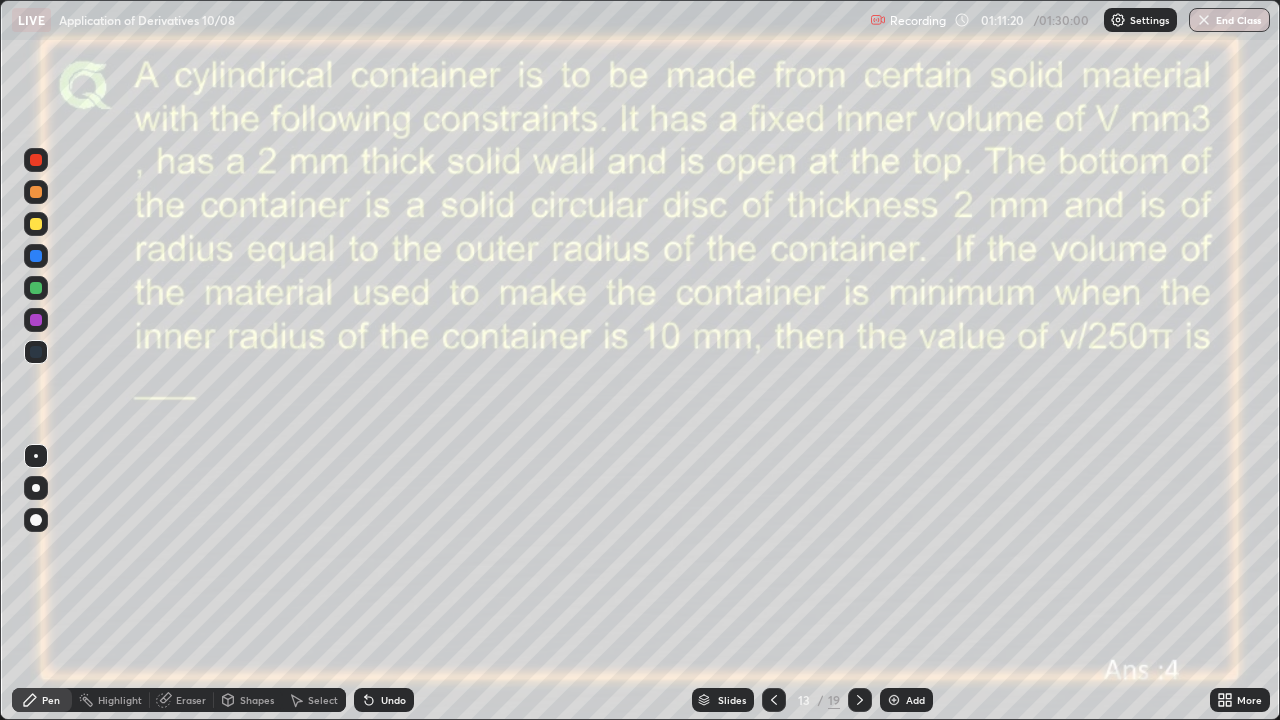 click 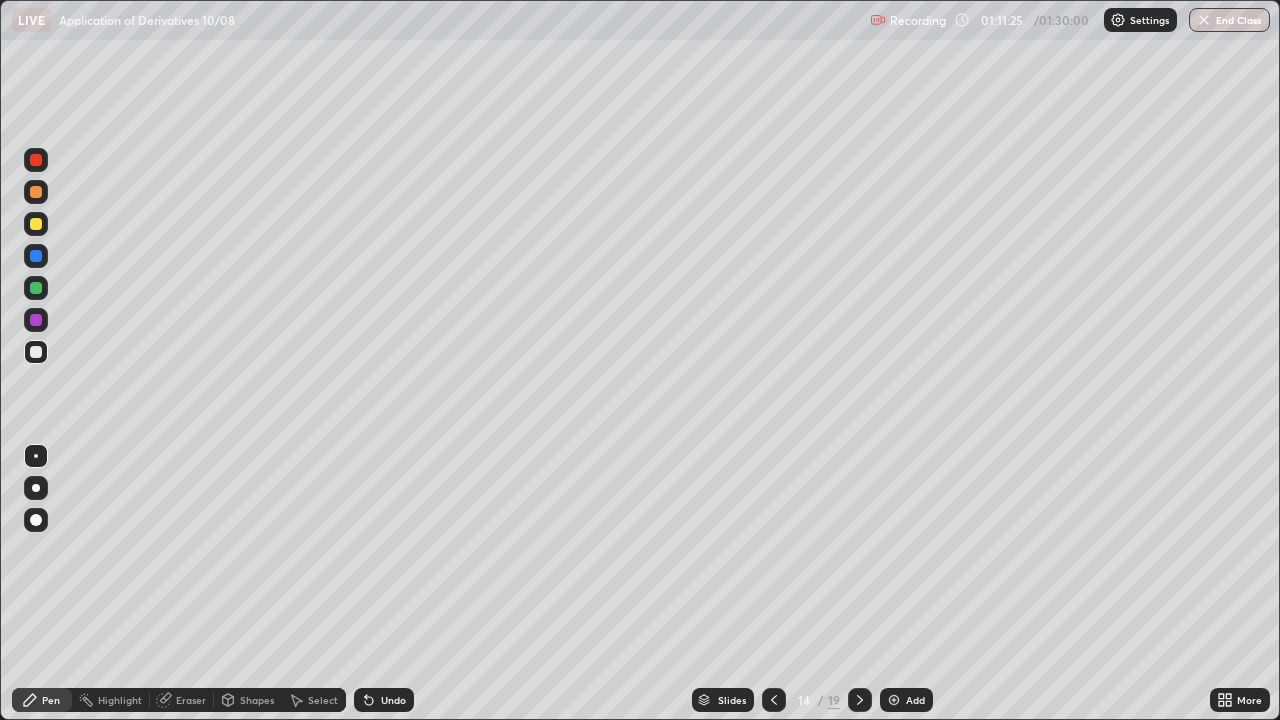 click on "Undo" at bounding box center (393, 700) 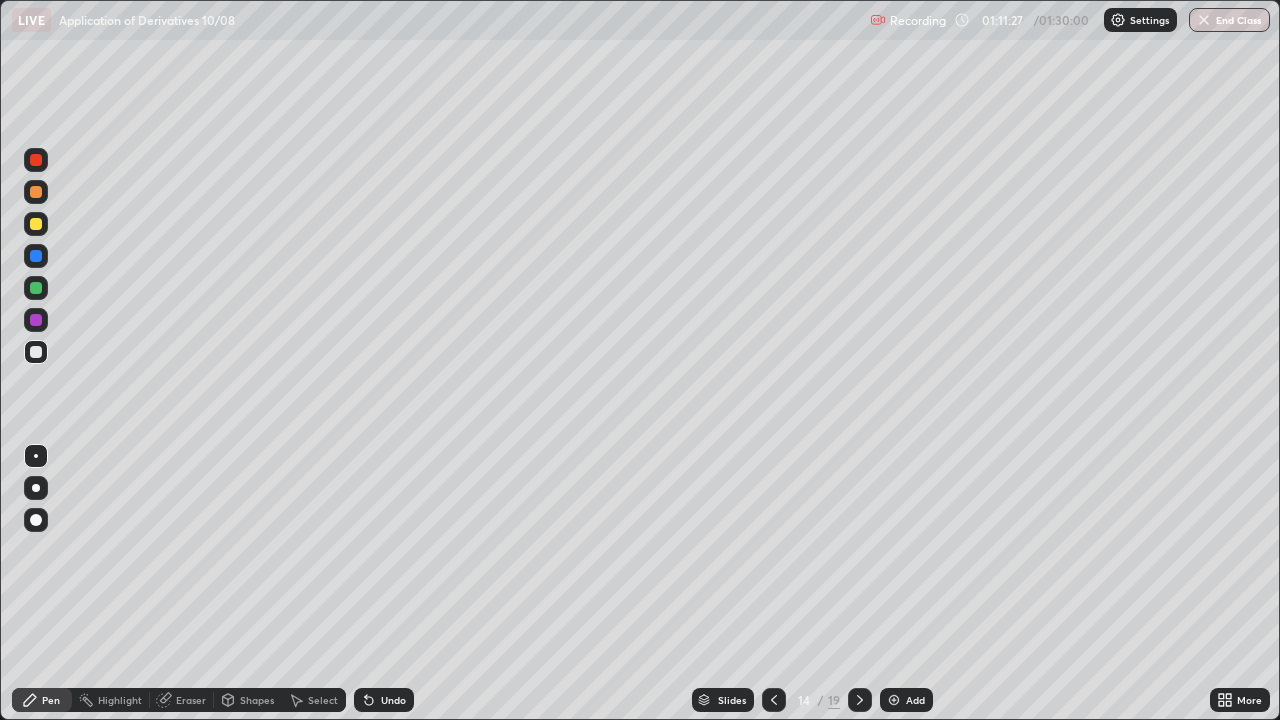 click on "Undo" at bounding box center [393, 700] 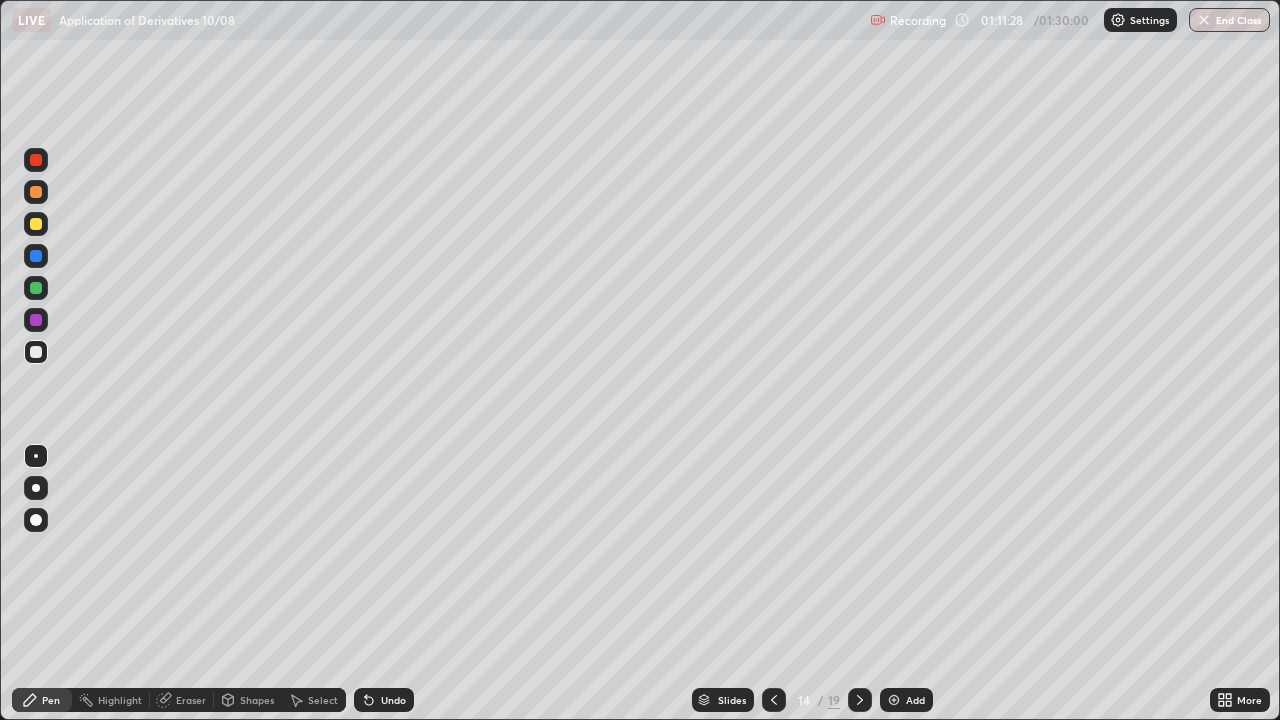 click on "Undo" at bounding box center [384, 700] 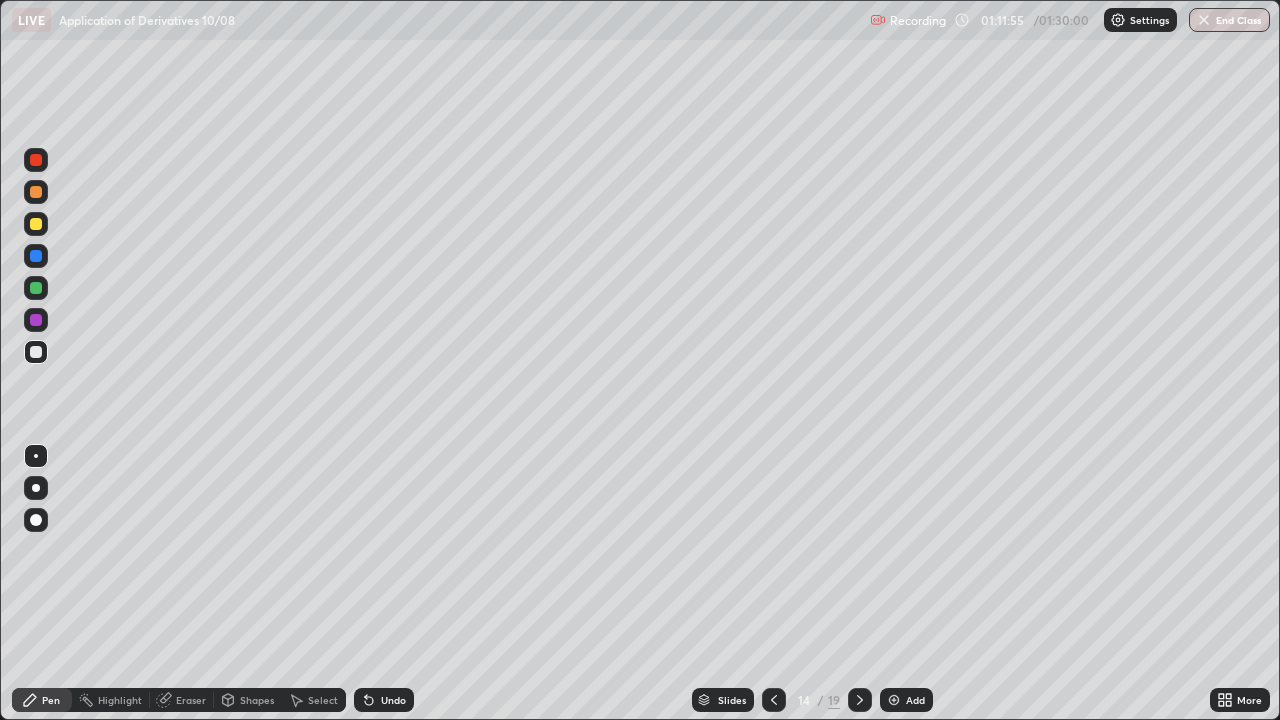 click at bounding box center (36, 160) 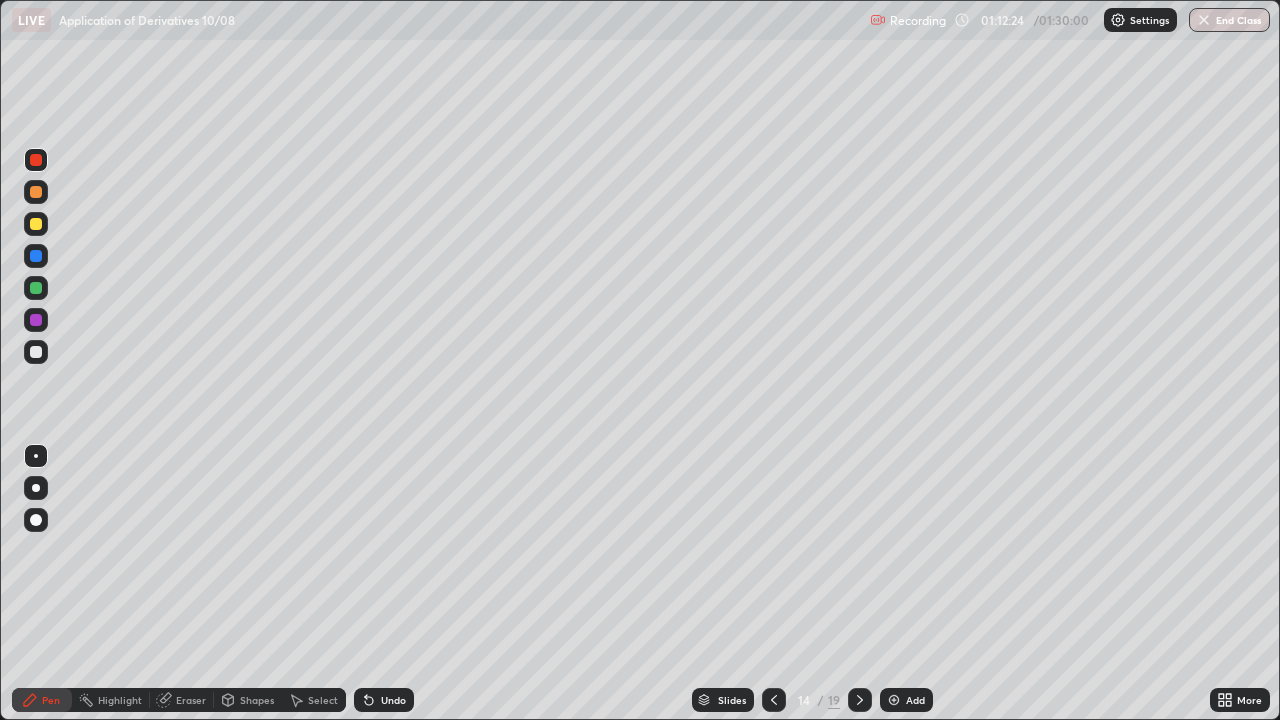 click at bounding box center (36, 320) 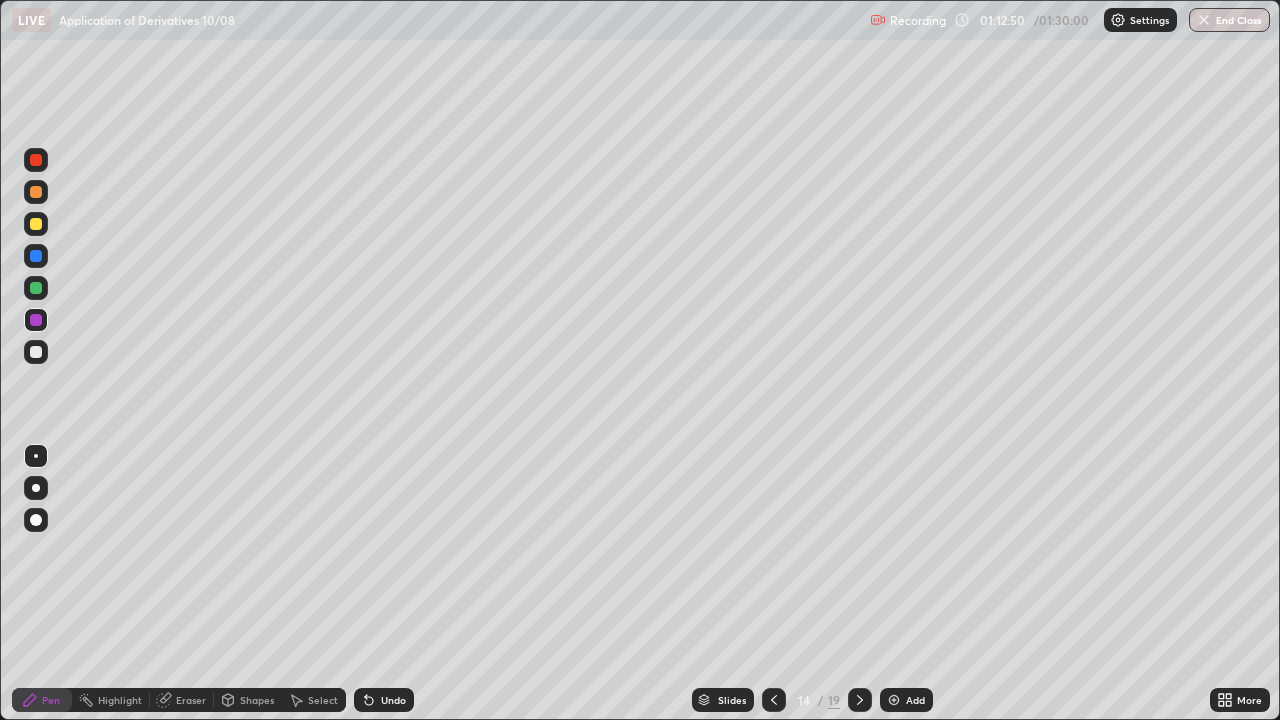 click 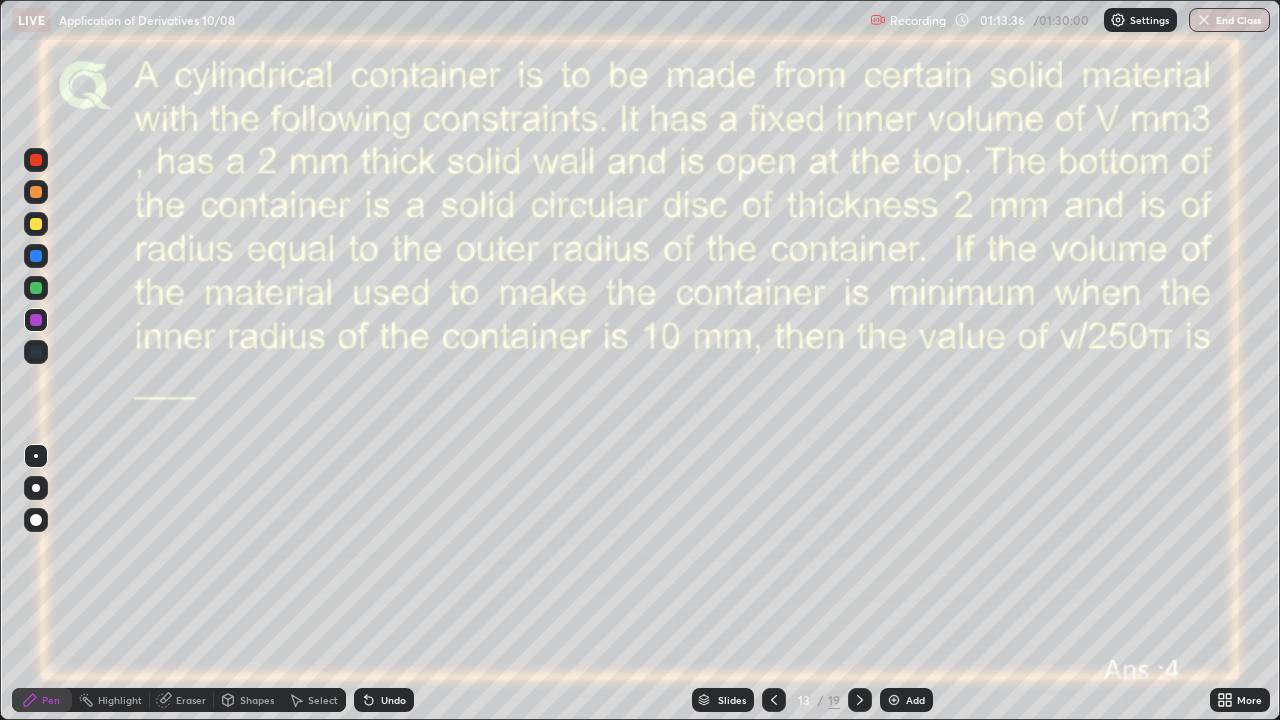 click 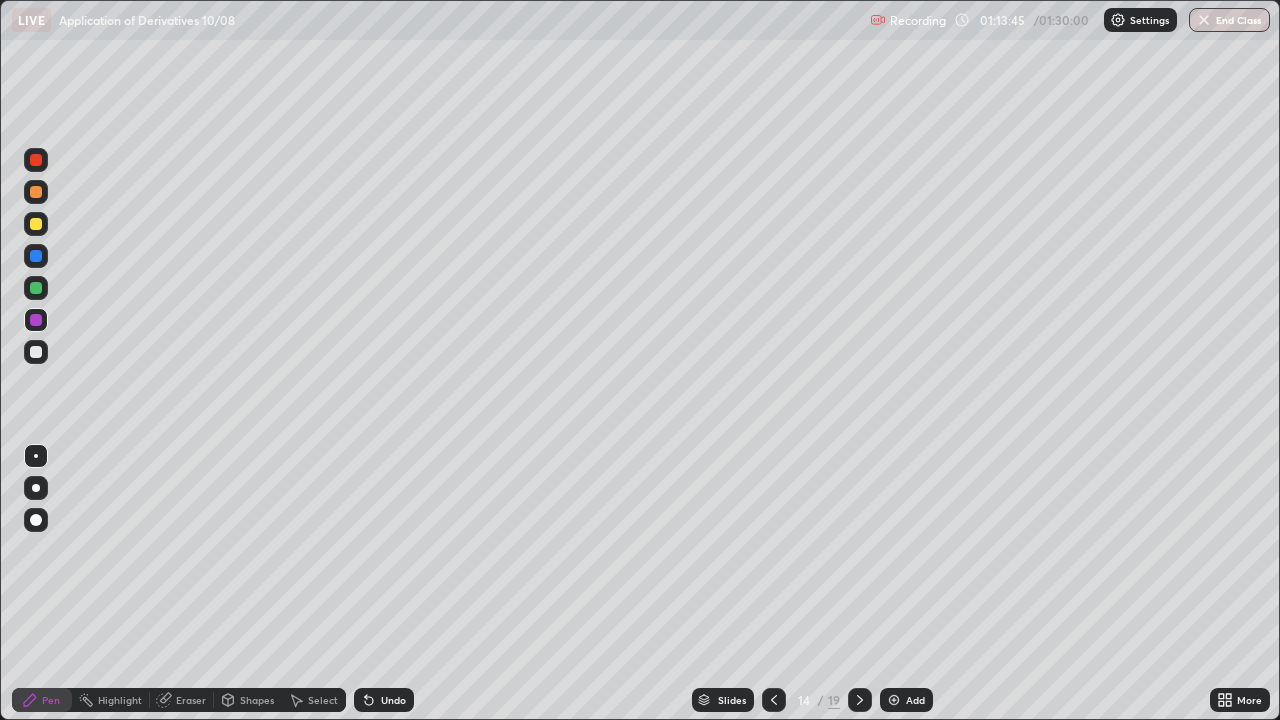 click 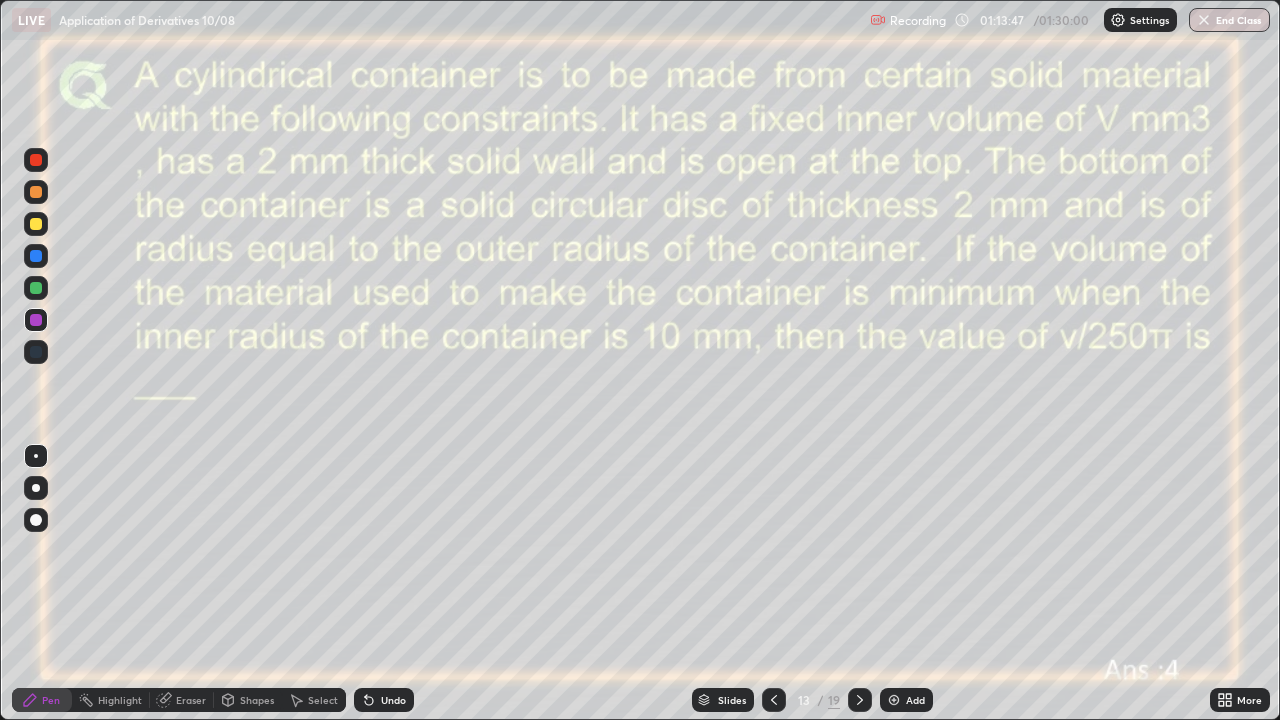 click 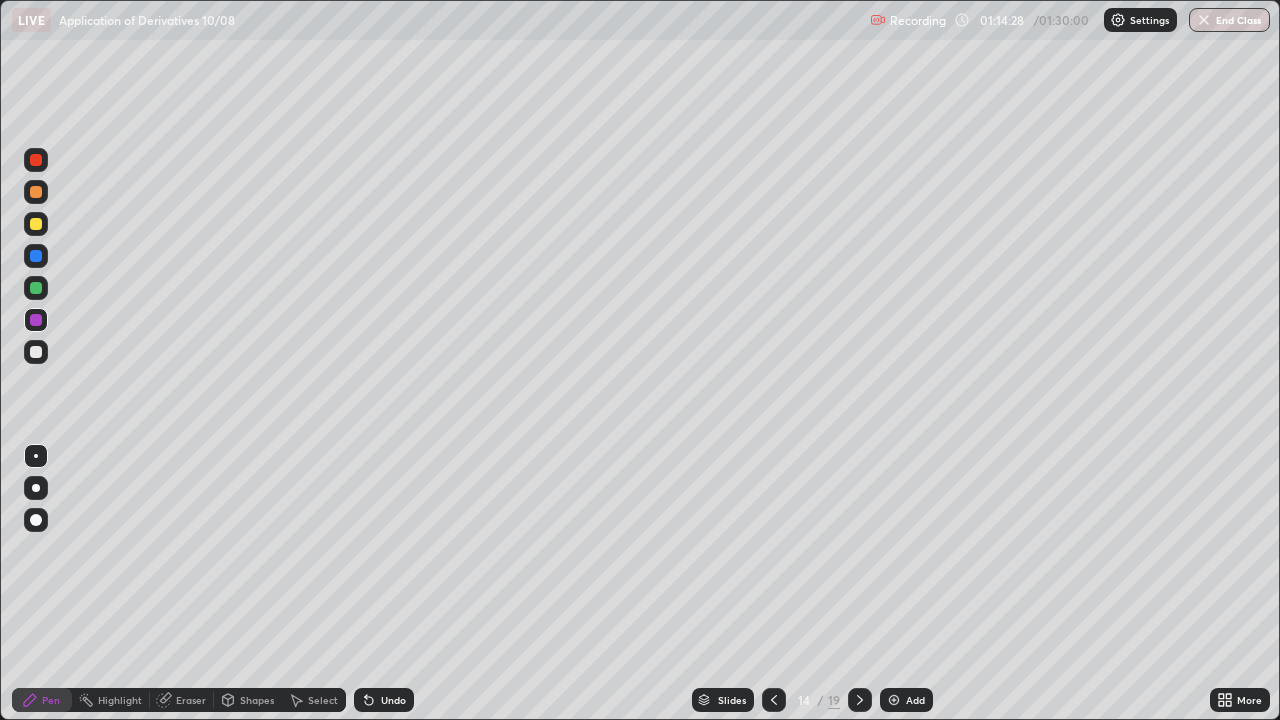 click on "Undo" at bounding box center (393, 700) 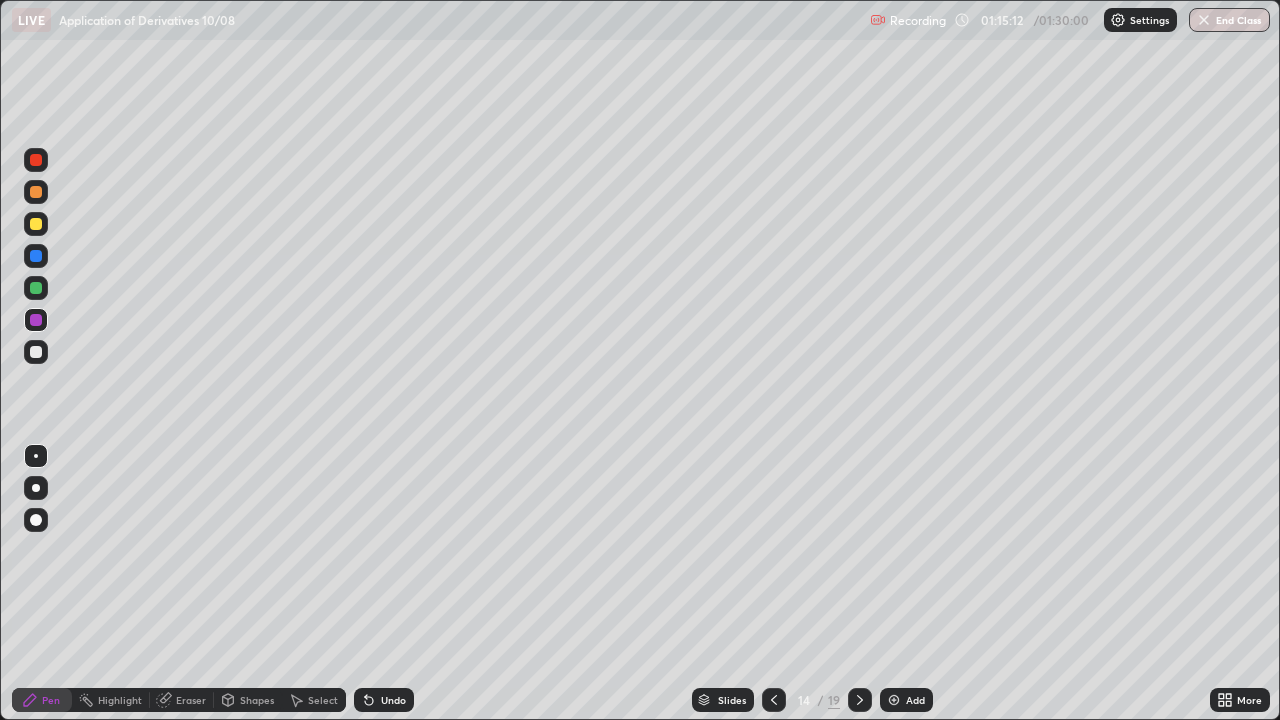 click 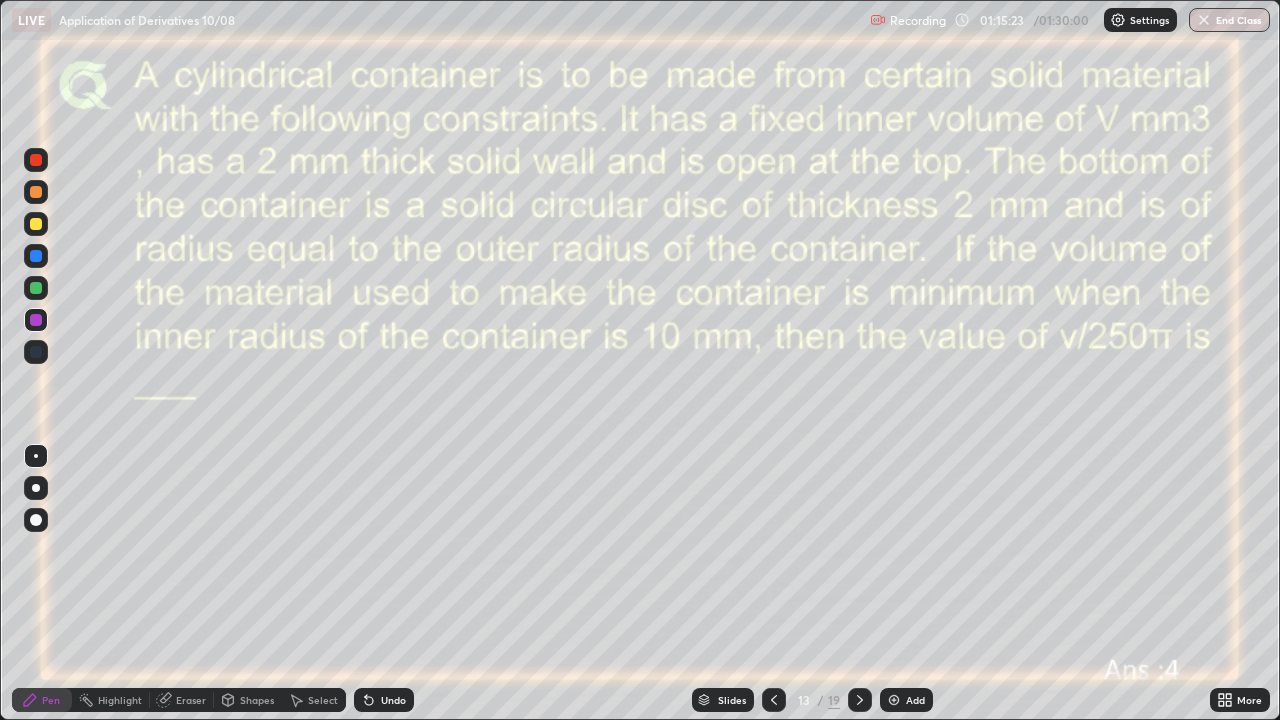 click at bounding box center (36, 160) 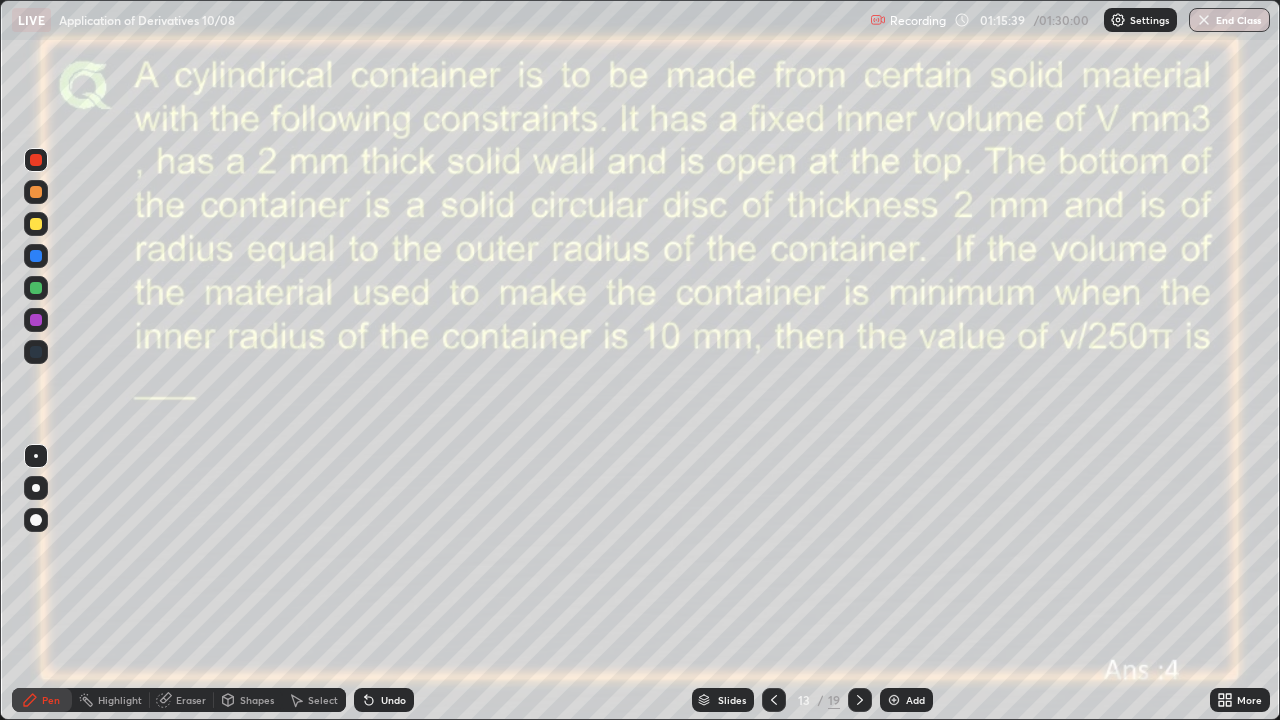 click 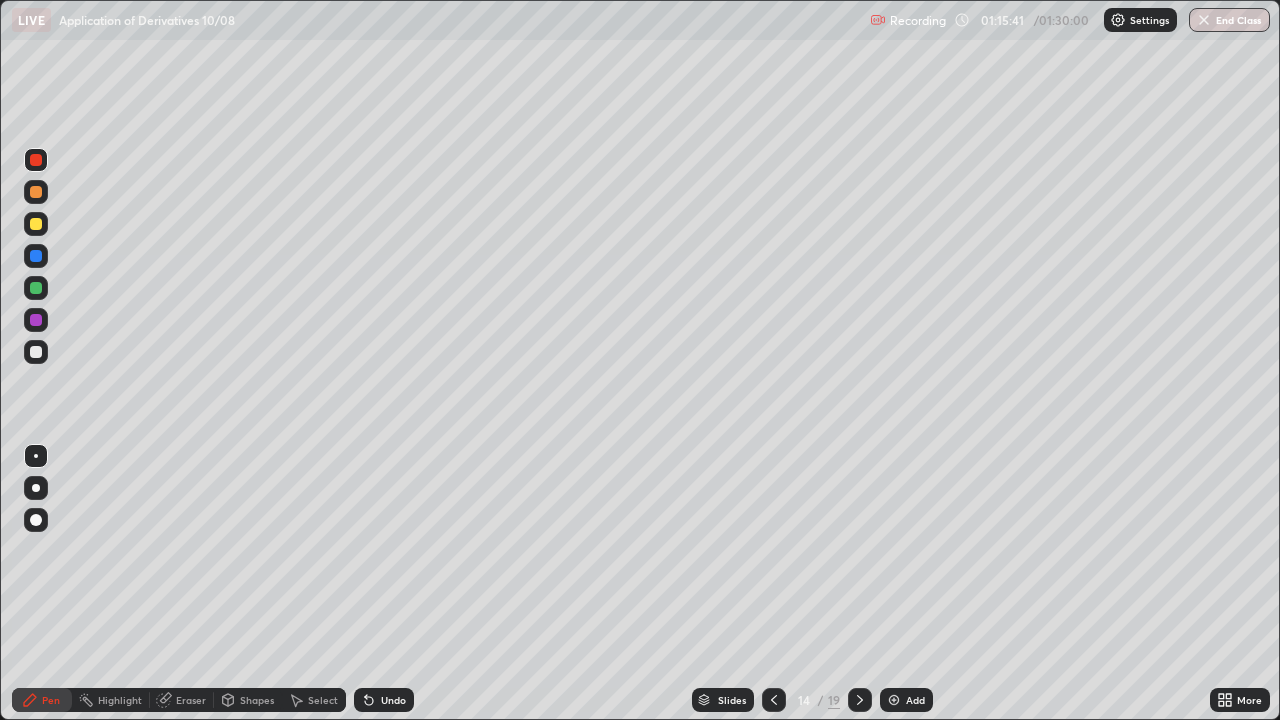 click on "Eraser" at bounding box center [191, 700] 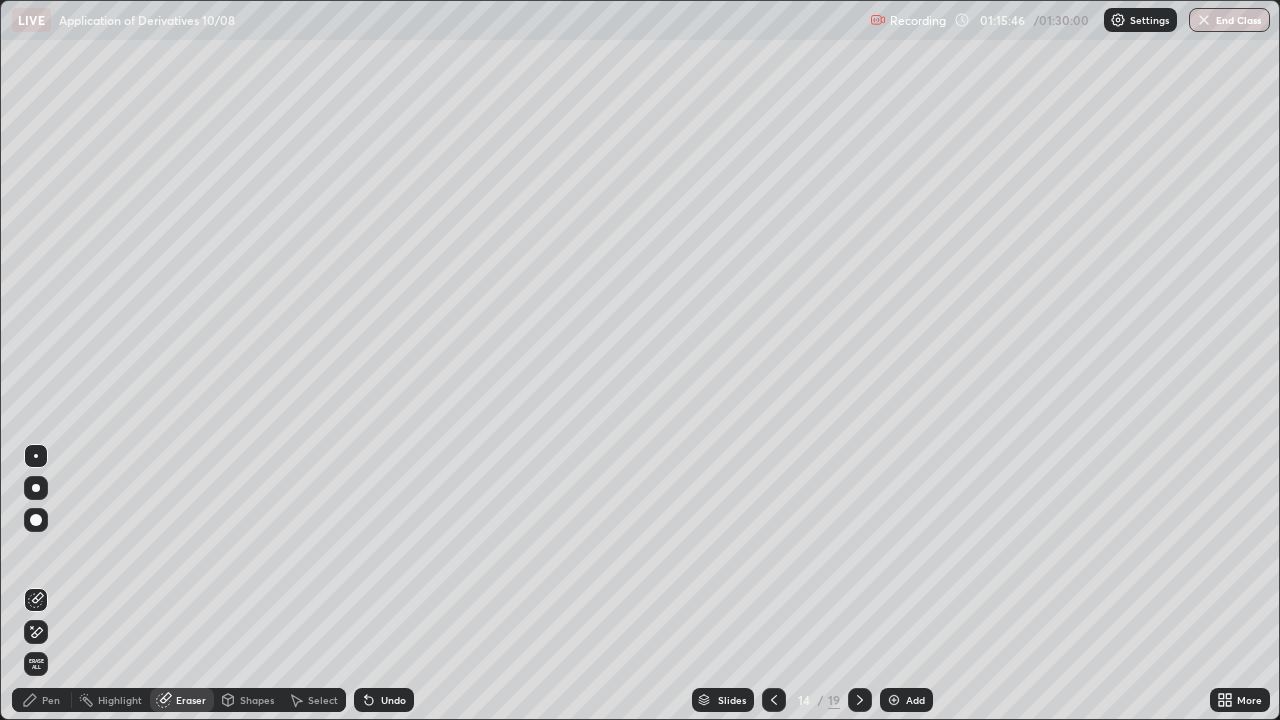 click on "Pen" at bounding box center (51, 700) 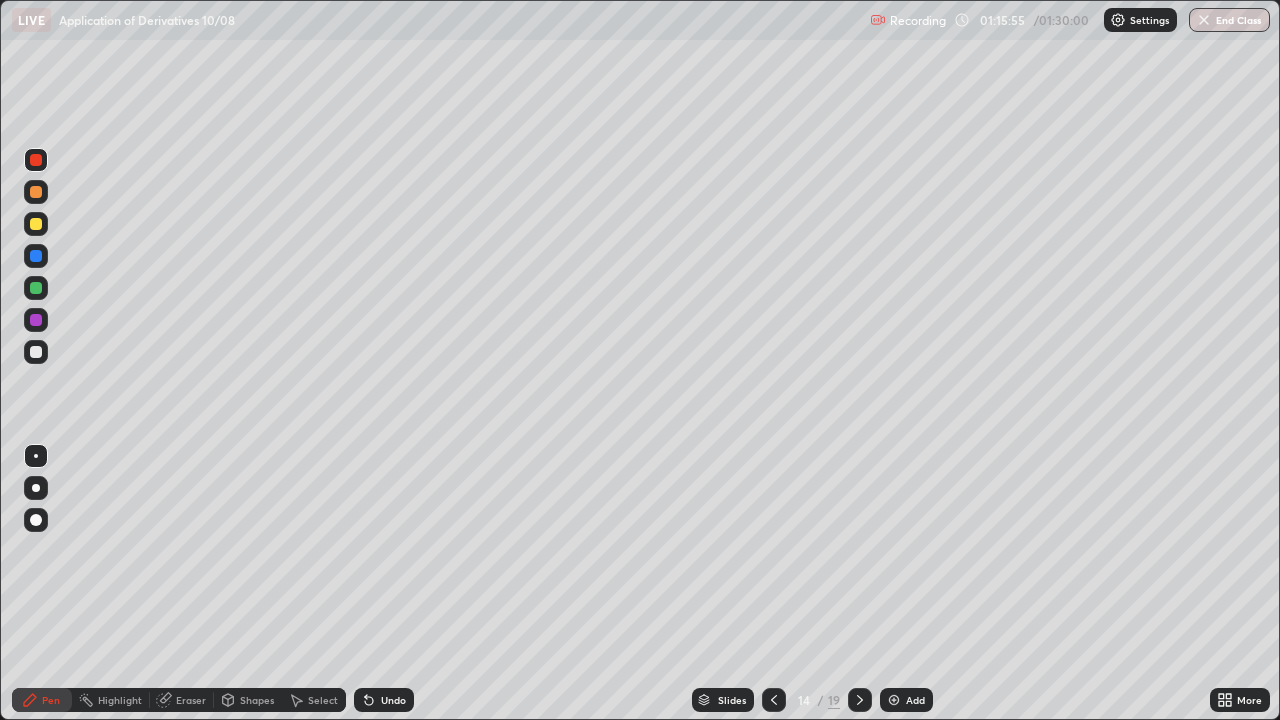 click 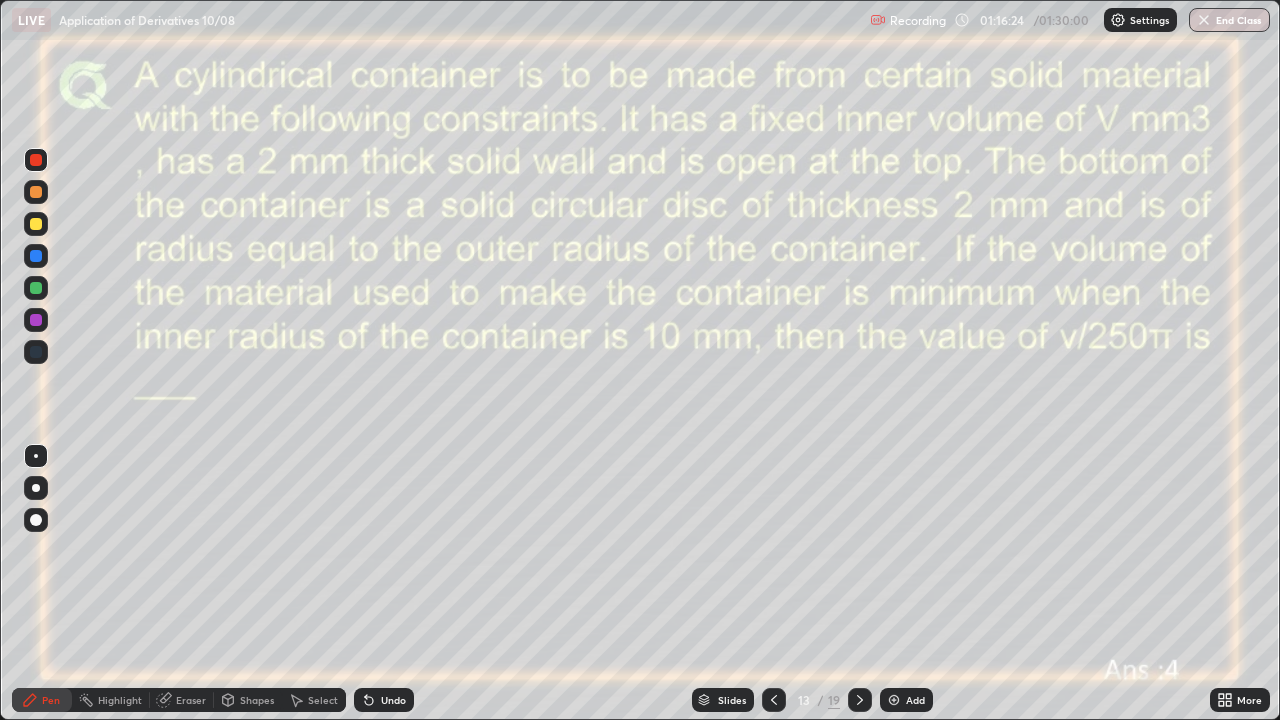 click on "Shapes" at bounding box center (257, 700) 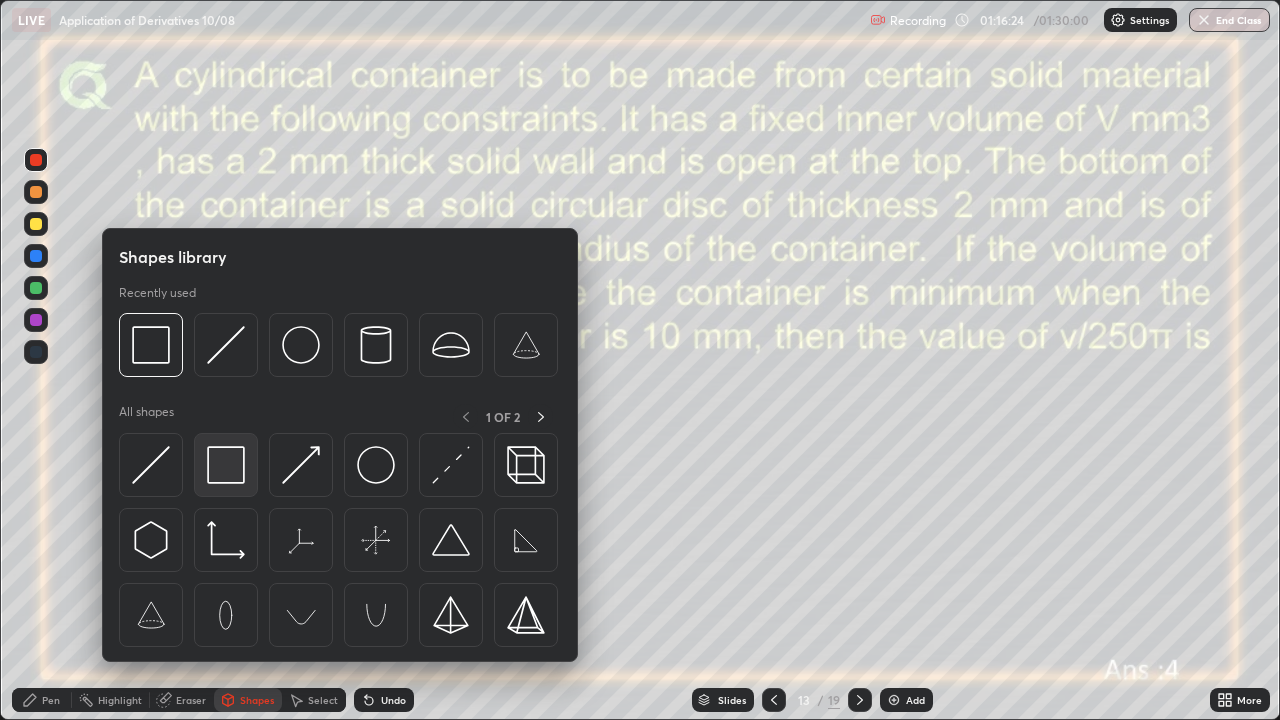 click at bounding box center (226, 465) 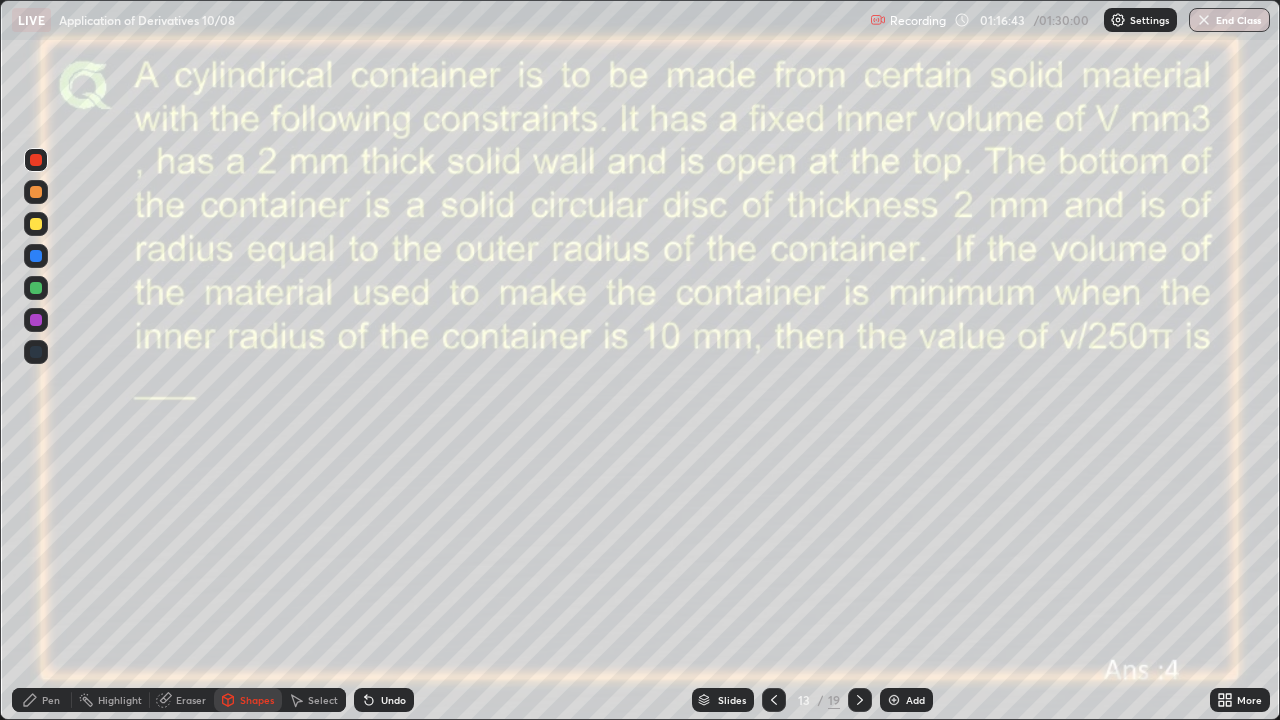 click 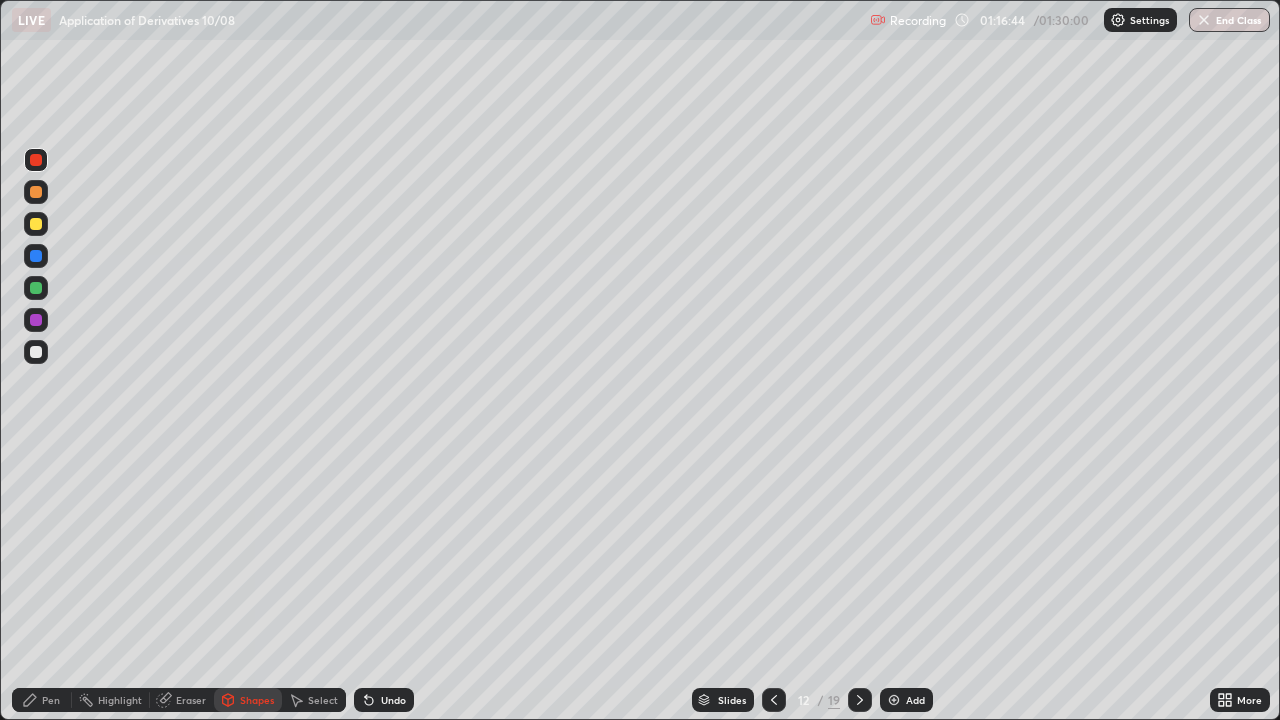click 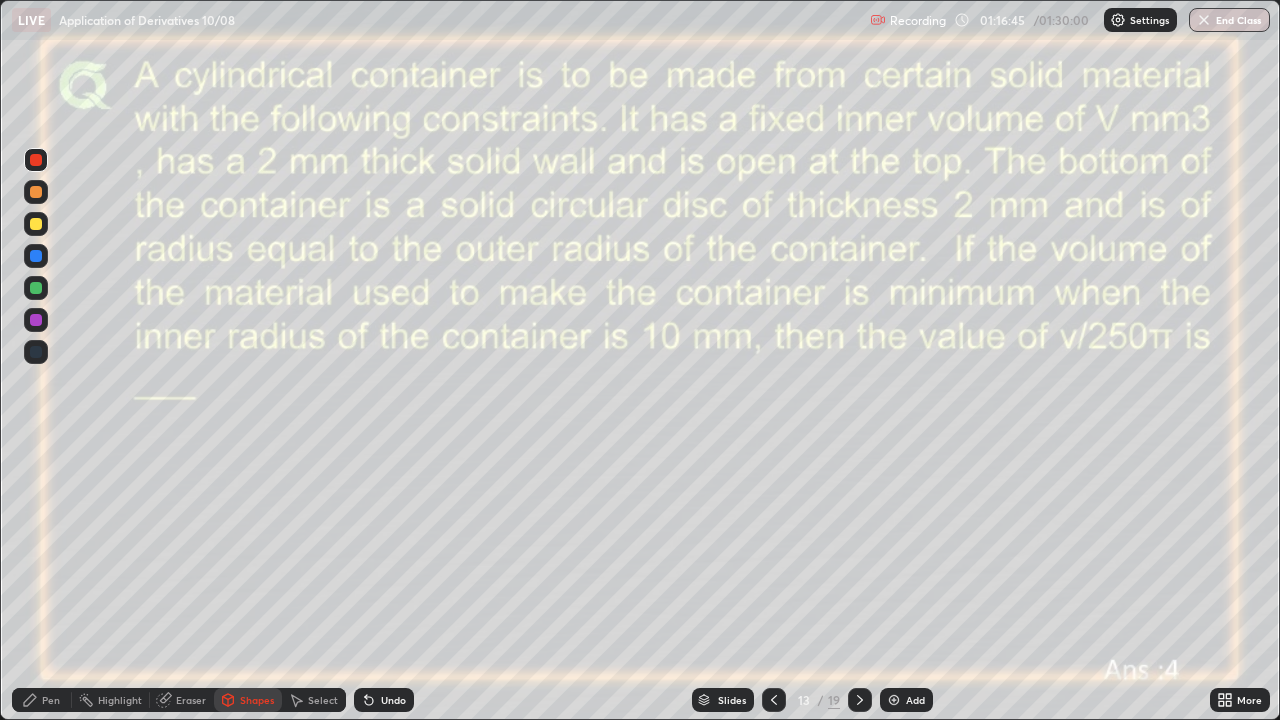 click 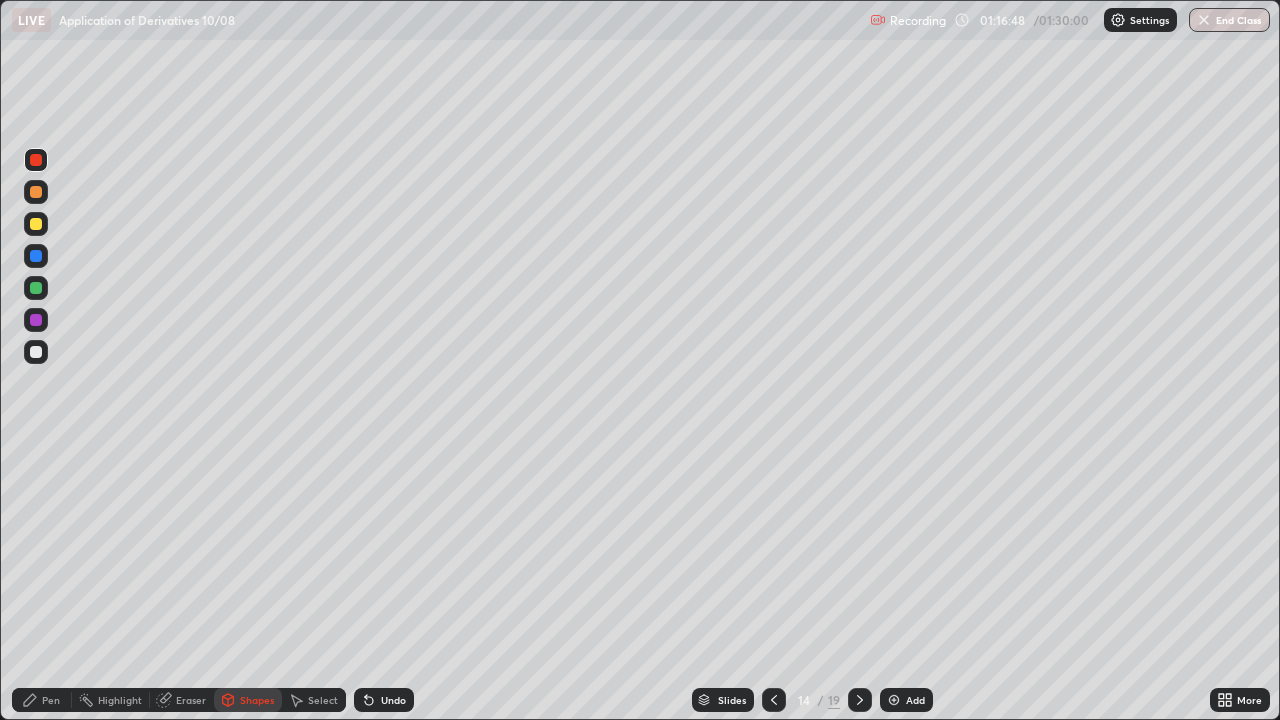 click on "Undo" at bounding box center [393, 700] 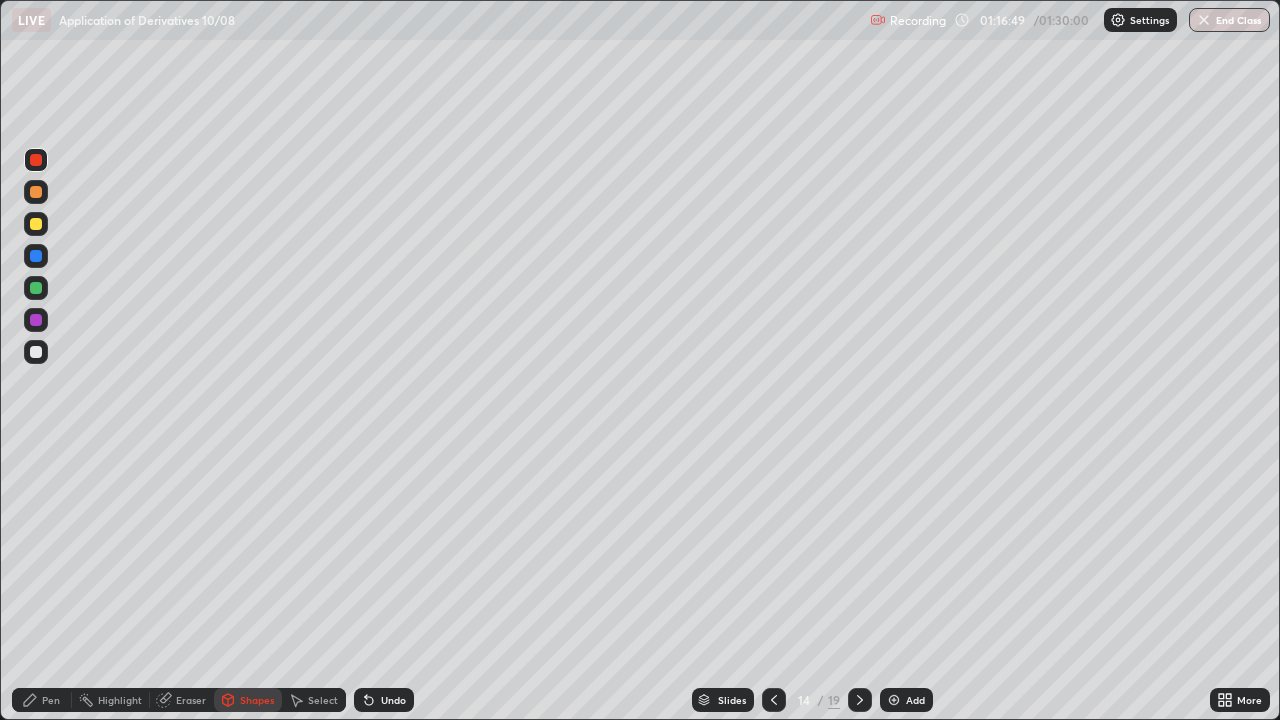 click on "Pen" at bounding box center (42, 700) 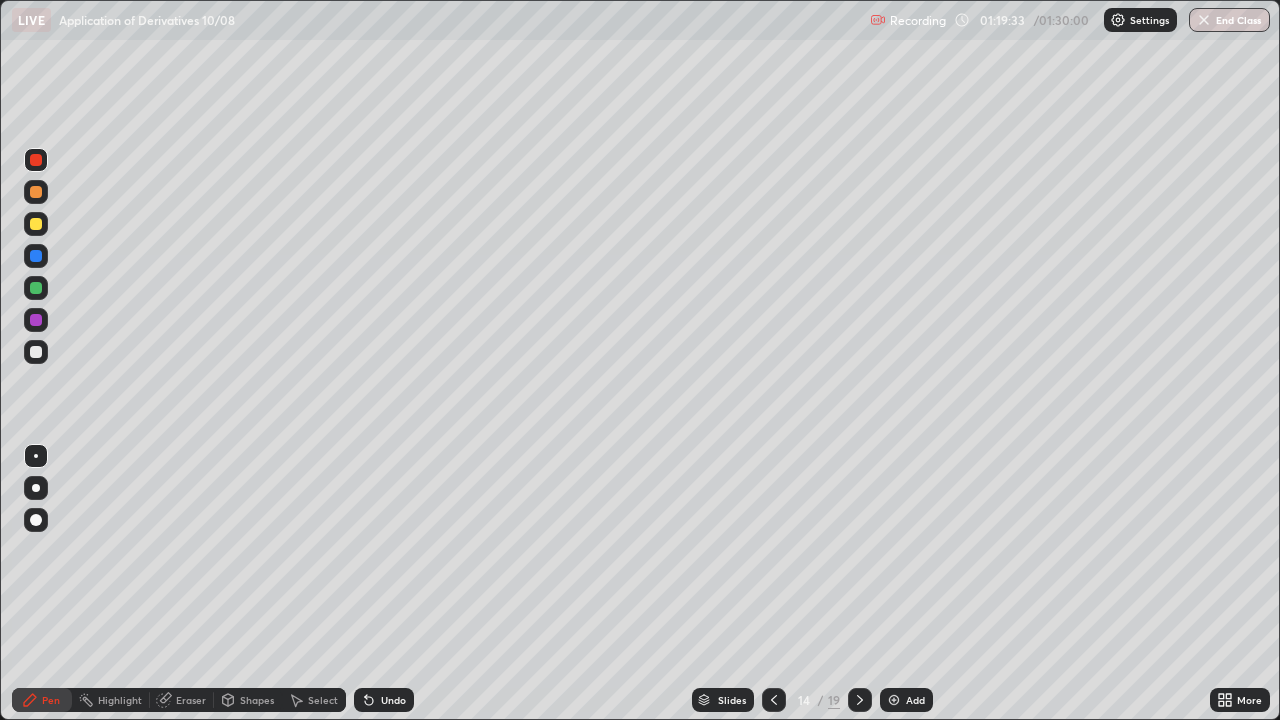 click 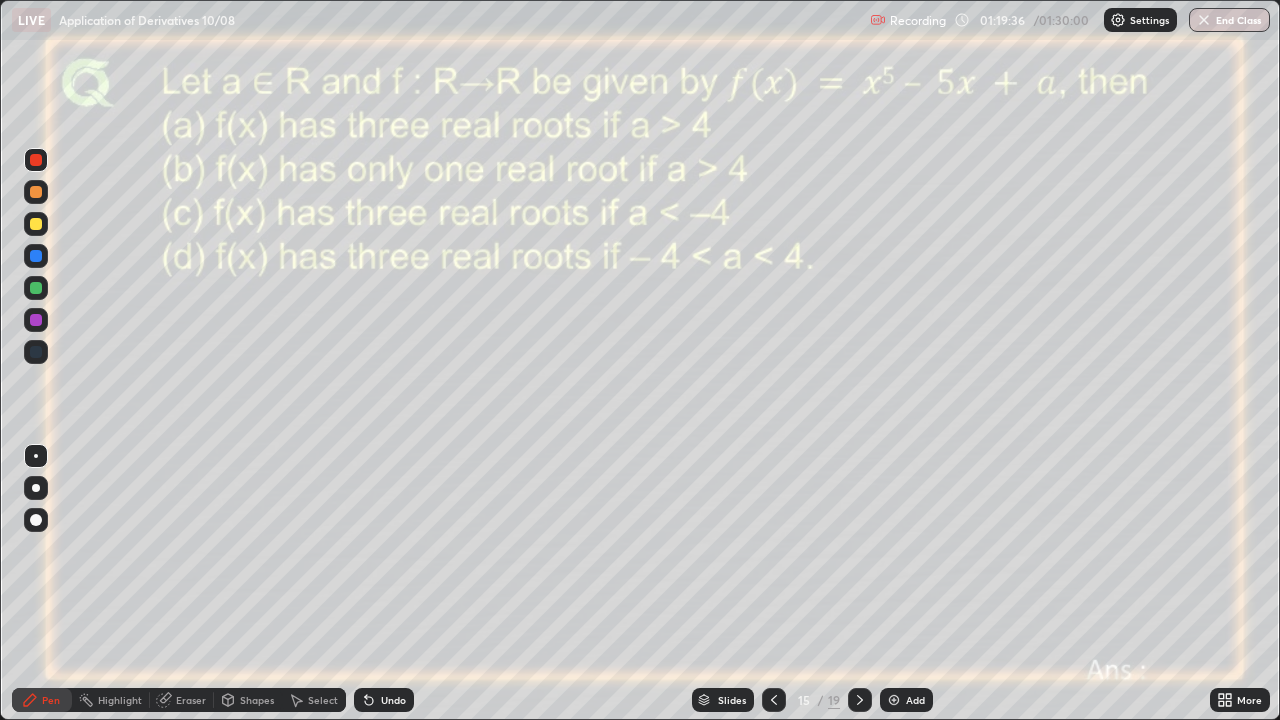 click 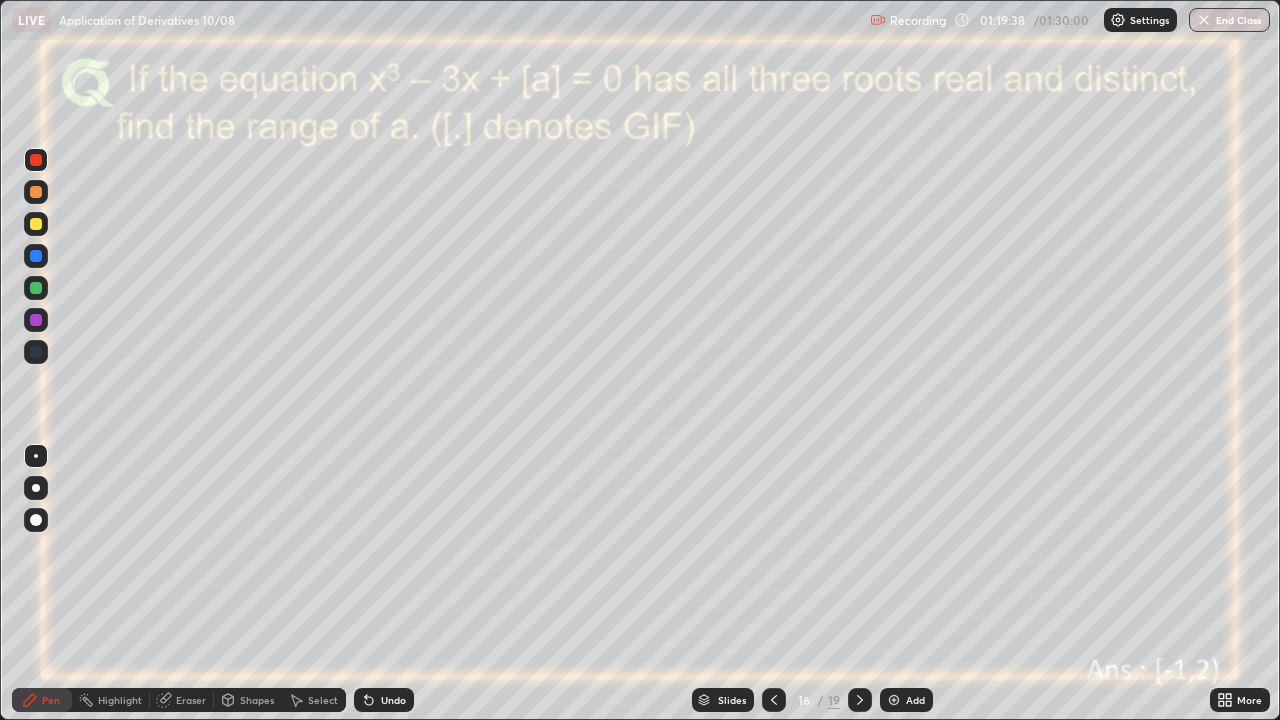 click 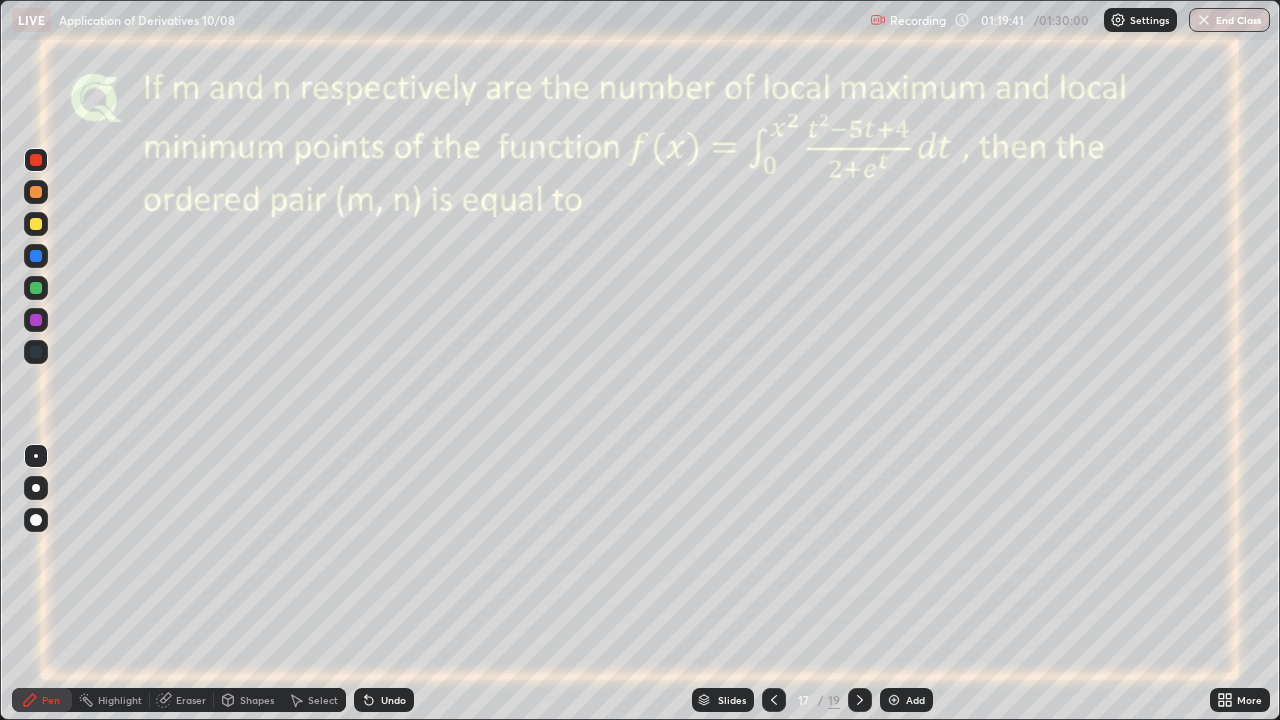 click 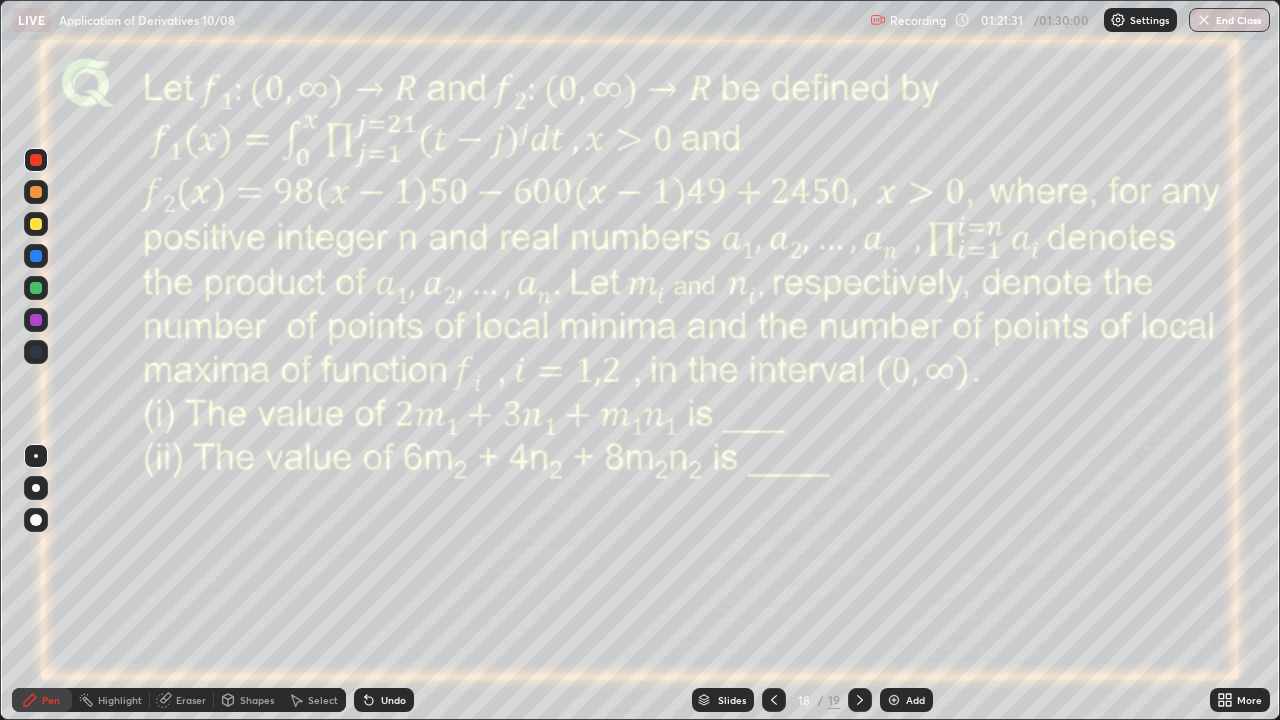 click 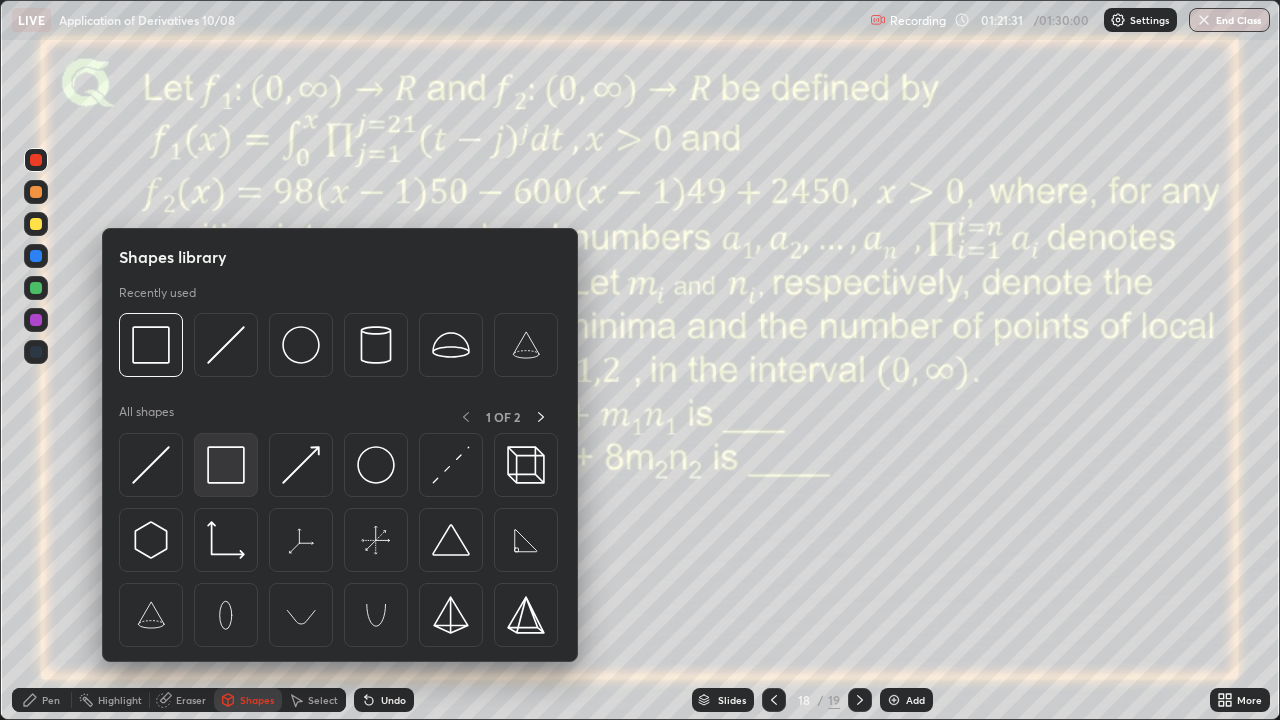 click at bounding box center [226, 465] 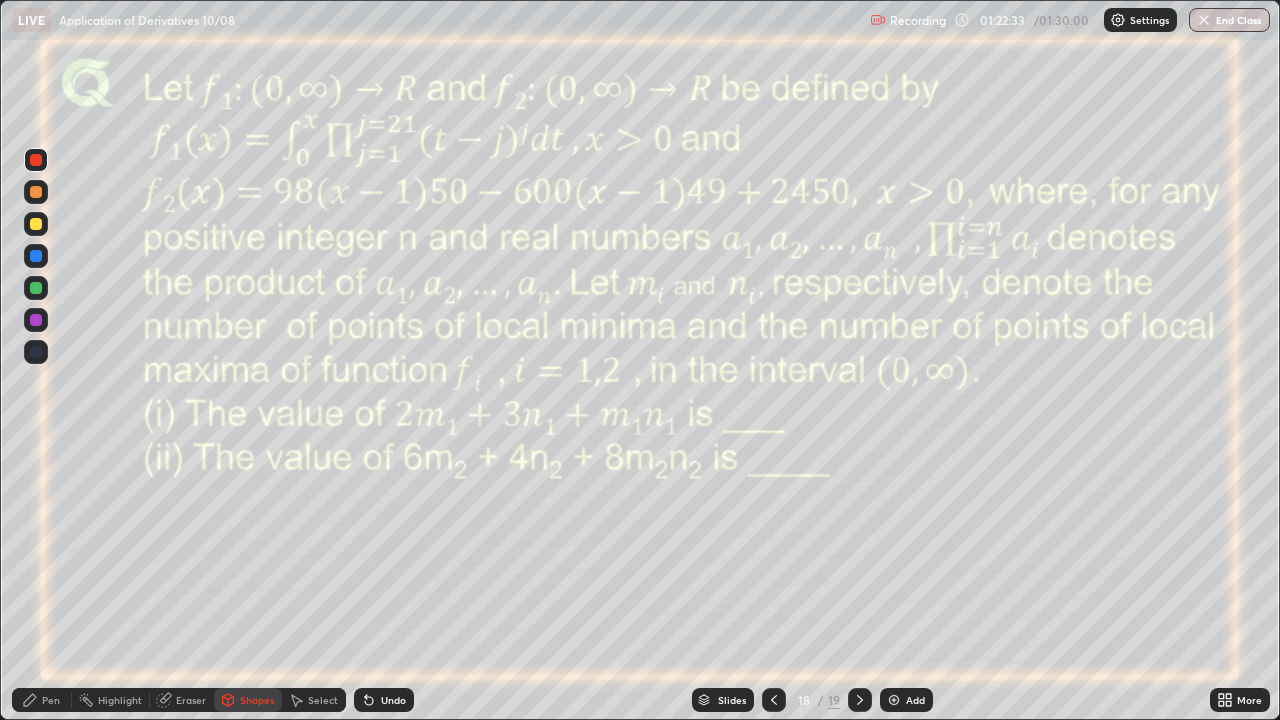 click at bounding box center (36, 256) 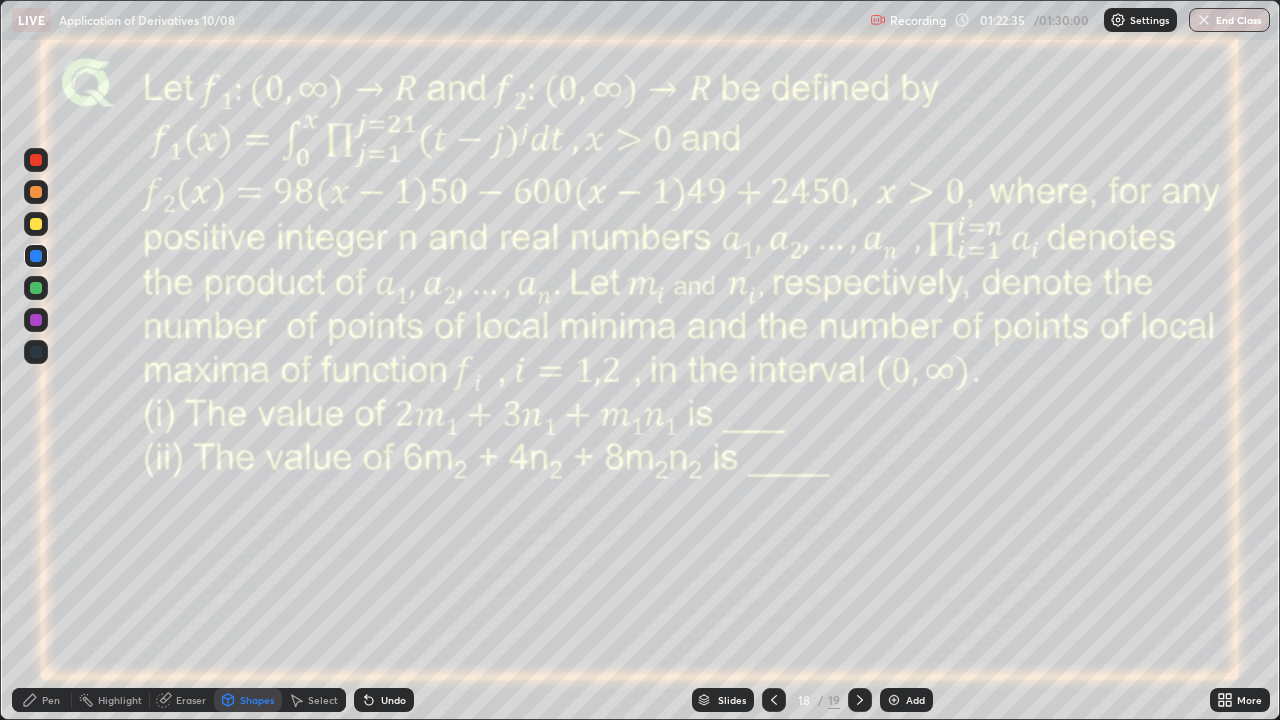 click 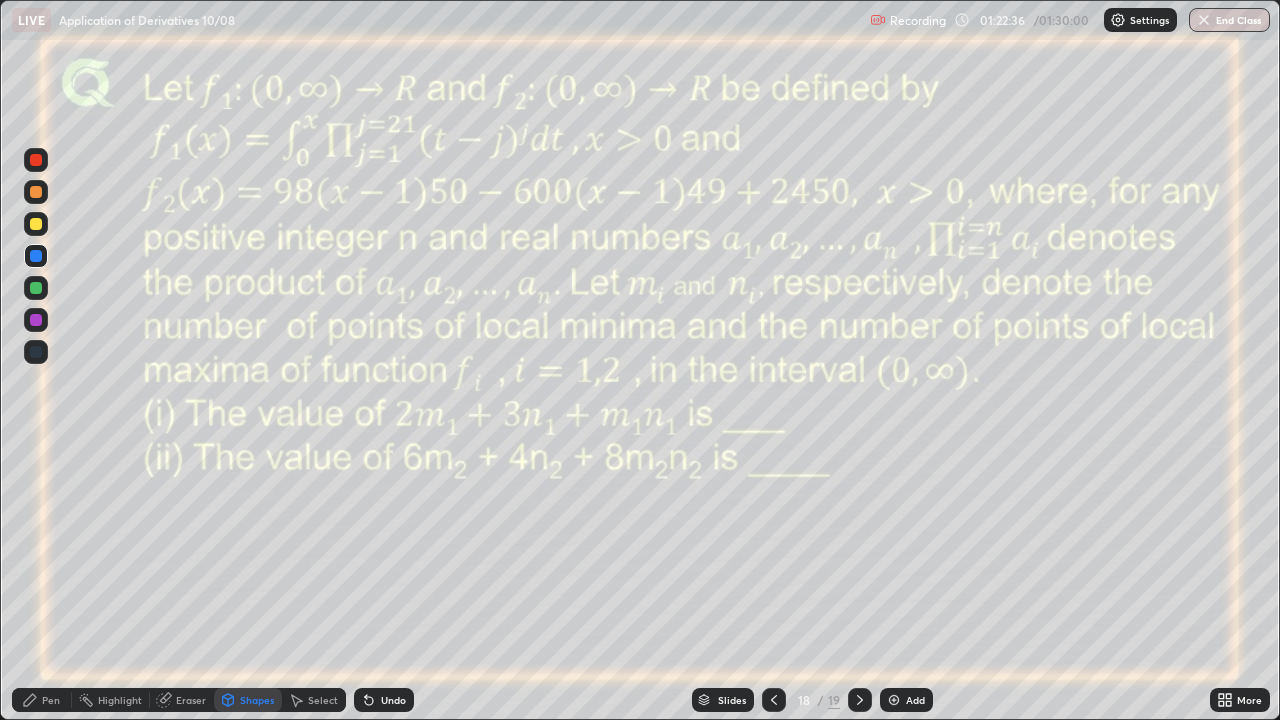 click on "Pen" at bounding box center [51, 700] 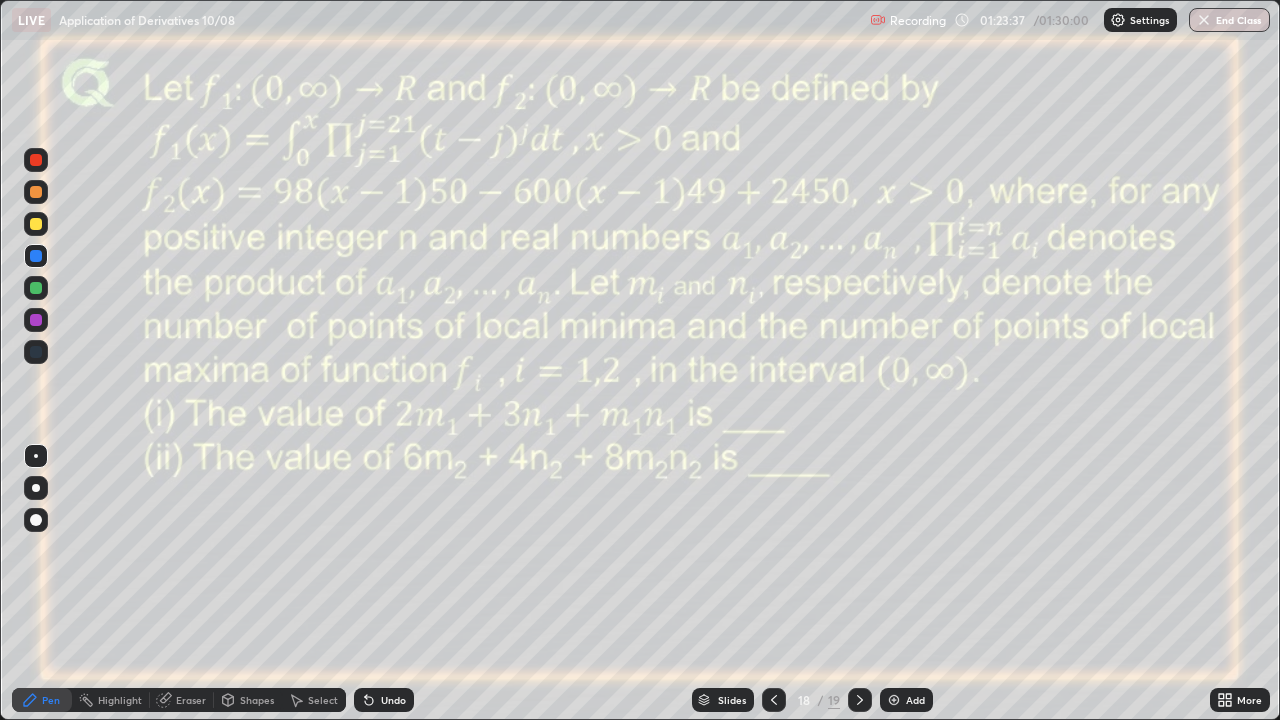 click at bounding box center (894, 700) 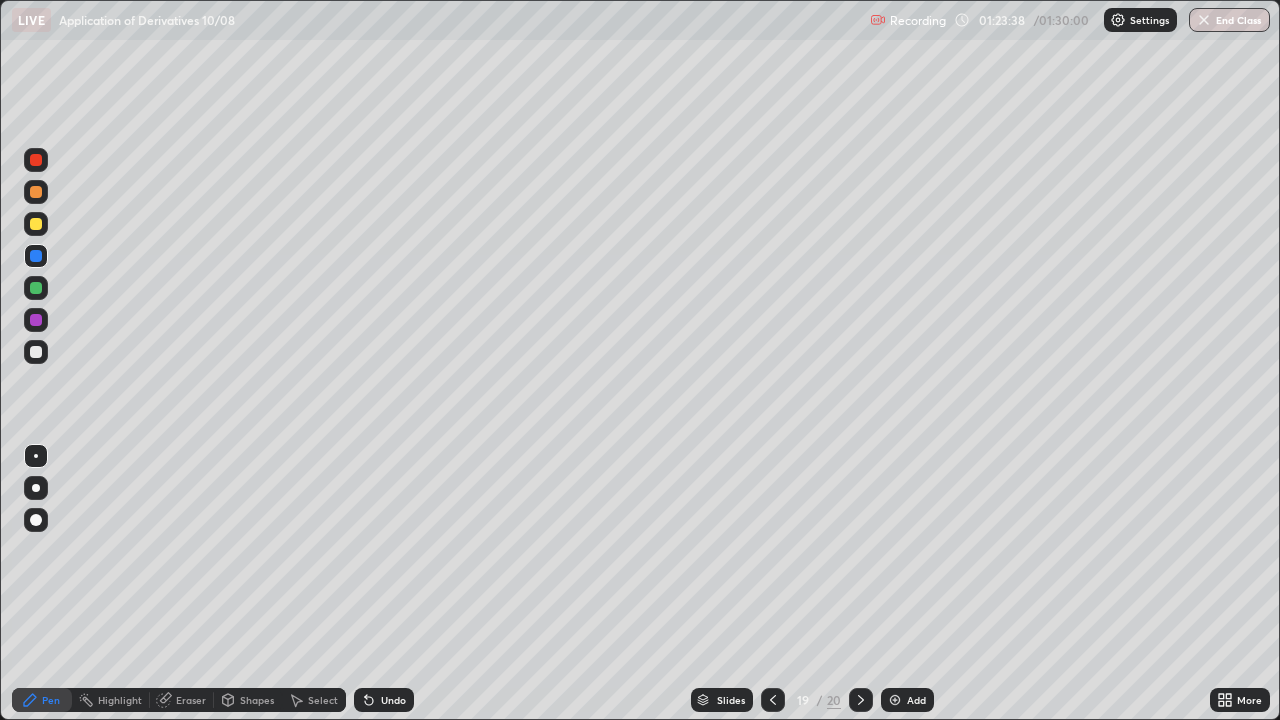 click 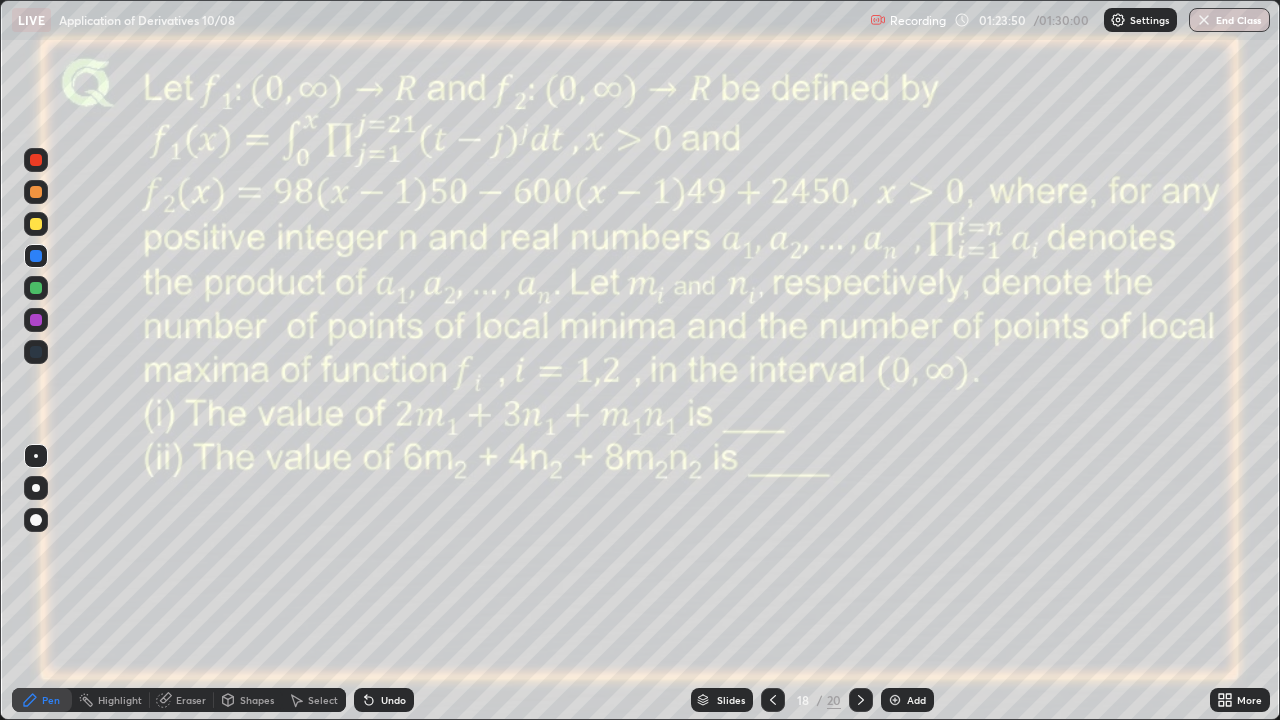 click 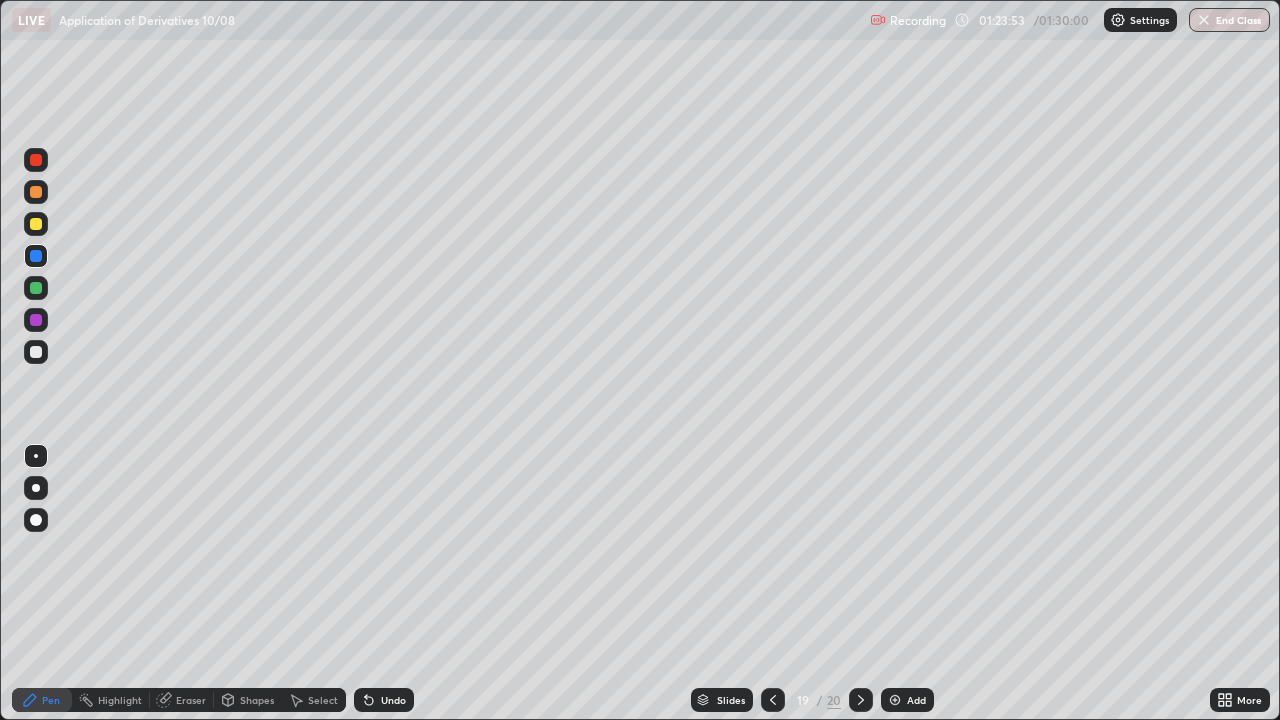 click at bounding box center [36, 224] 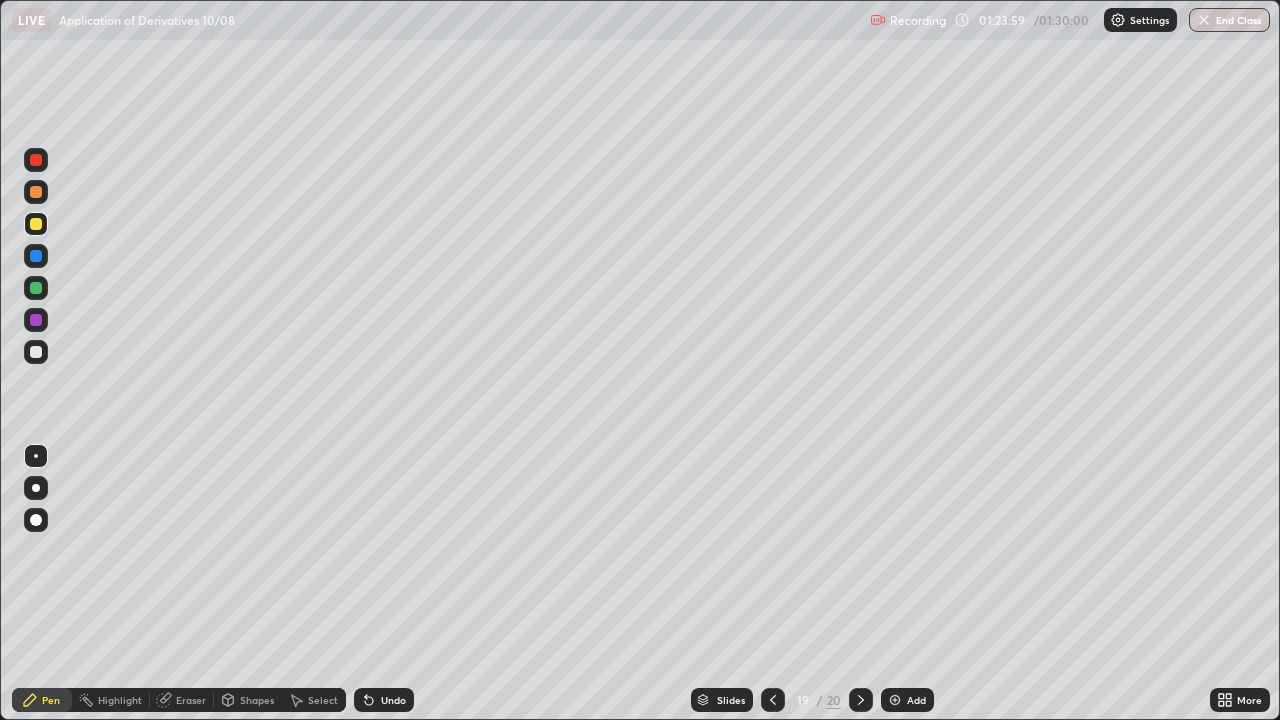 click 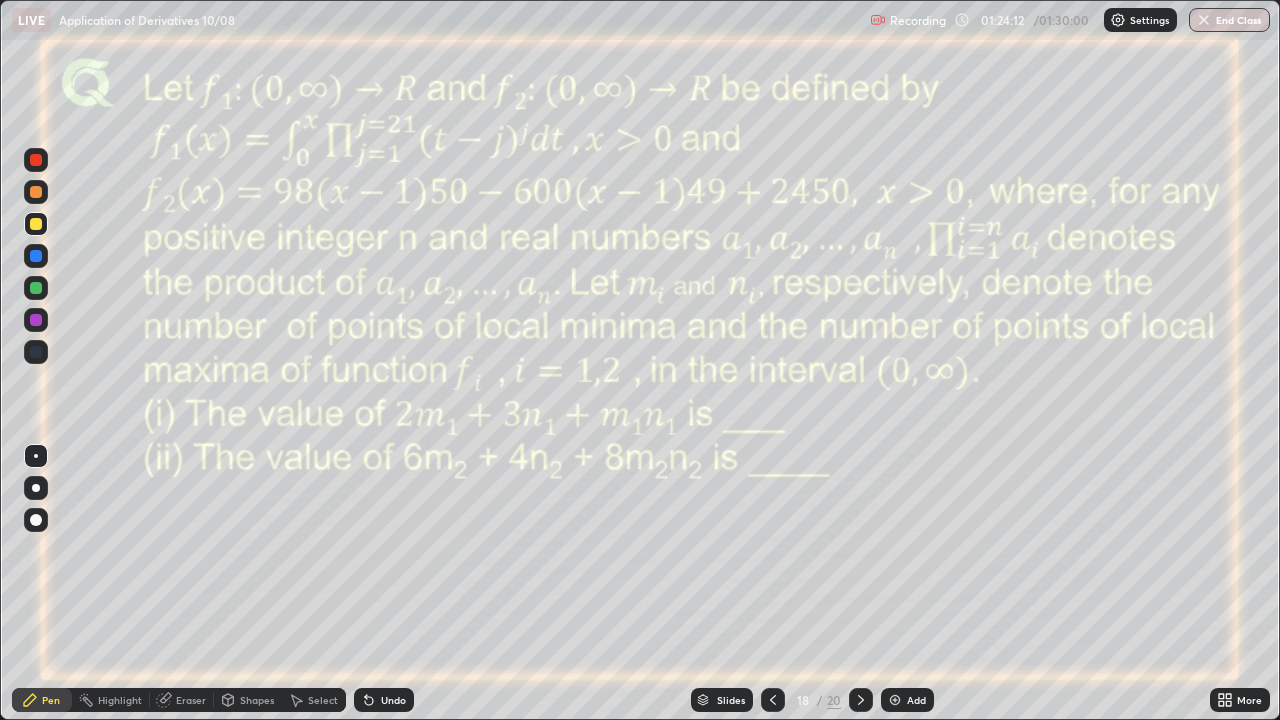click 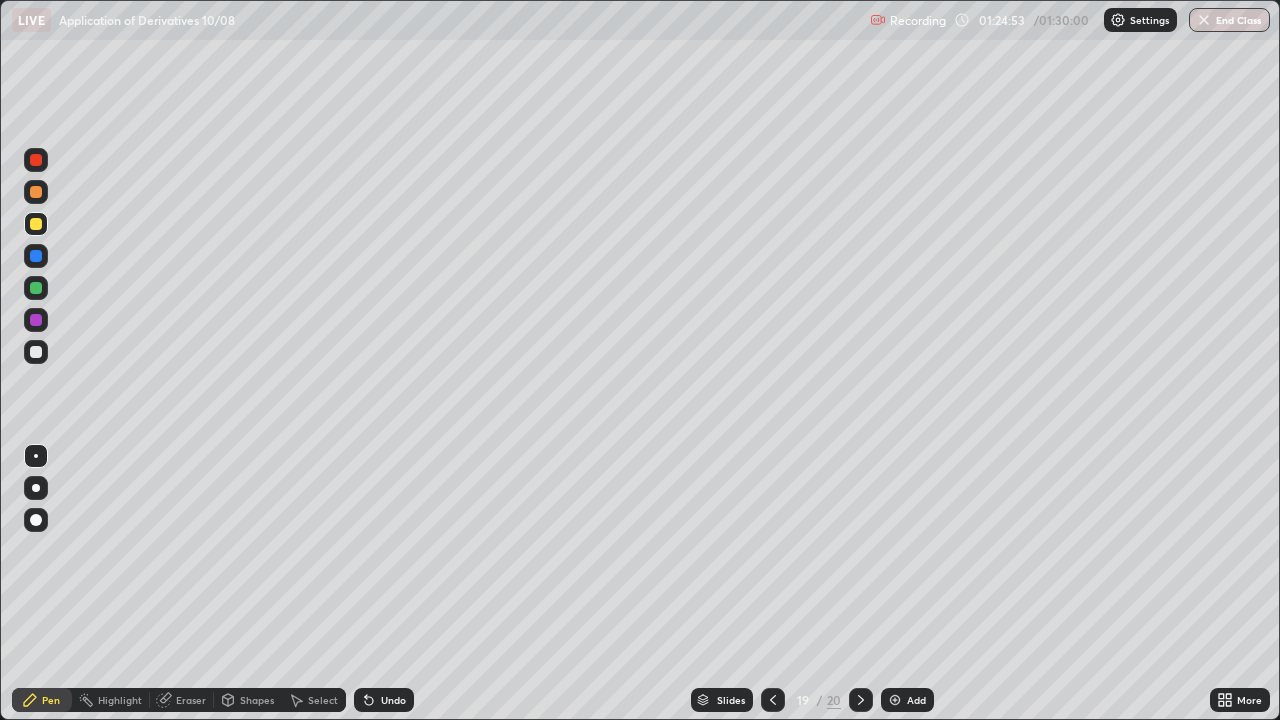 click 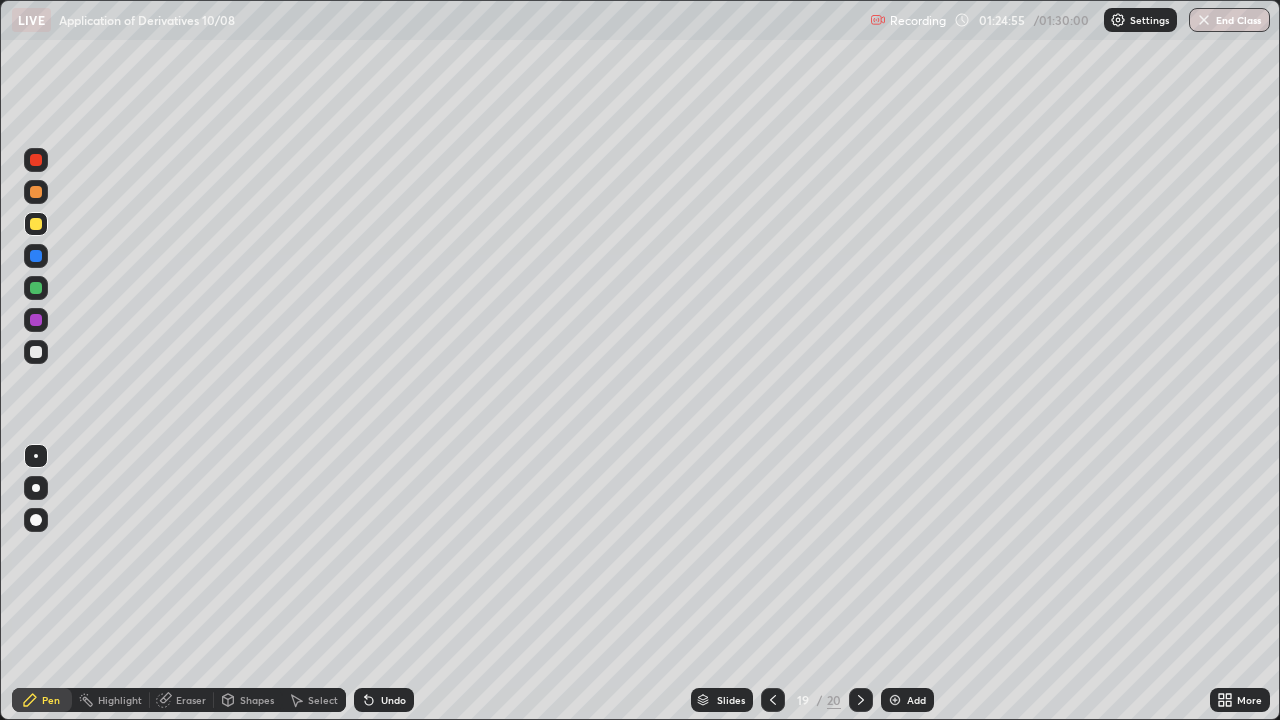 click on "Undo" at bounding box center (384, 700) 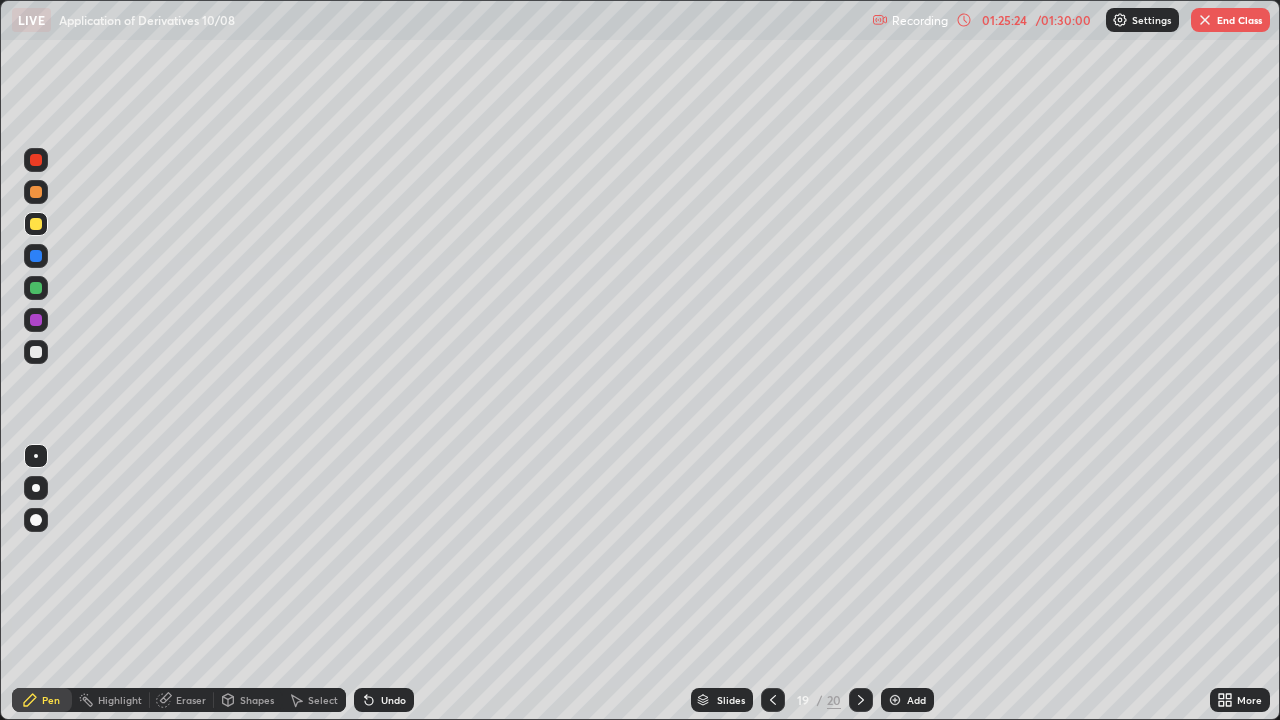 click at bounding box center [36, 352] 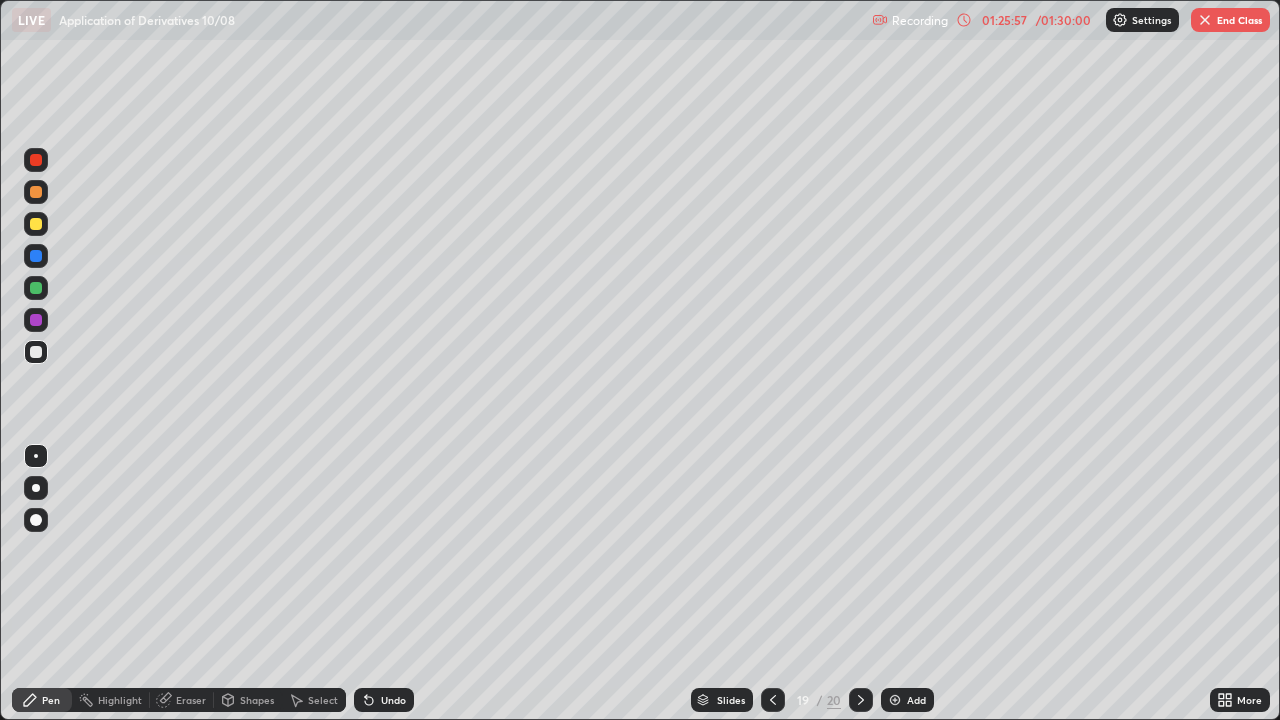 click at bounding box center [36, 320] 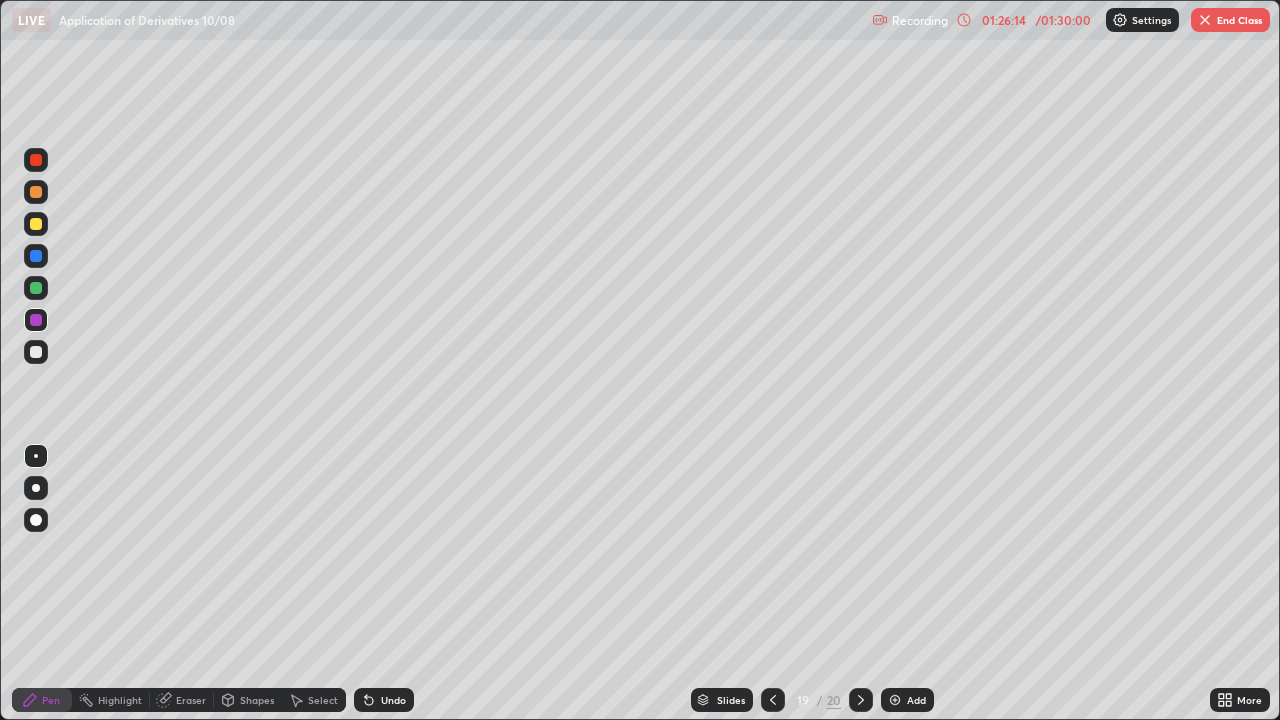 click at bounding box center (36, 288) 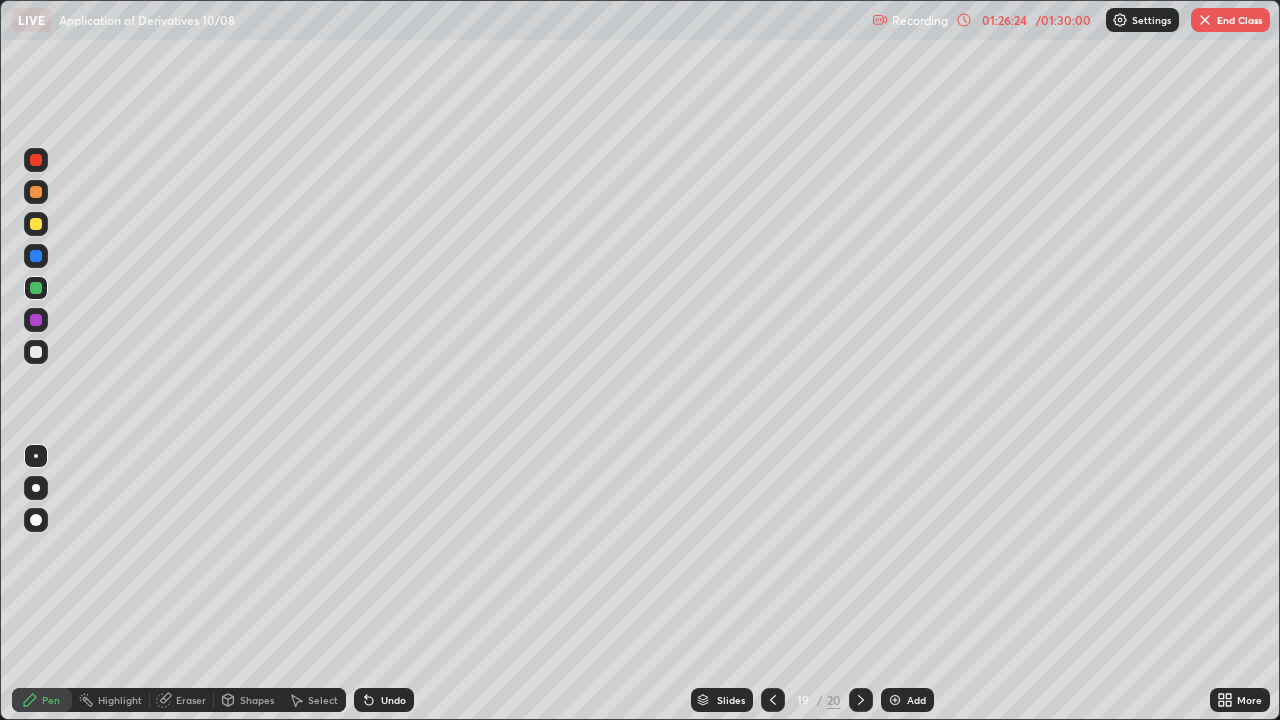 click 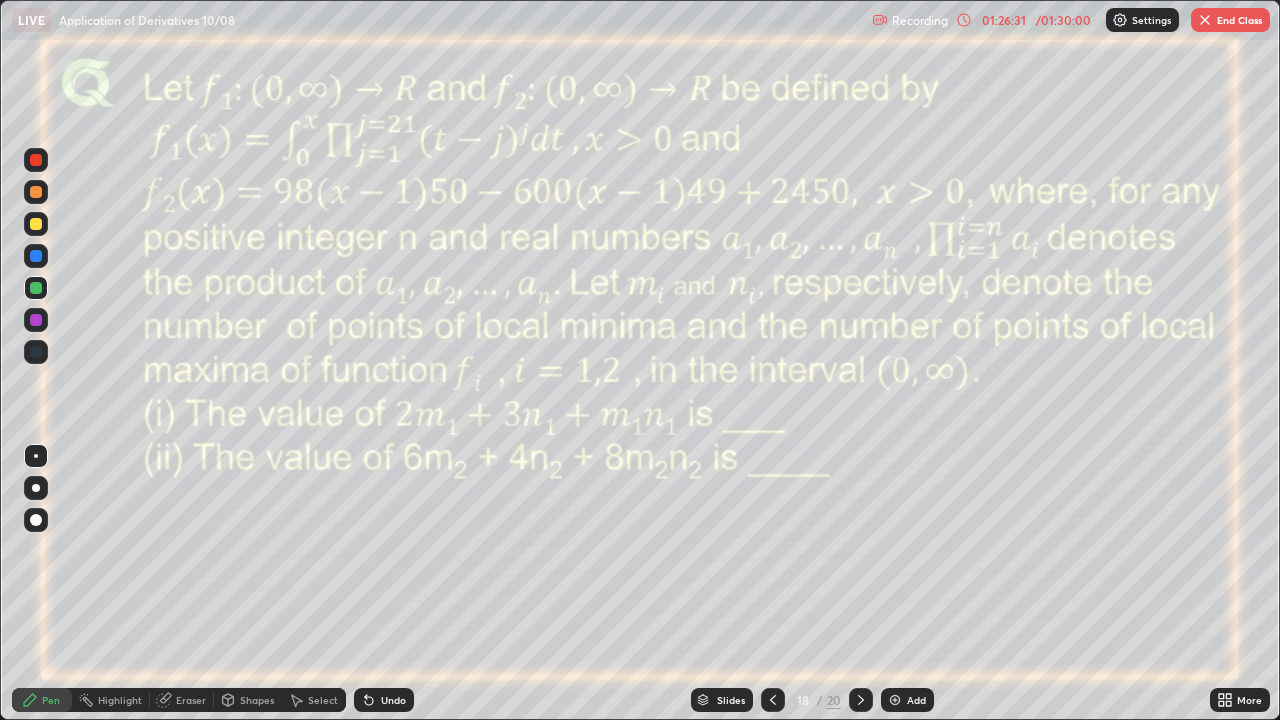 click 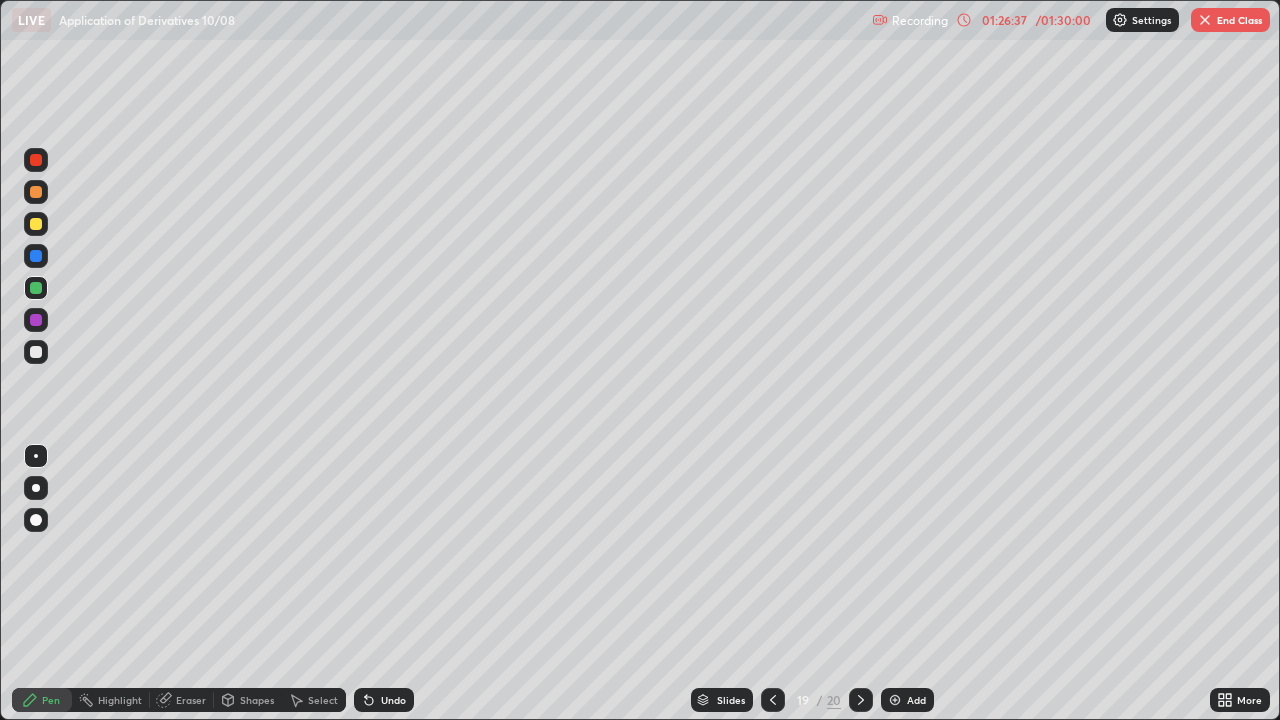 click 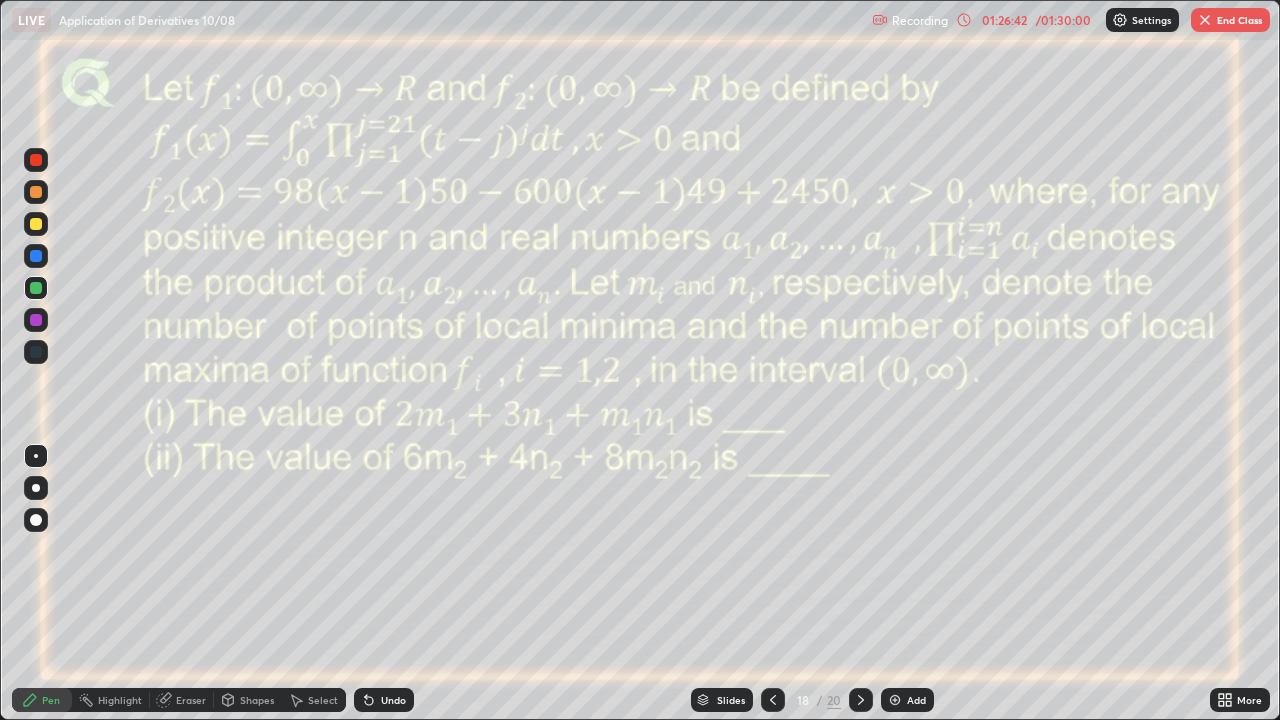 click 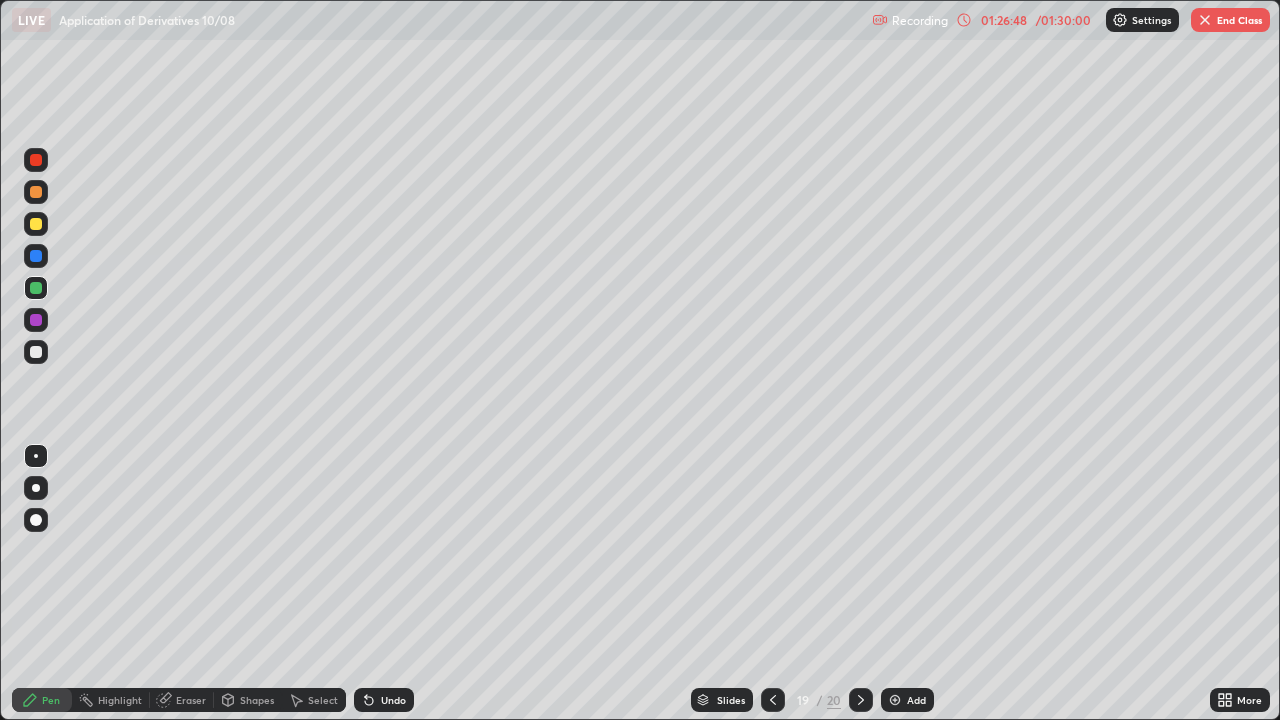 click 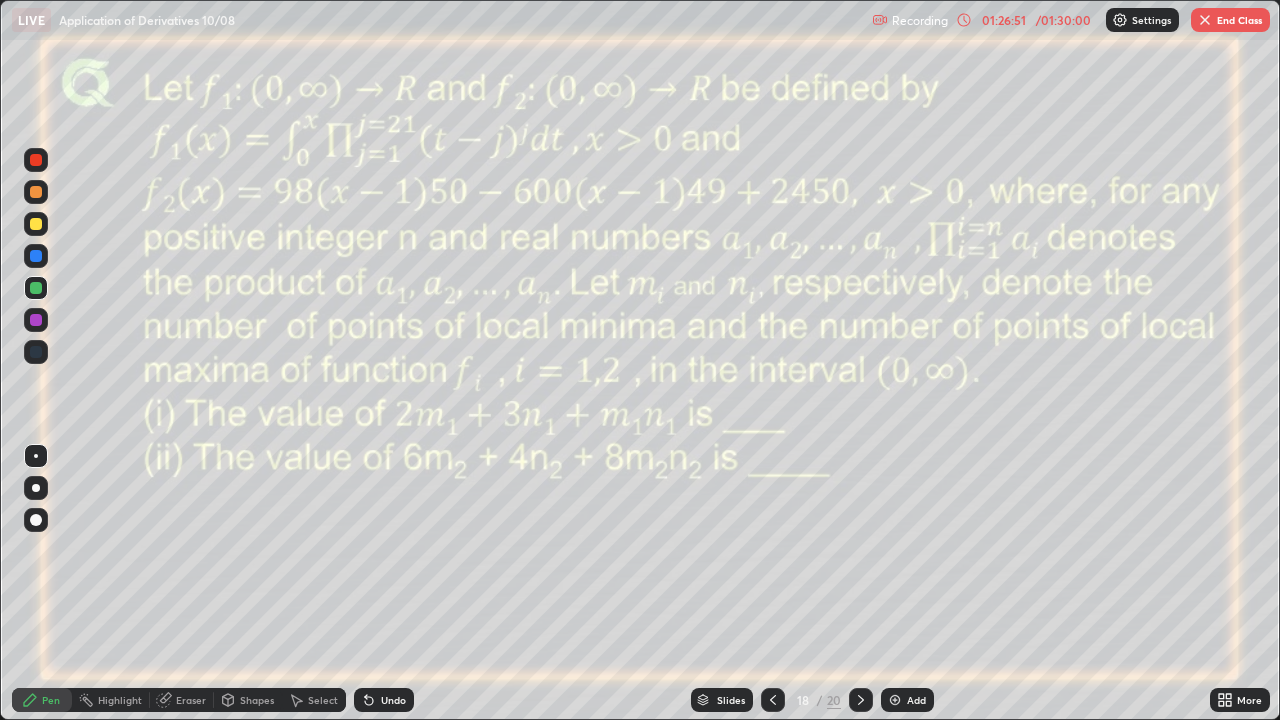 click 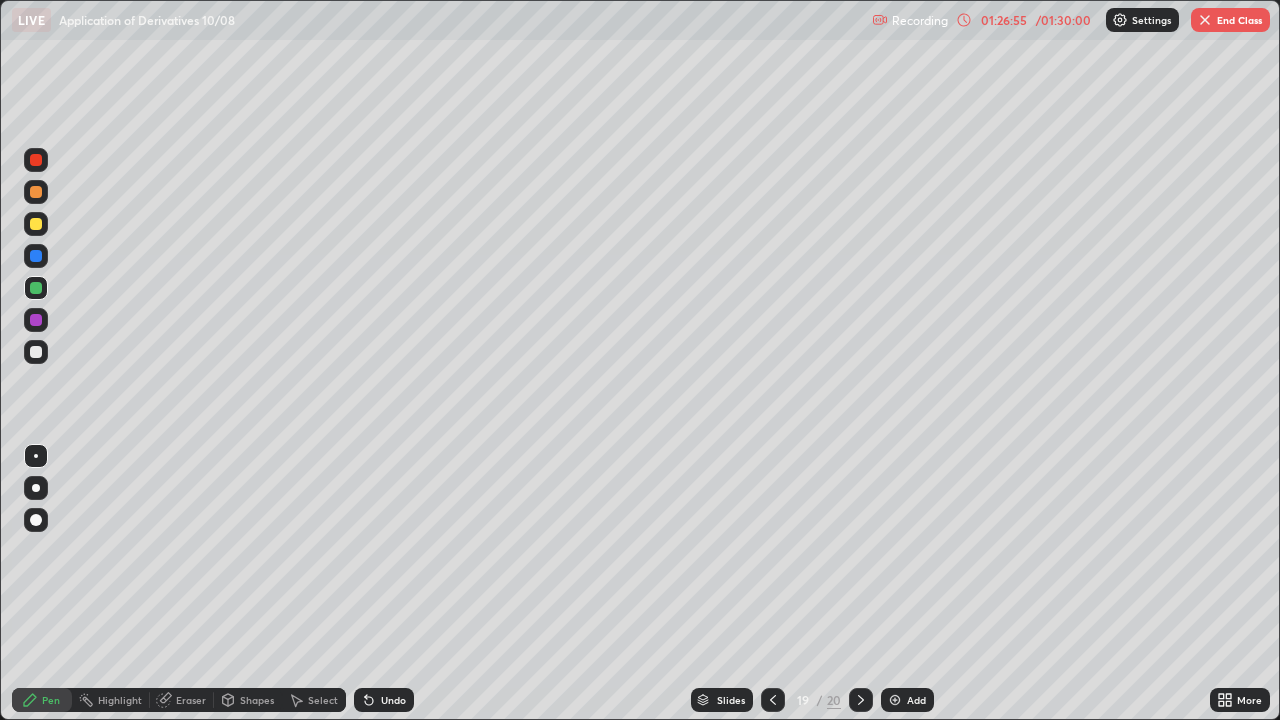 click 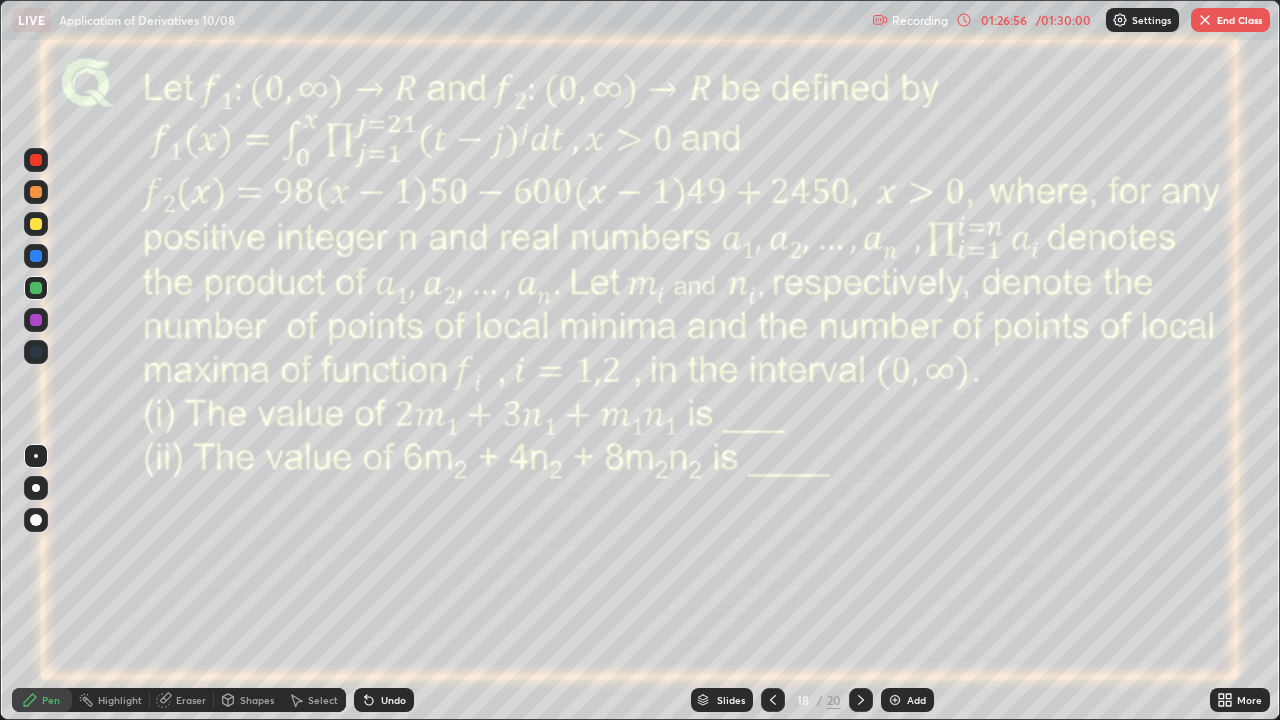 click 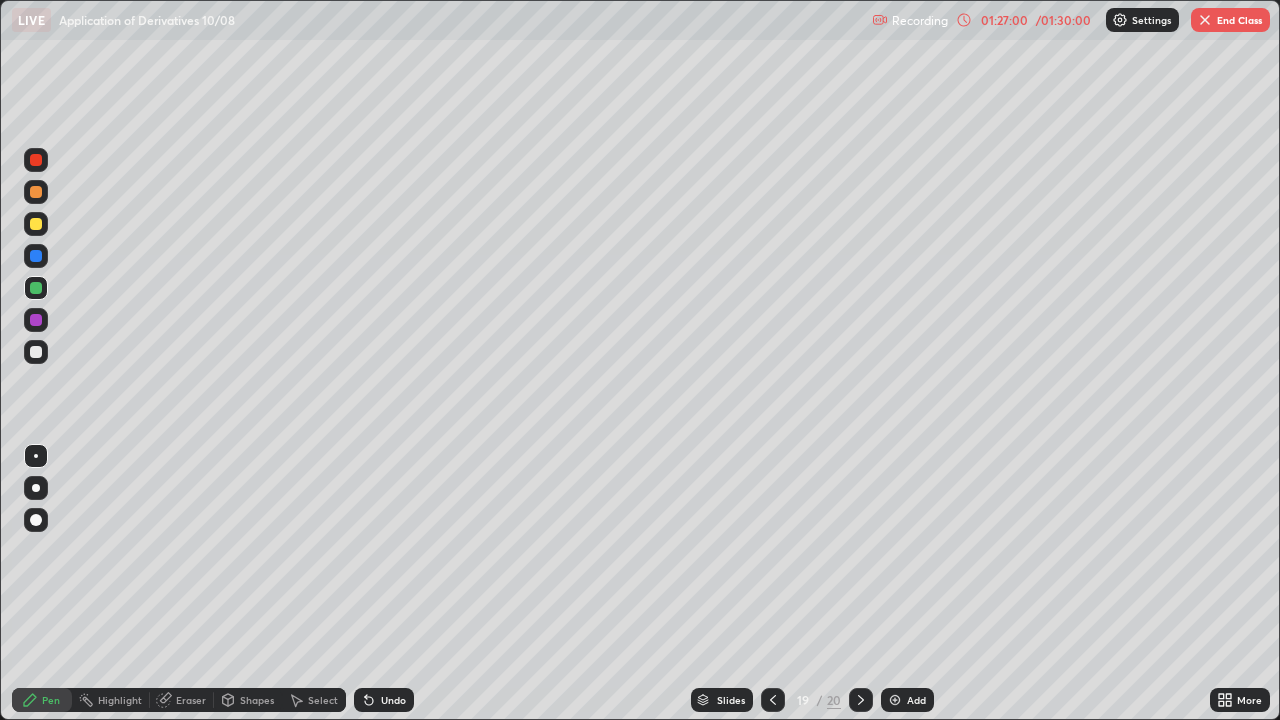 click 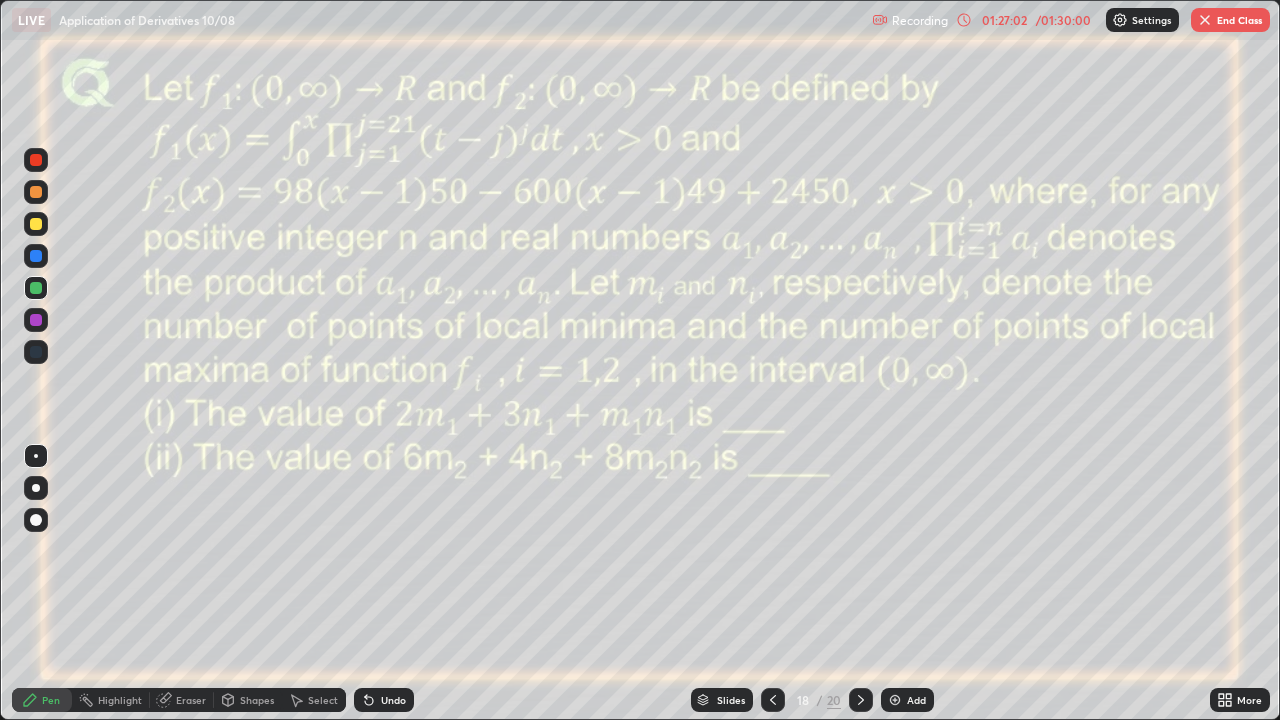 click 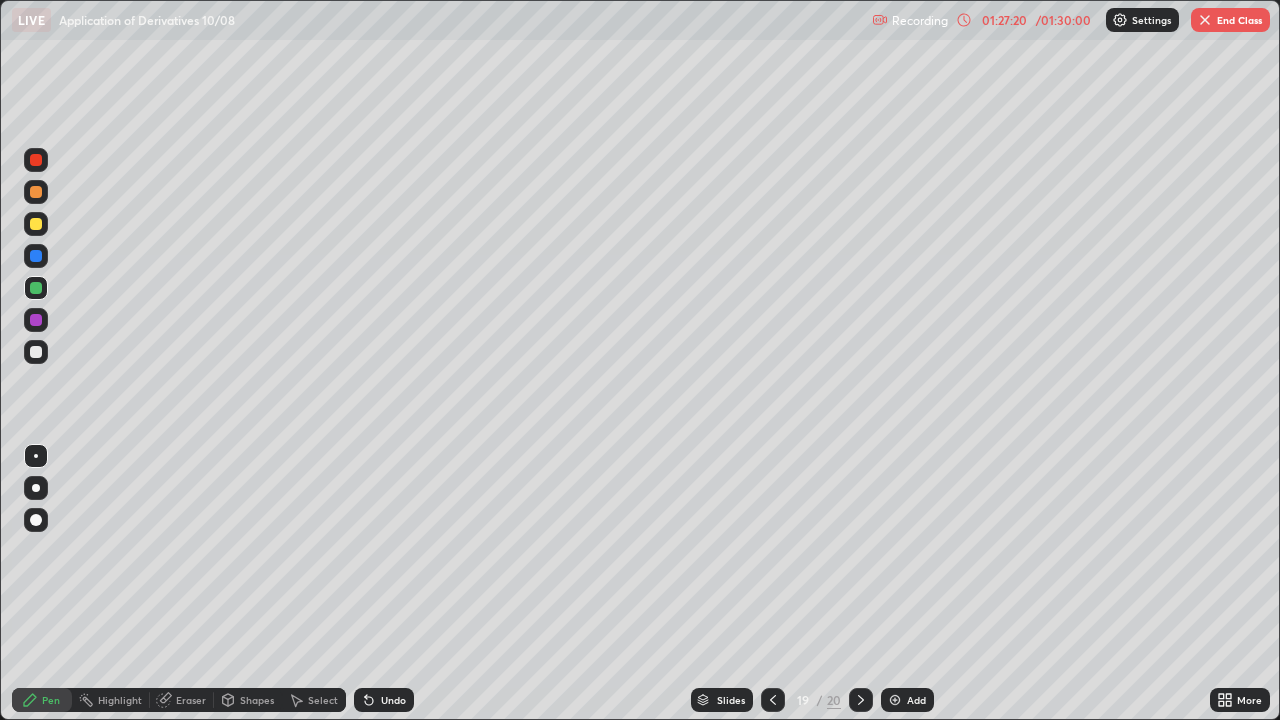 click on "Undo" at bounding box center [393, 700] 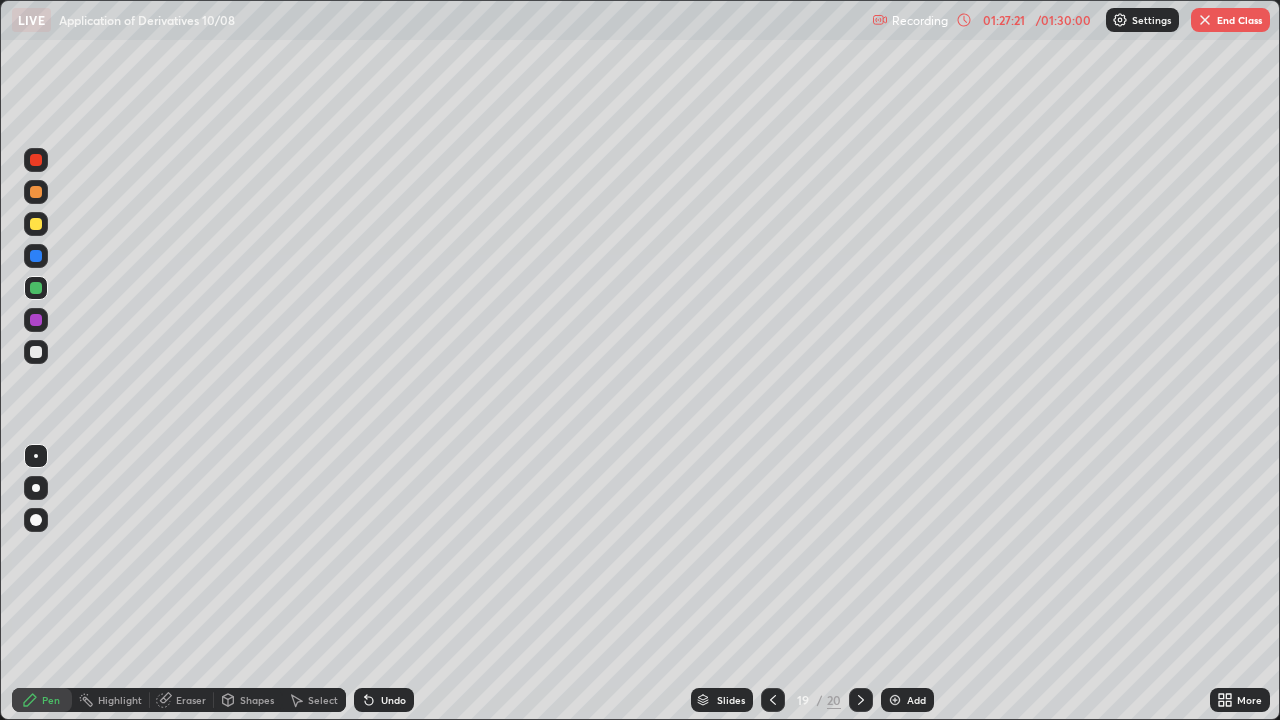click on "Undo" at bounding box center (384, 700) 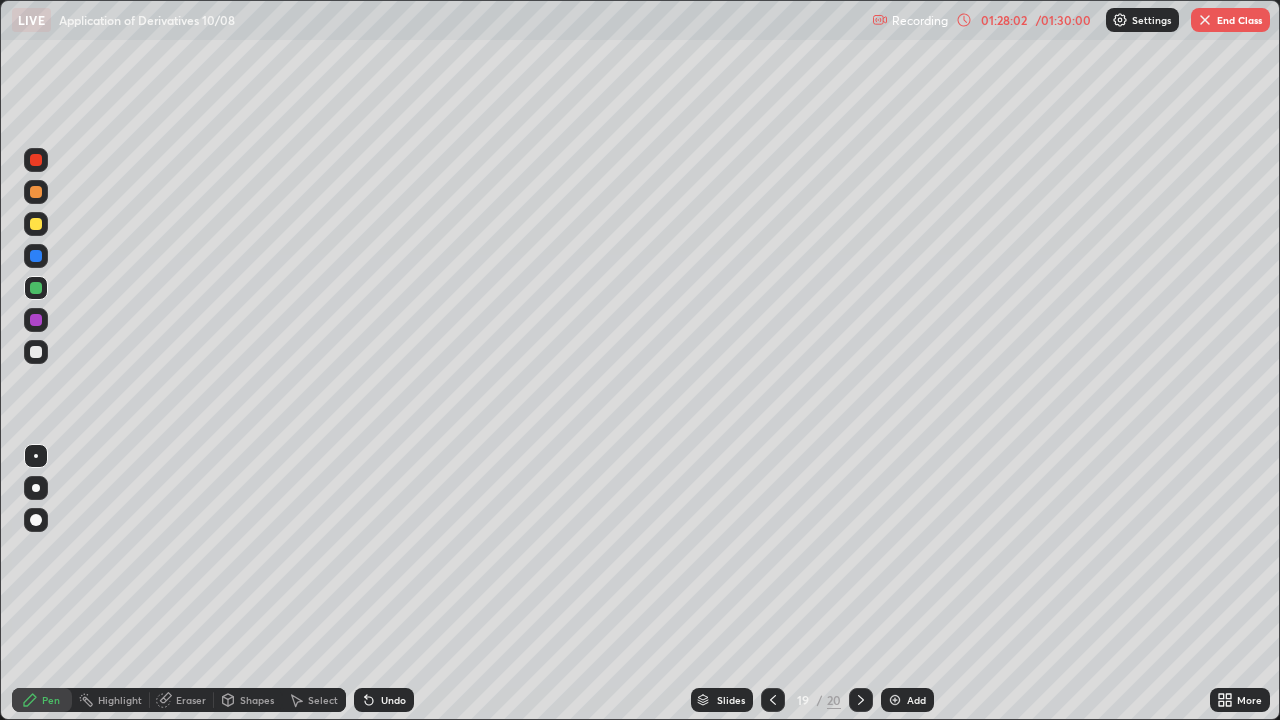click 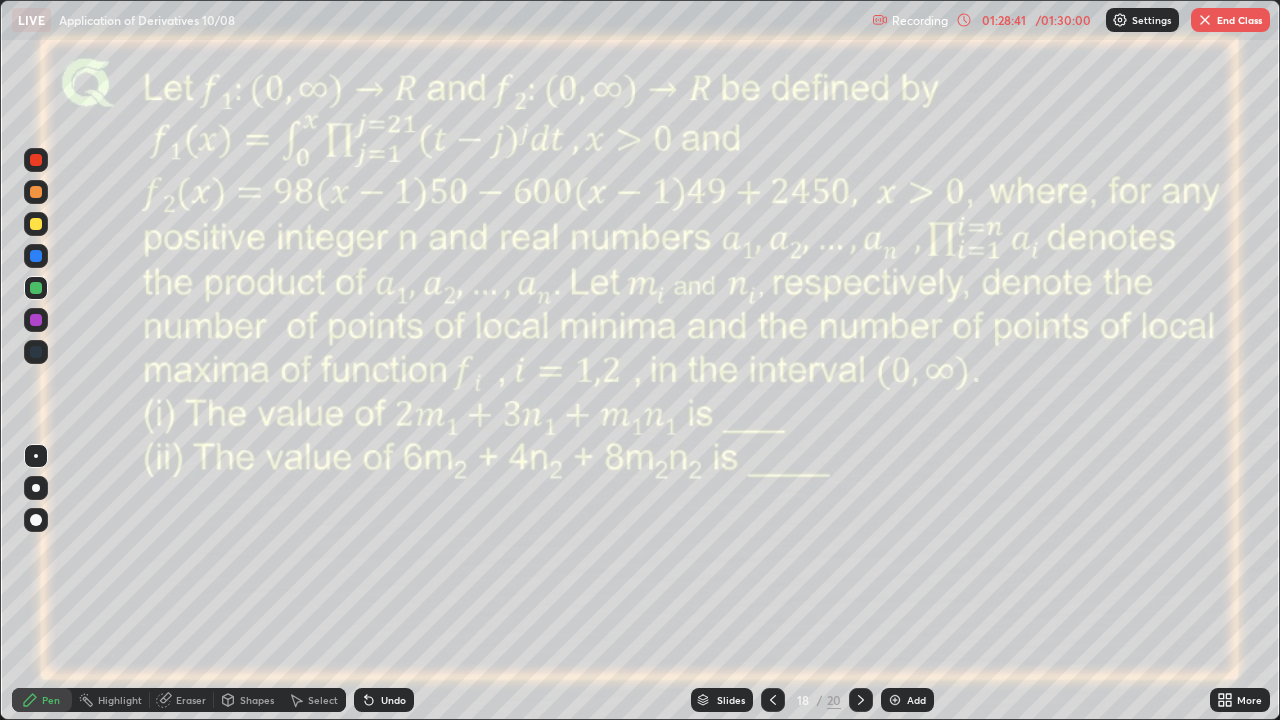 click on "Shapes" at bounding box center [257, 700] 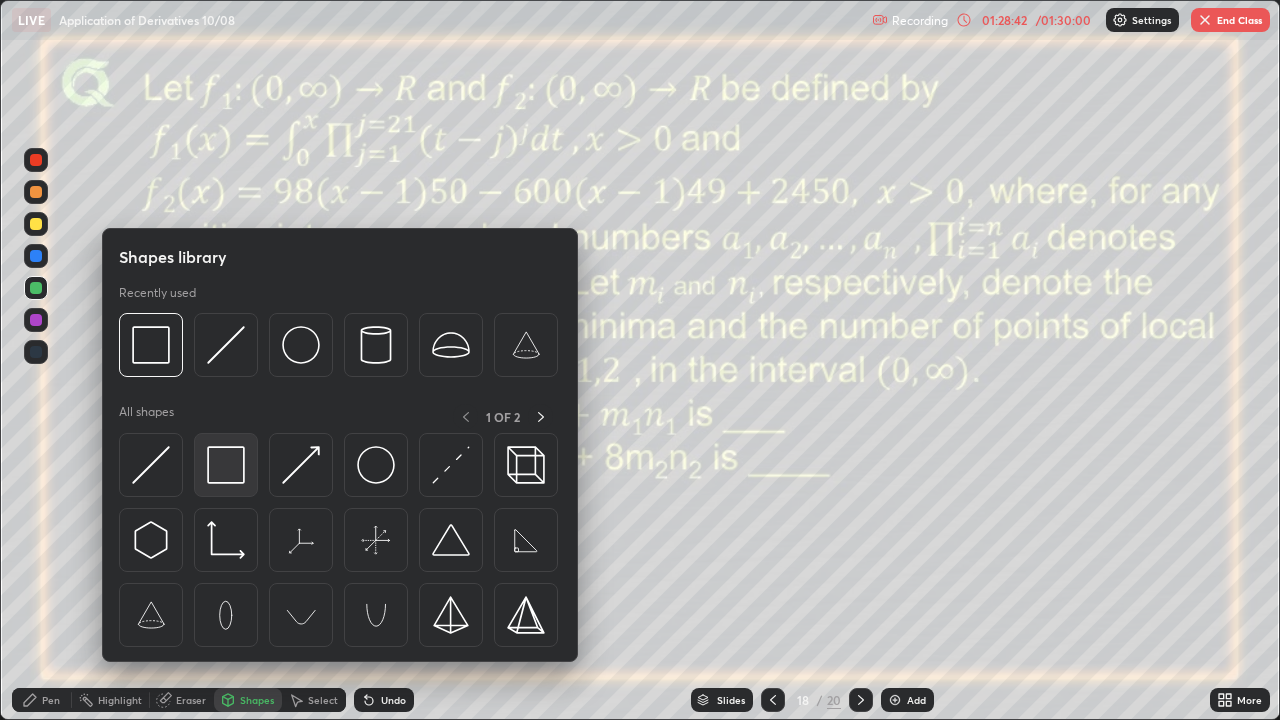 click at bounding box center [226, 465] 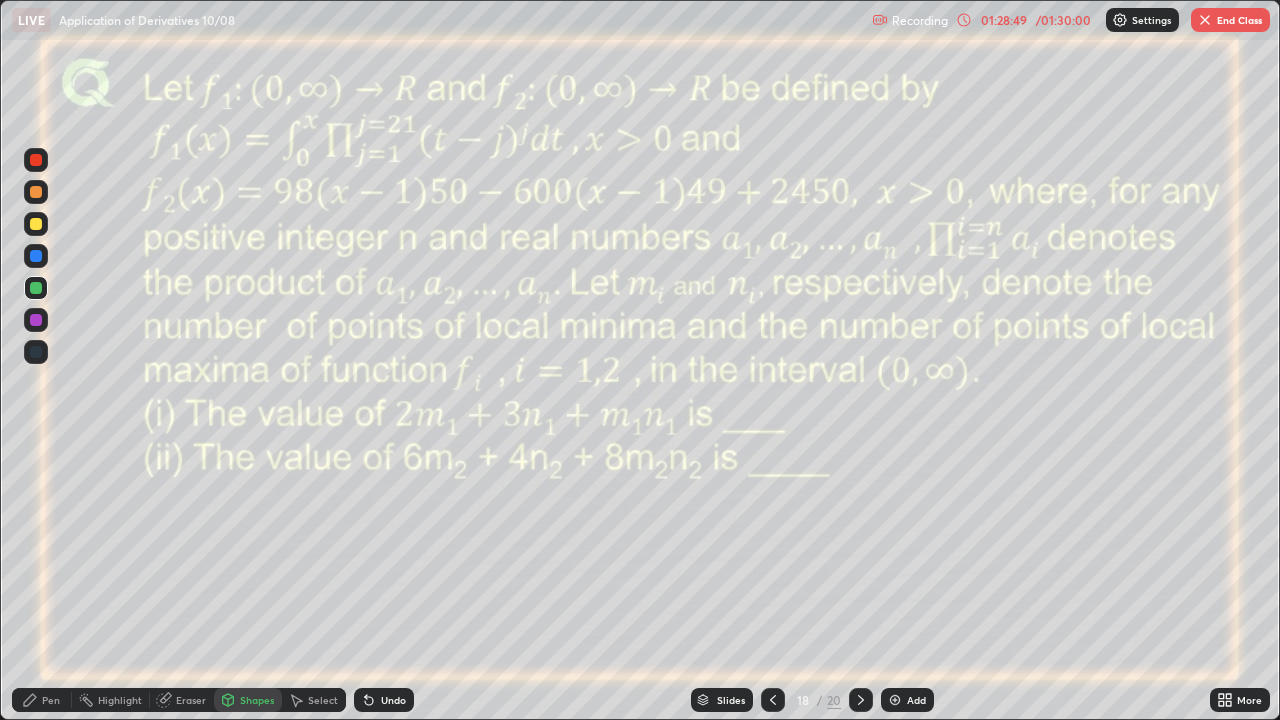 click at bounding box center (36, 160) 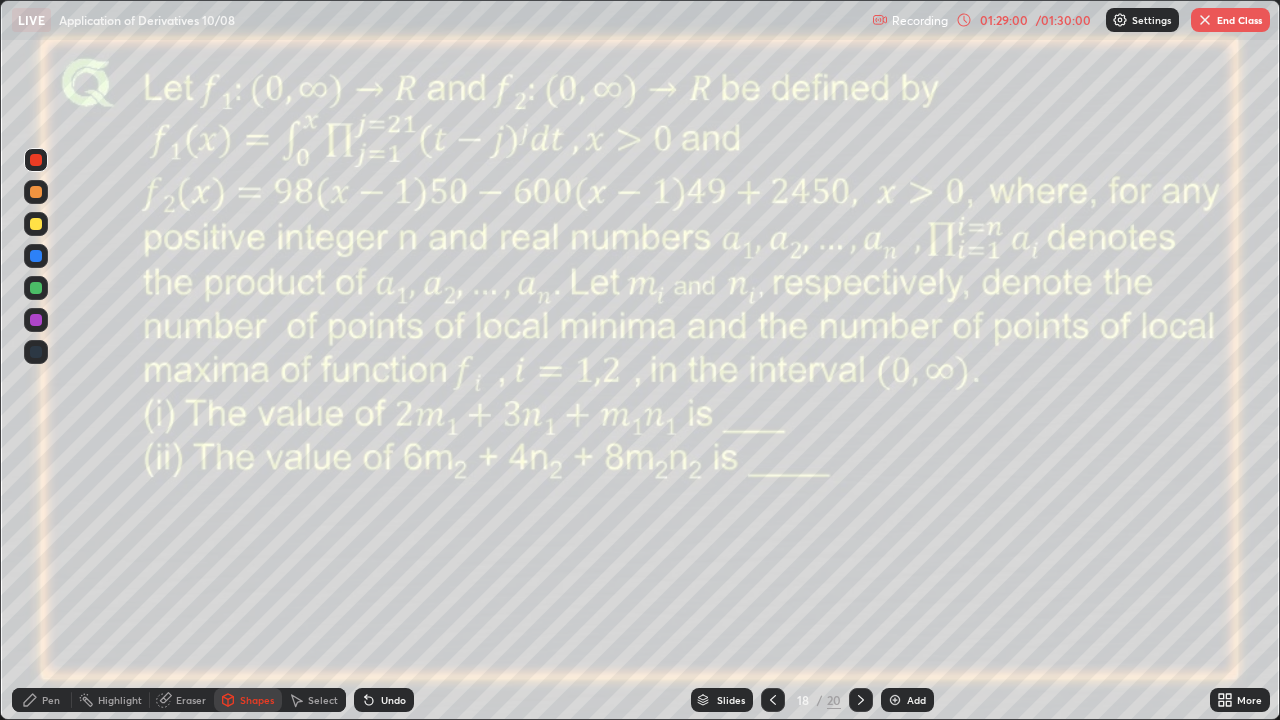 click on "Undo" at bounding box center (393, 700) 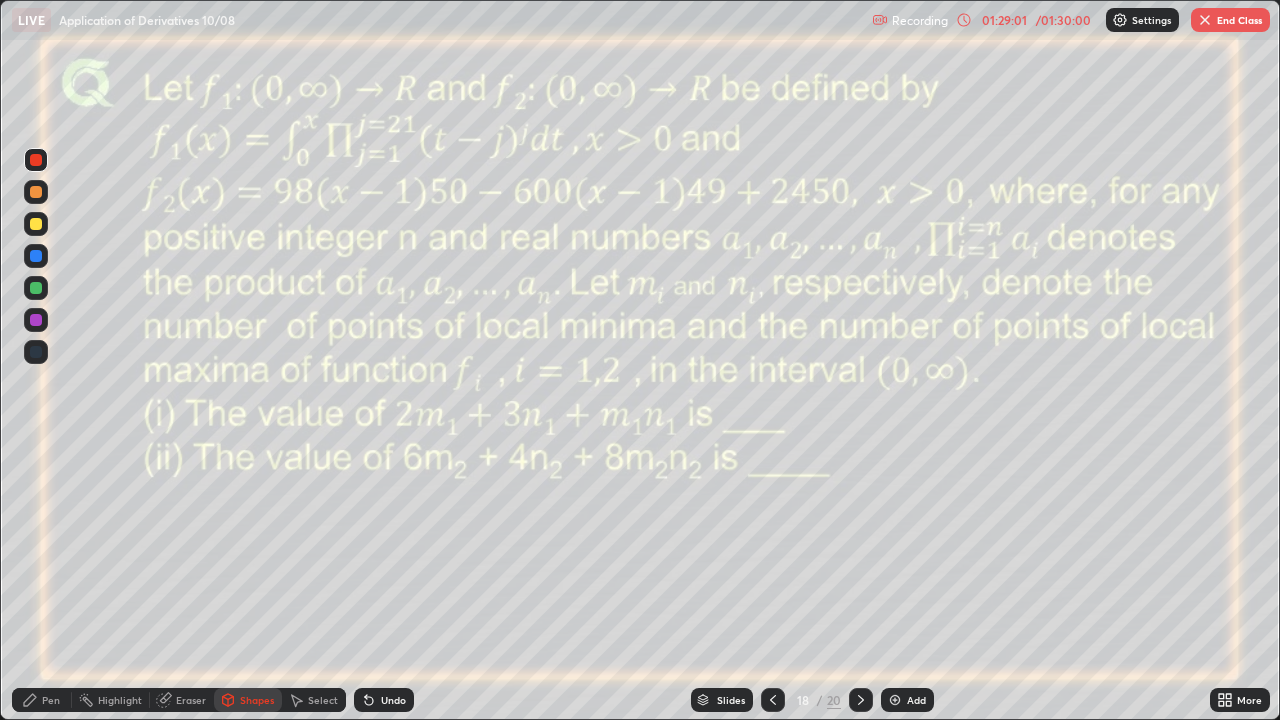 click on "Undo" at bounding box center (393, 700) 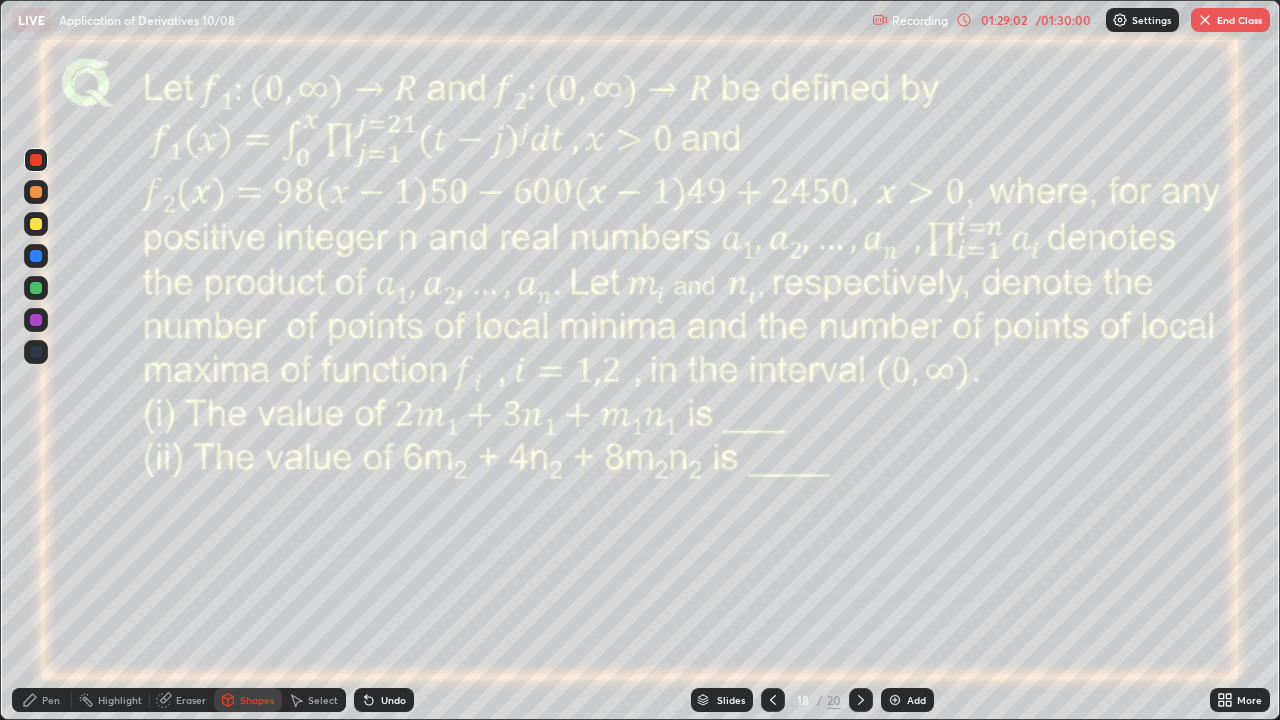 click on "Pen" at bounding box center (51, 700) 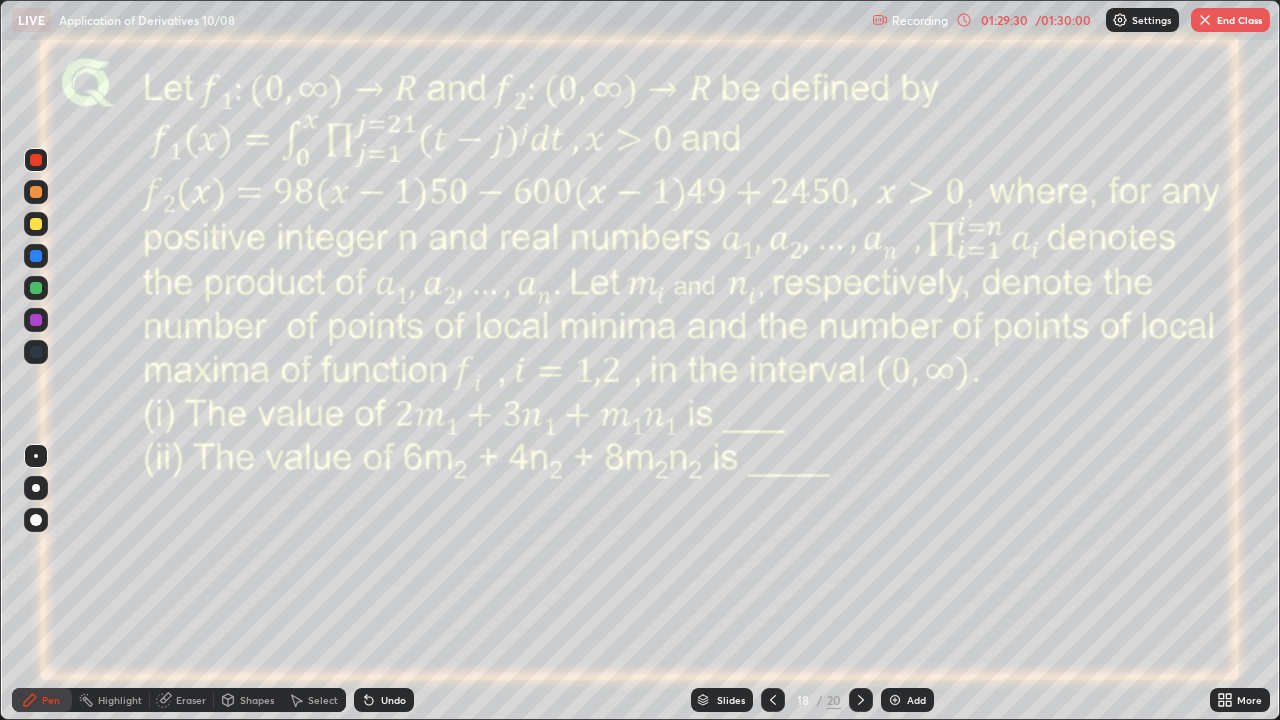 click 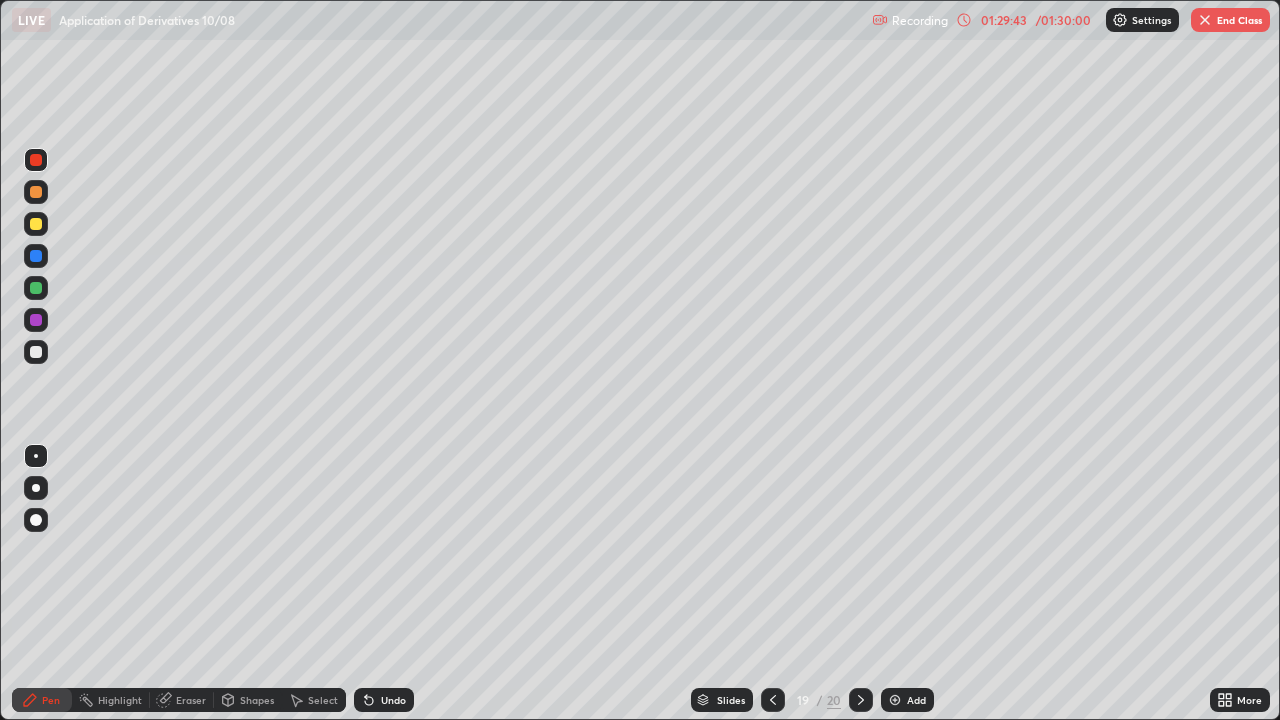 click 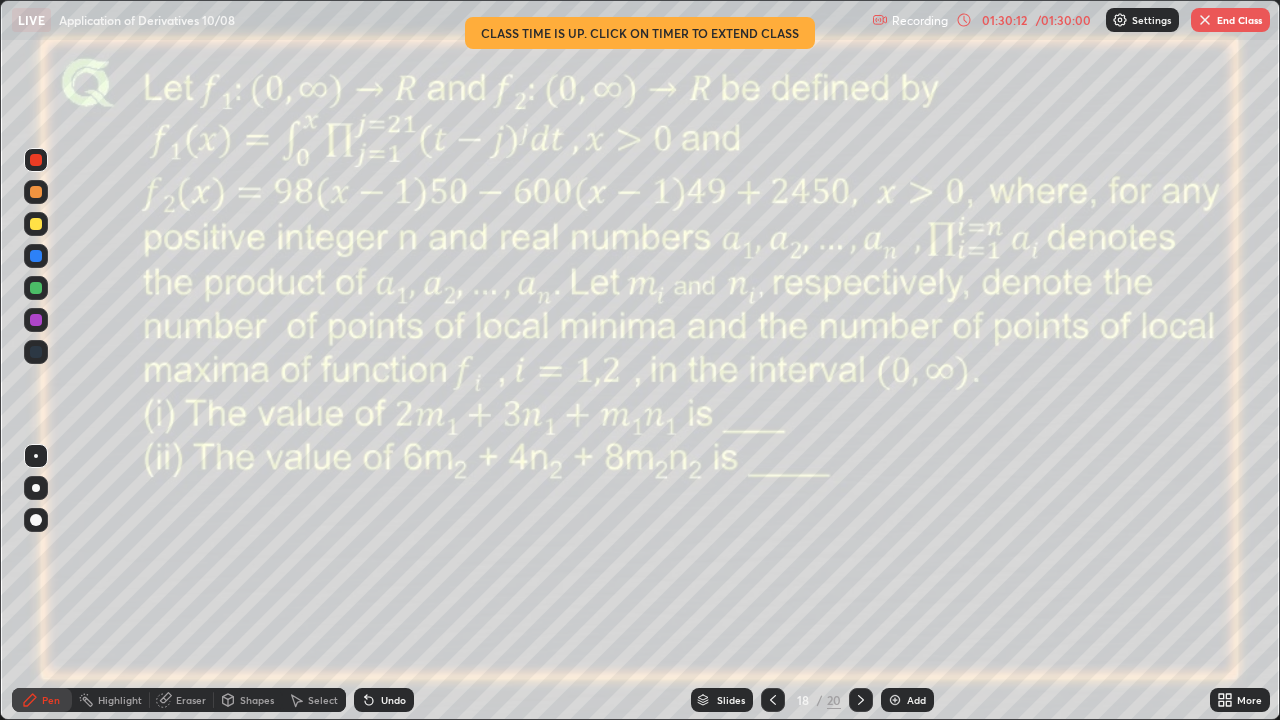 click on "End Class" at bounding box center (1230, 20) 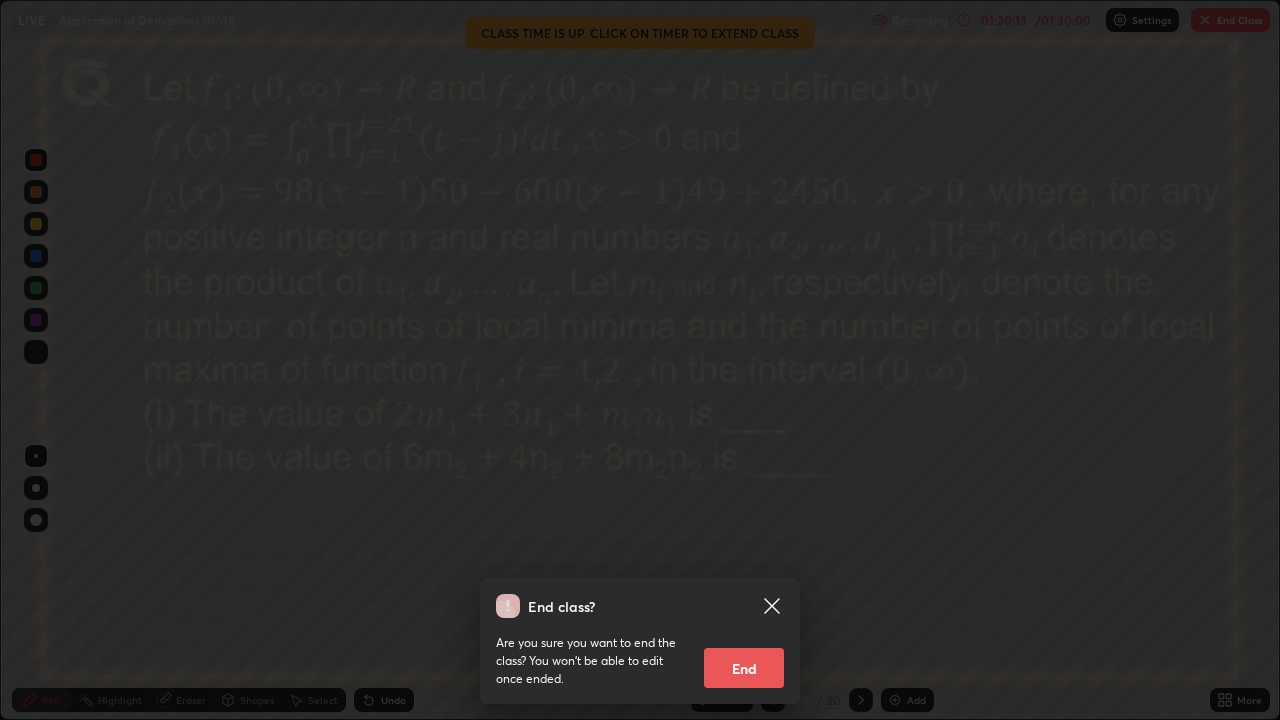 click on "End" at bounding box center (744, 668) 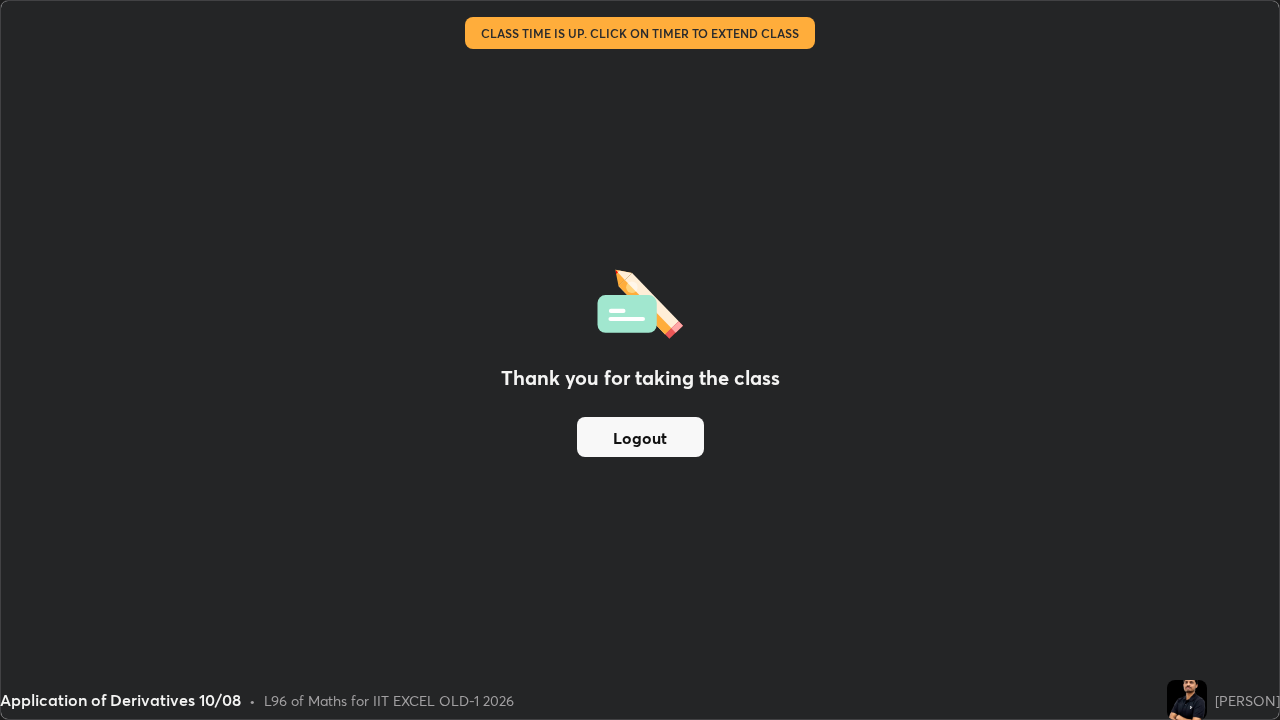 click on "Logout" at bounding box center [640, 437] 